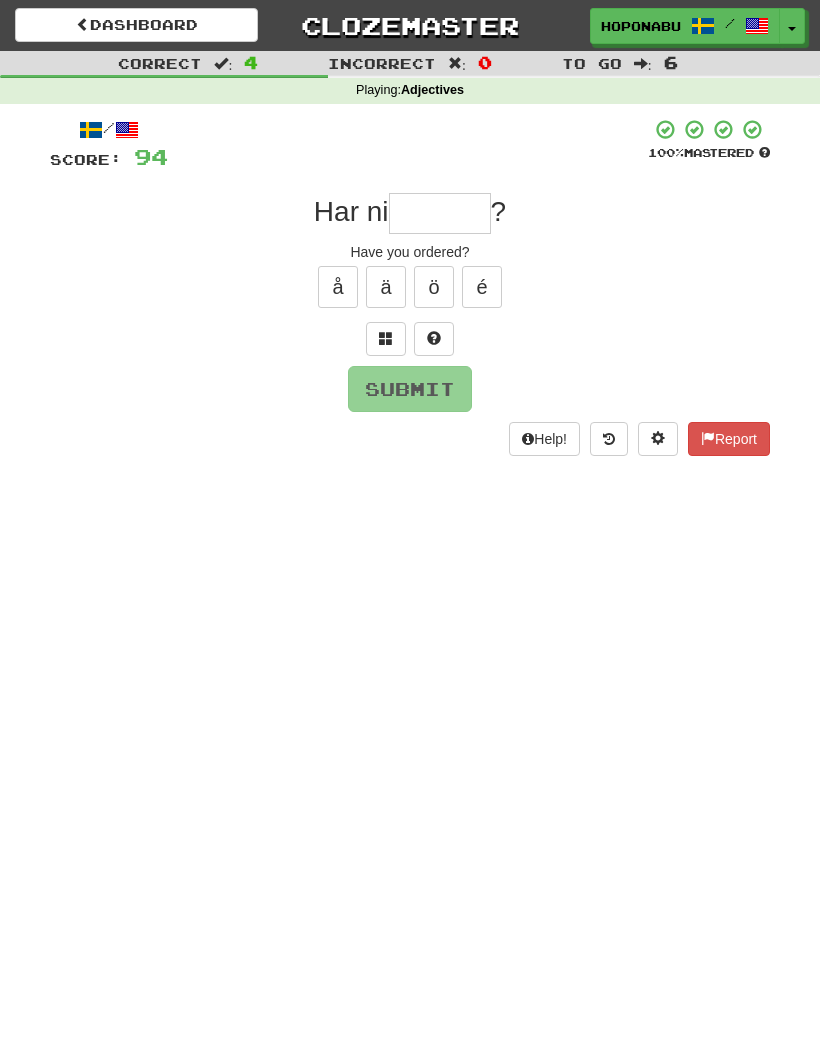 scroll, scrollTop: 0, scrollLeft: 0, axis: both 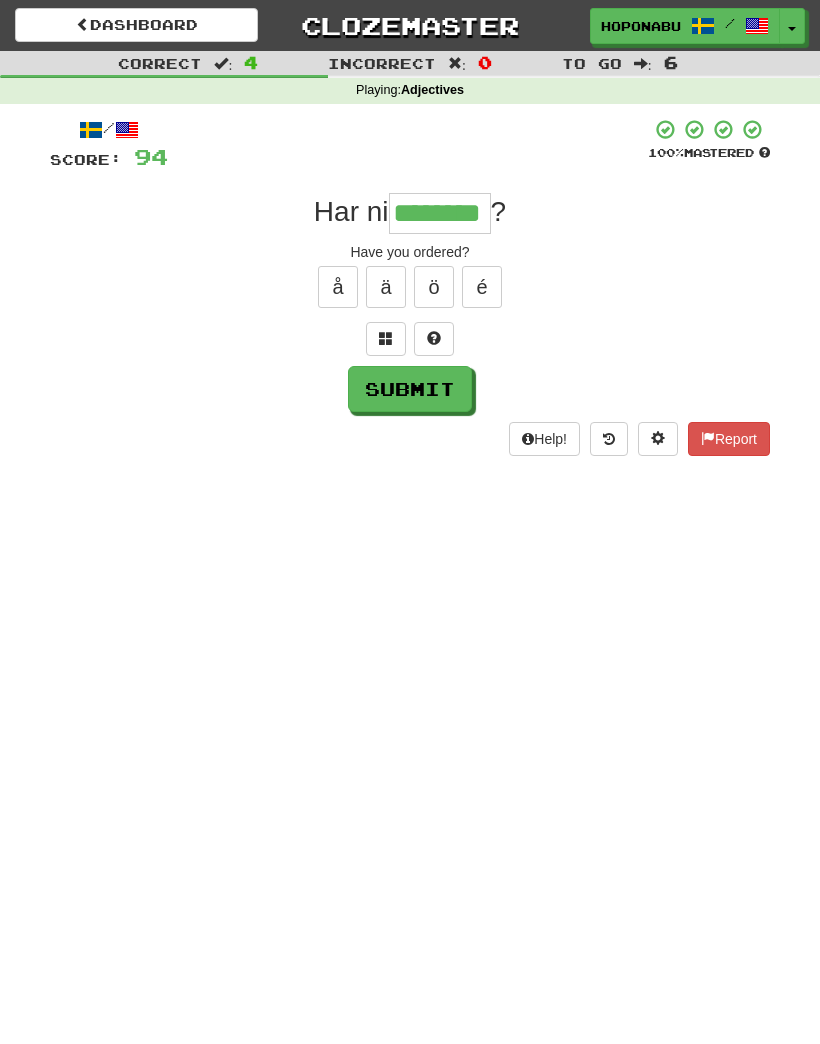 type on "********" 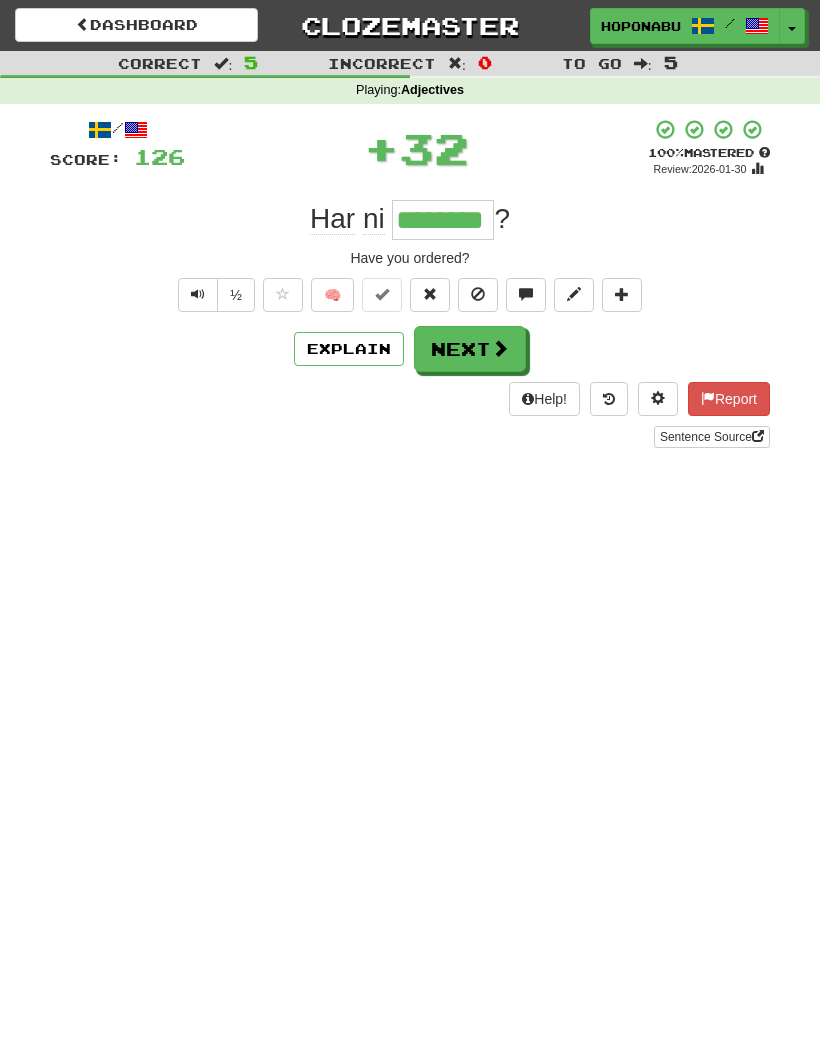 click at bounding box center (500, 348) 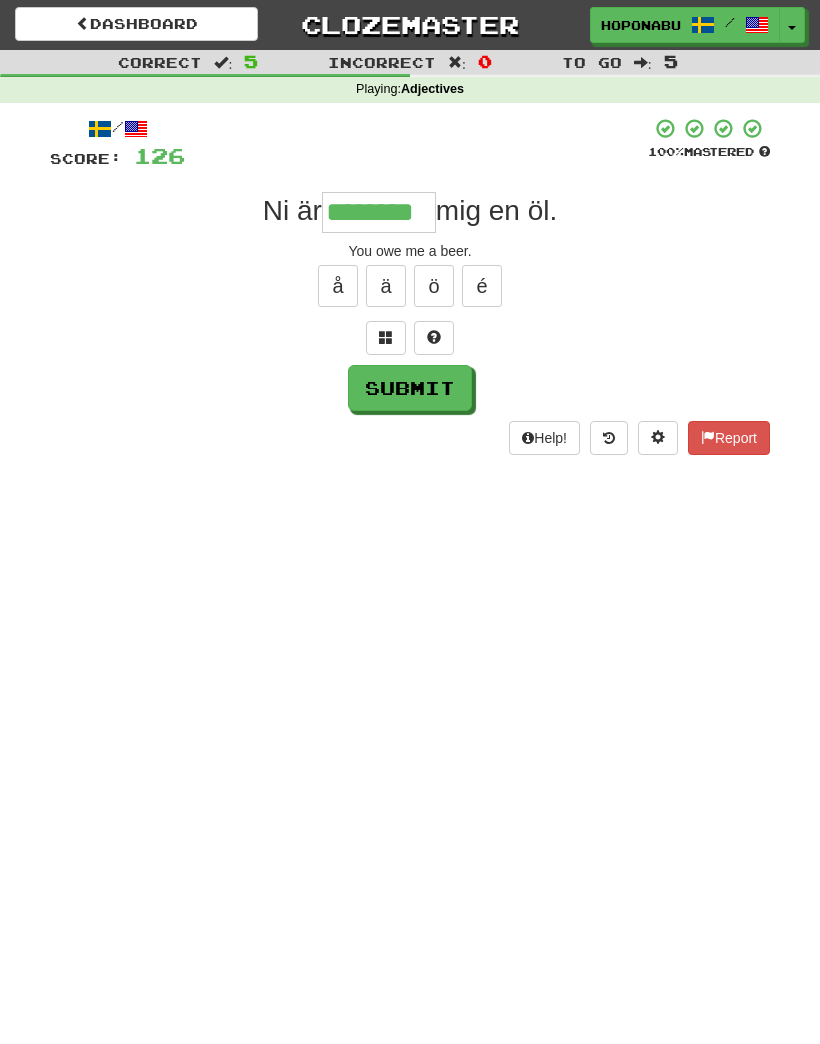 type on "********" 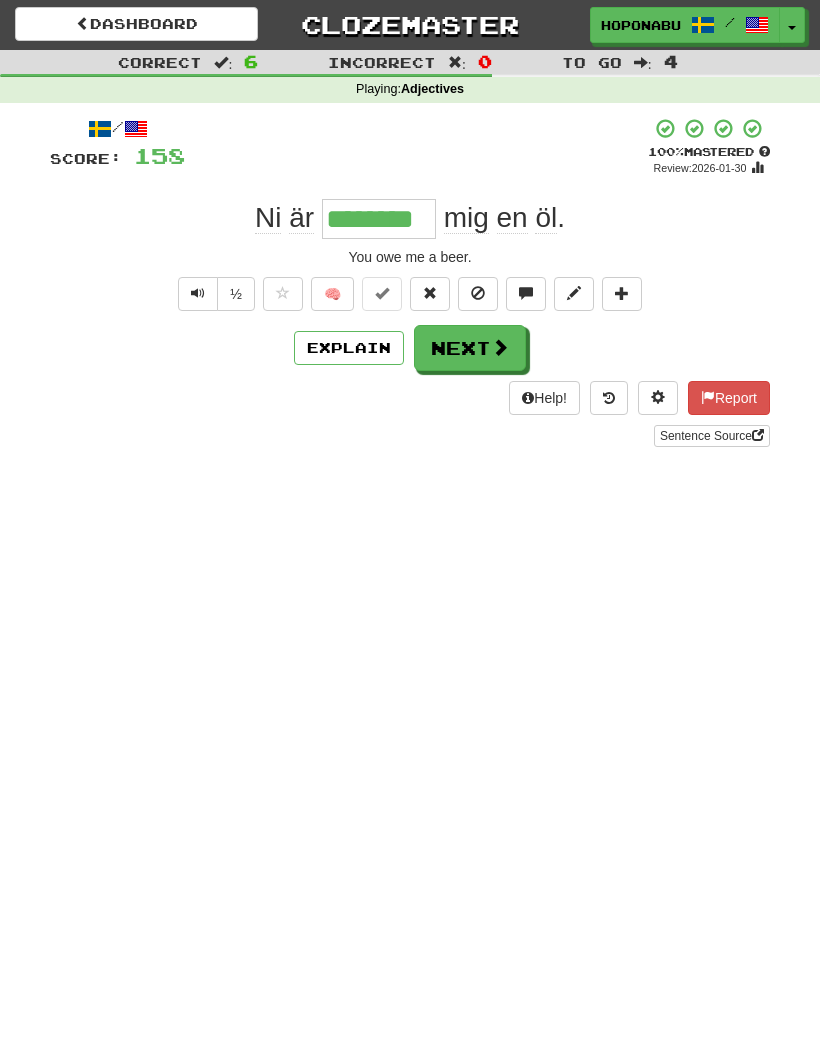 click at bounding box center (500, 347) 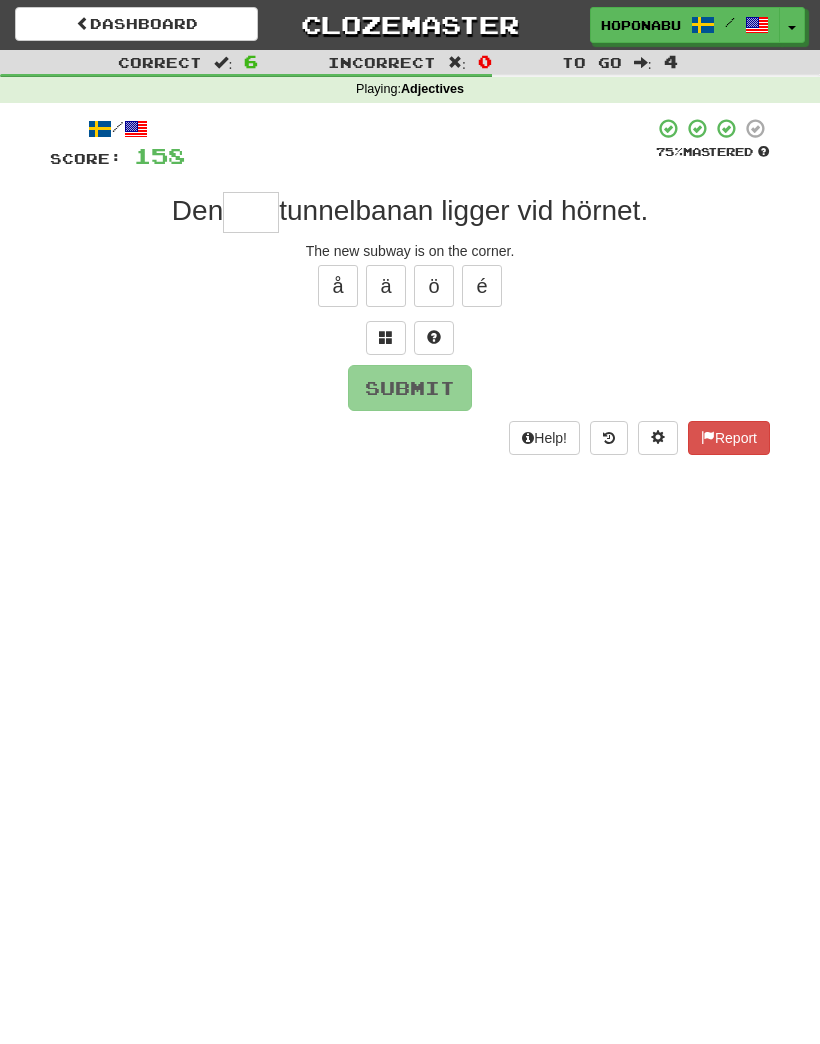scroll, scrollTop: 0, scrollLeft: 0, axis: both 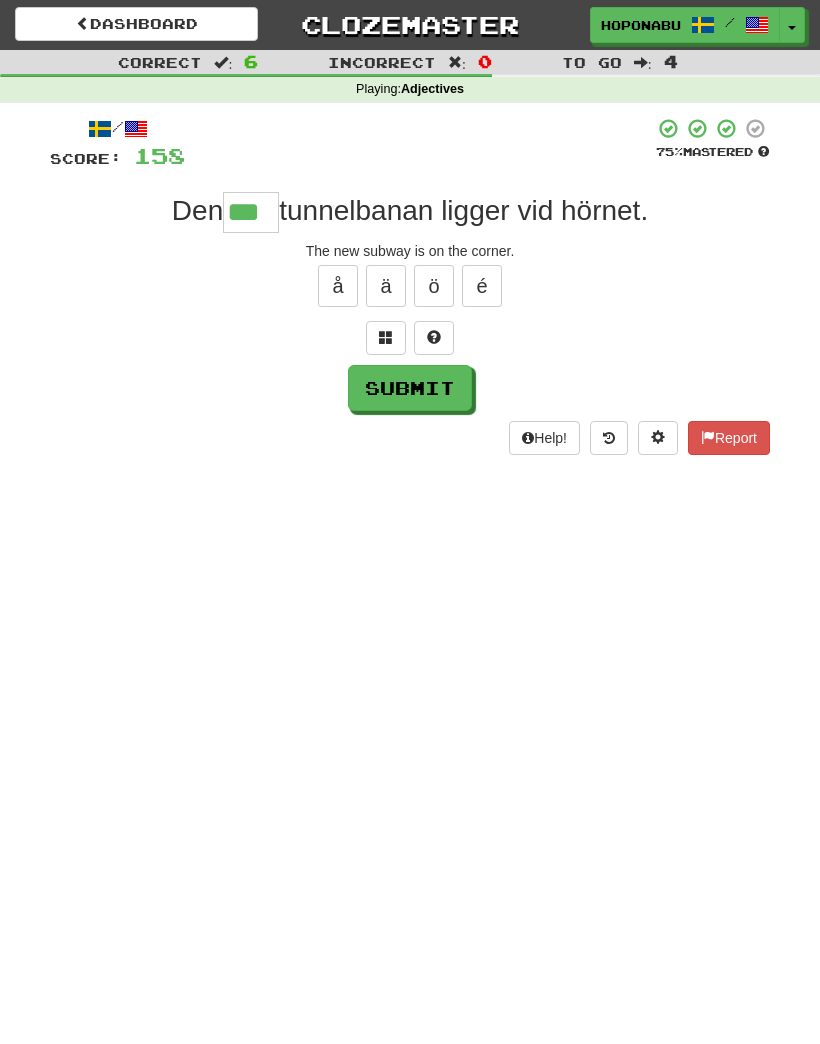 type on "***" 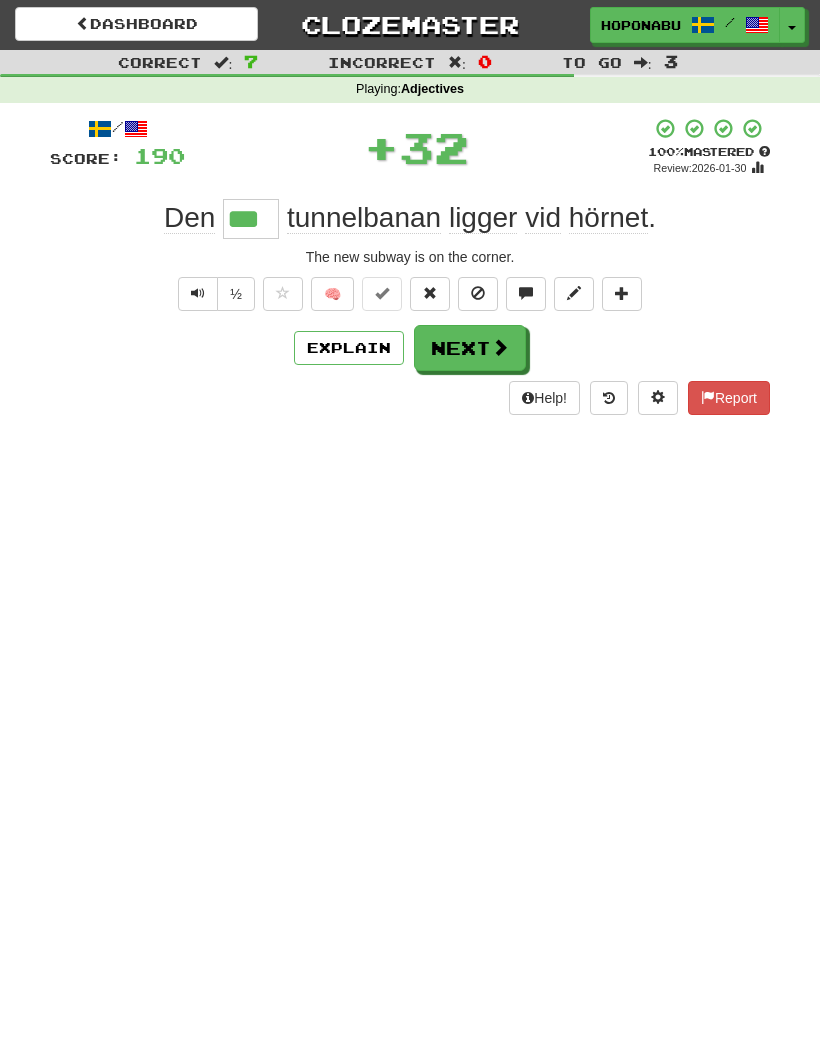 scroll, scrollTop: 1, scrollLeft: 0, axis: vertical 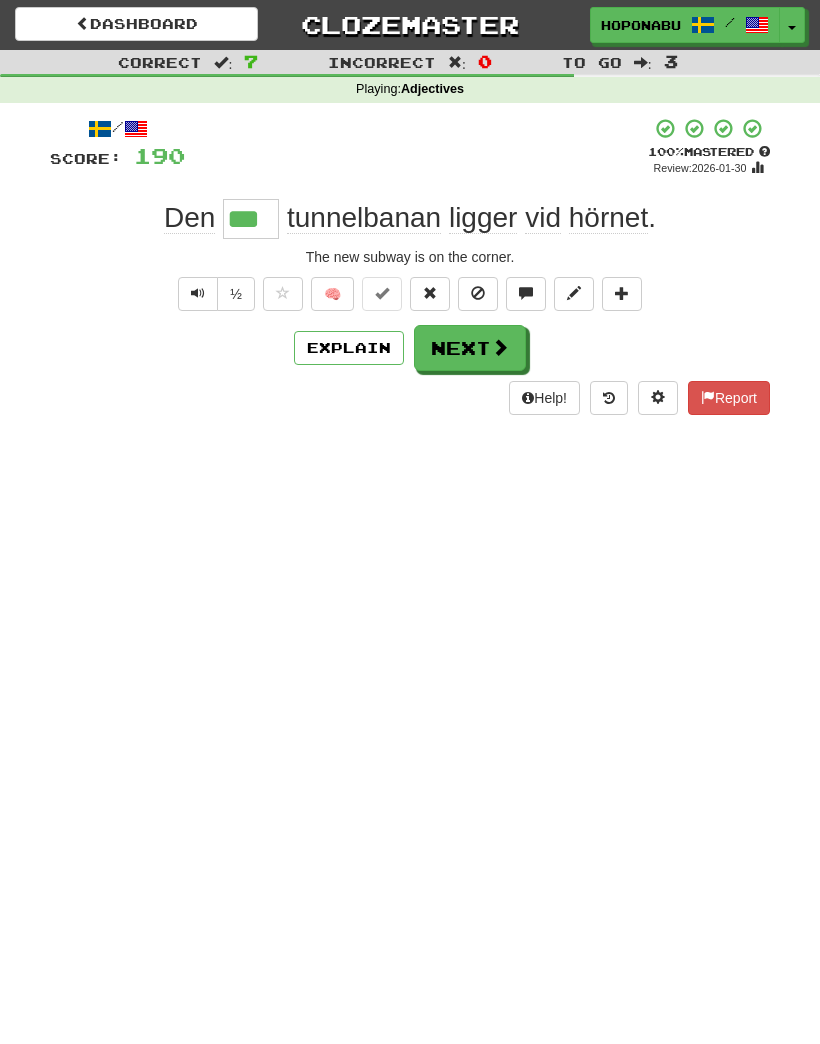 click on "Next" at bounding box center (470, 348) 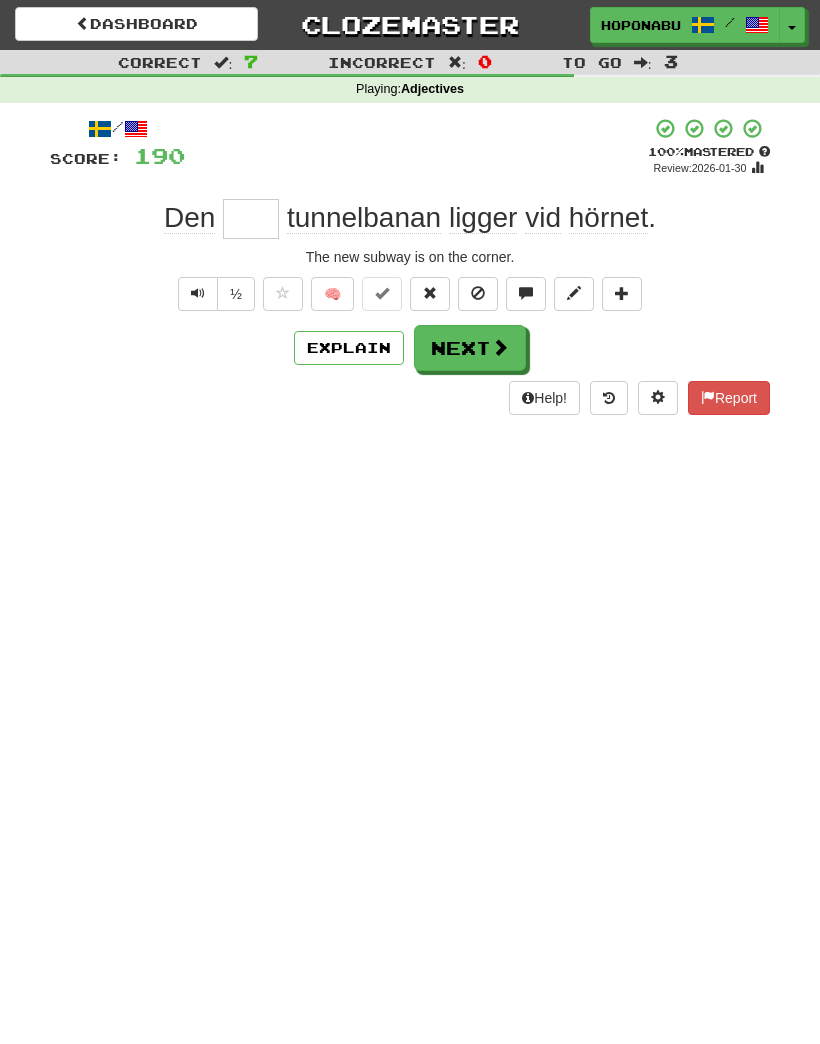 scroll, scrollTop: 0, scrollLeft: 0, axis: both 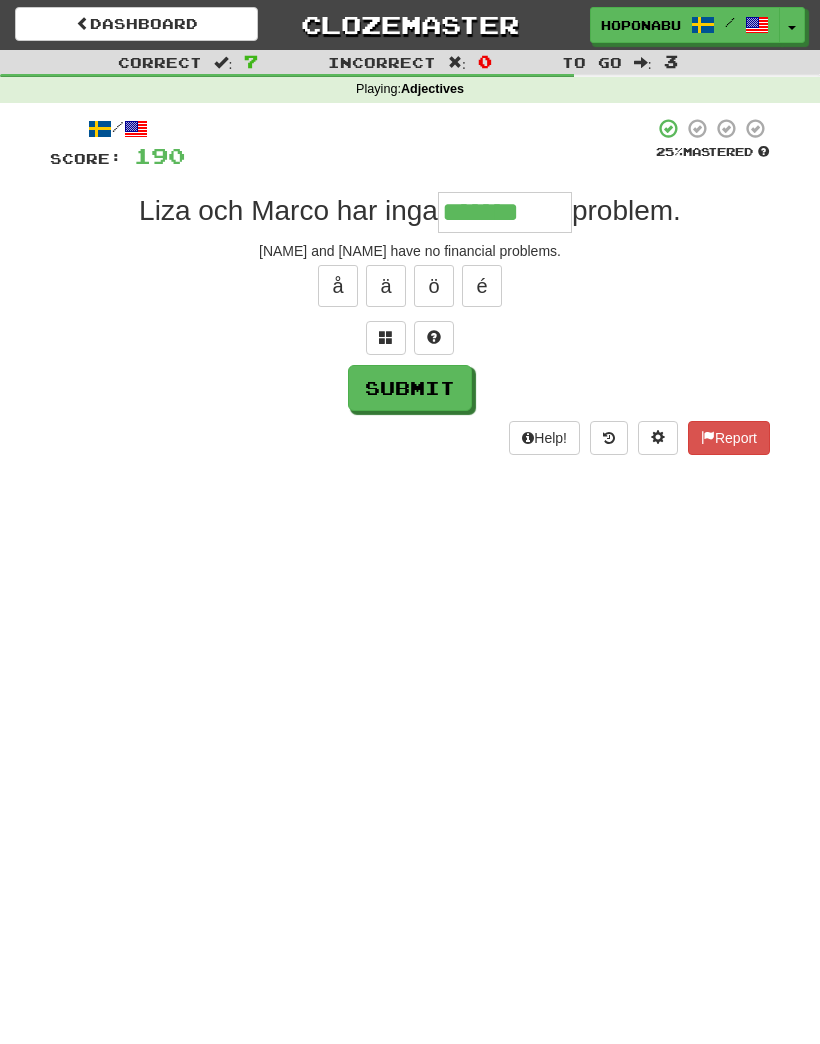 click at bounding box center (386, 338) 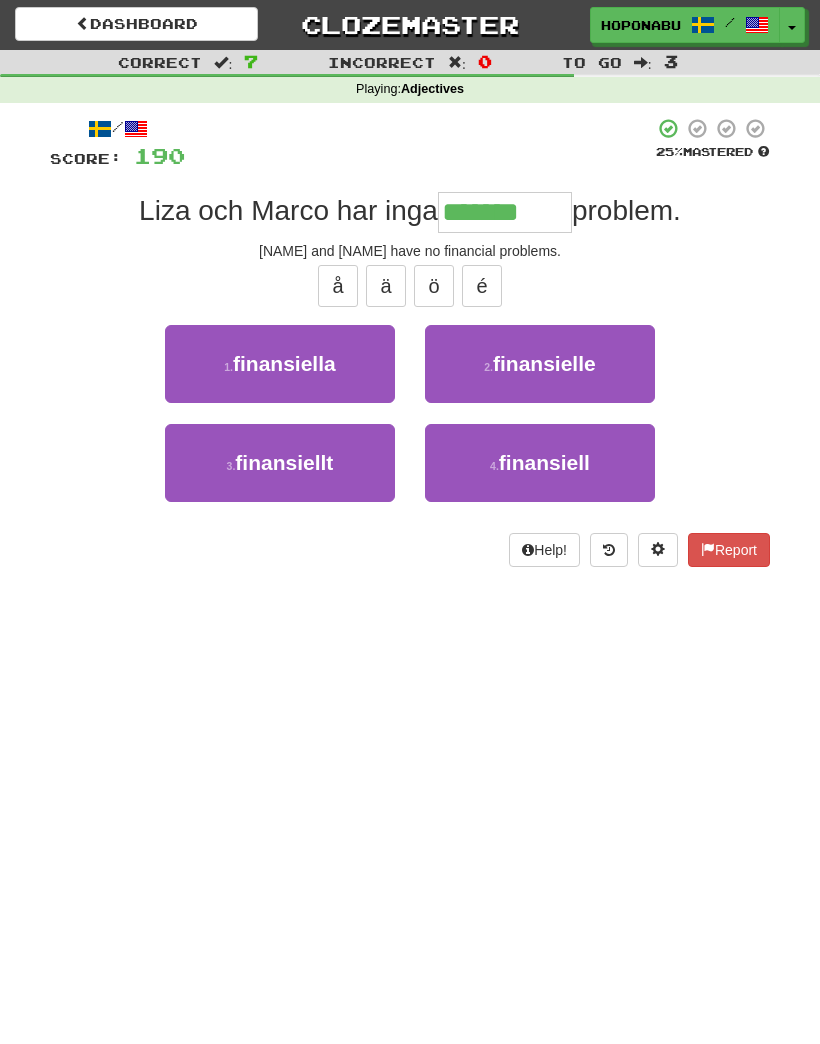 click on "1 . finansiella" at bounding box center [280, 365] 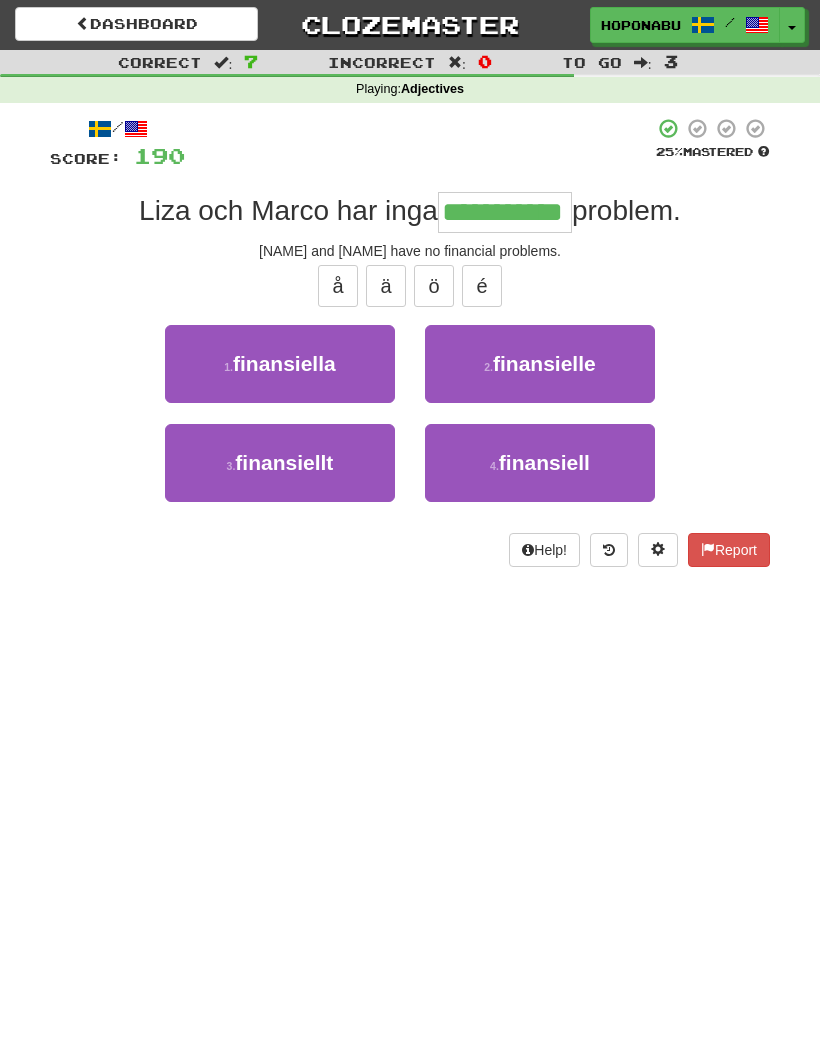 scroll, scrollTop: 1, scrollLeft: 0, axis: vertical 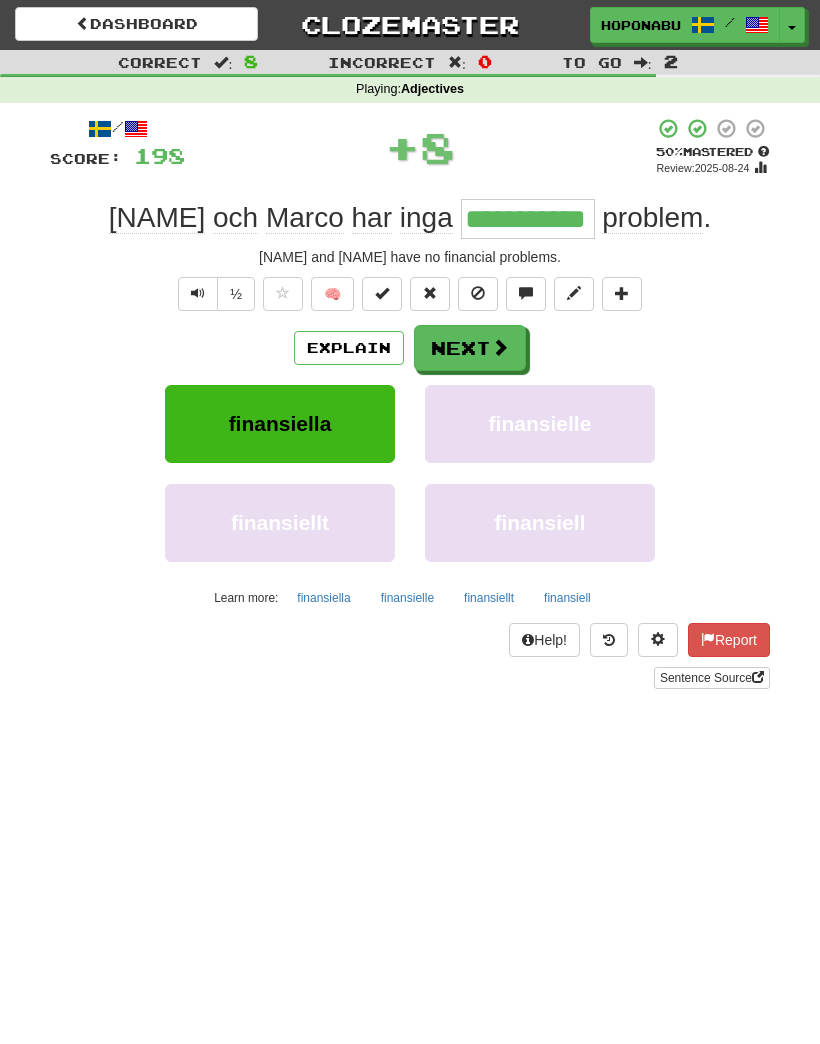 click on "Next" at bounding box center (470, 348) 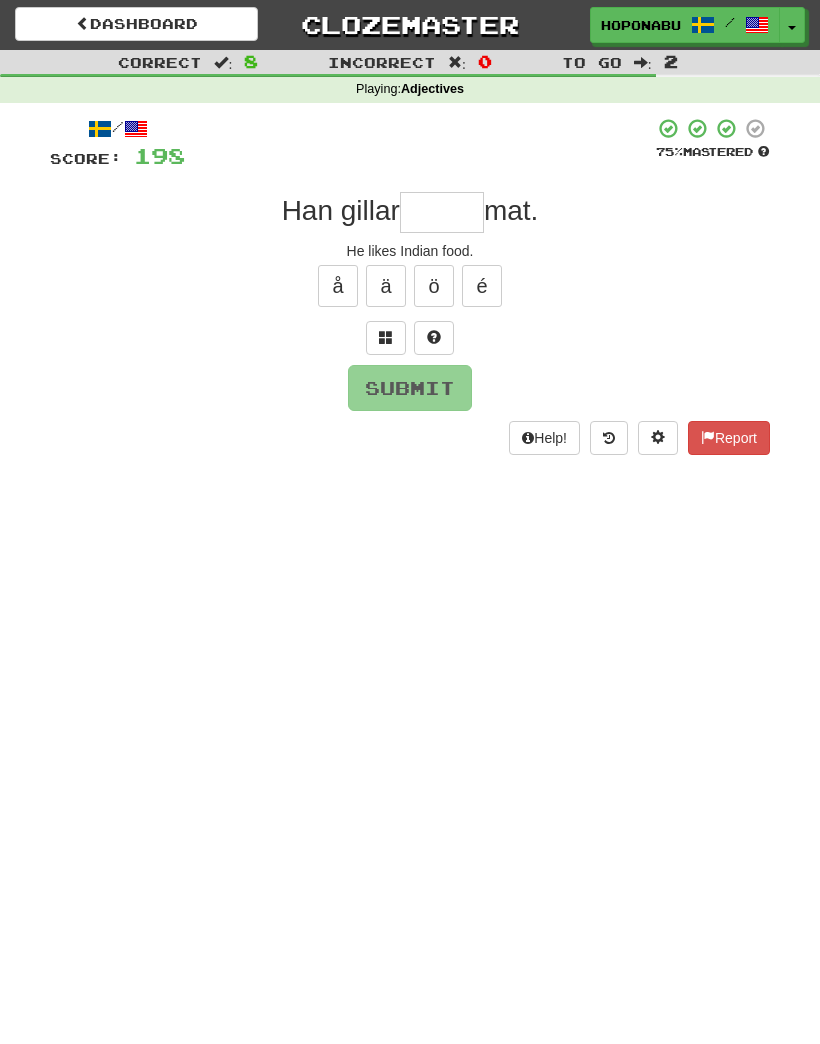 scroll, scrollTop: 0, scrollLeft: 0, axis: both 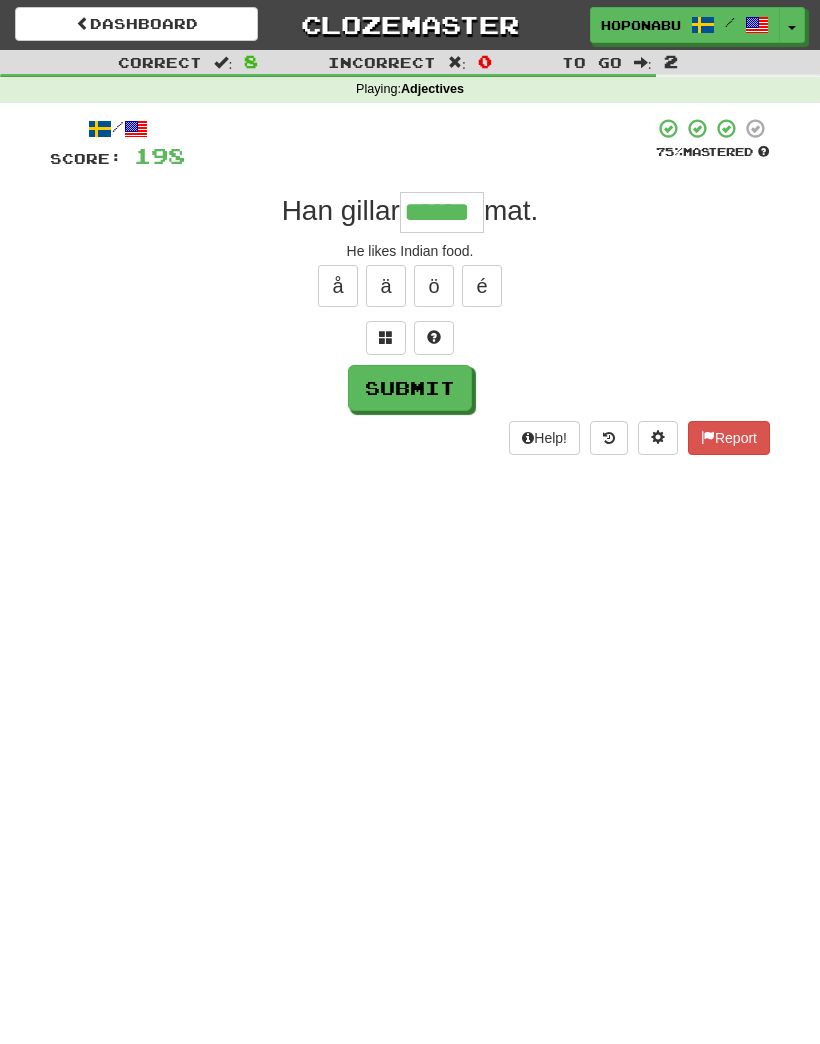 type on "******" 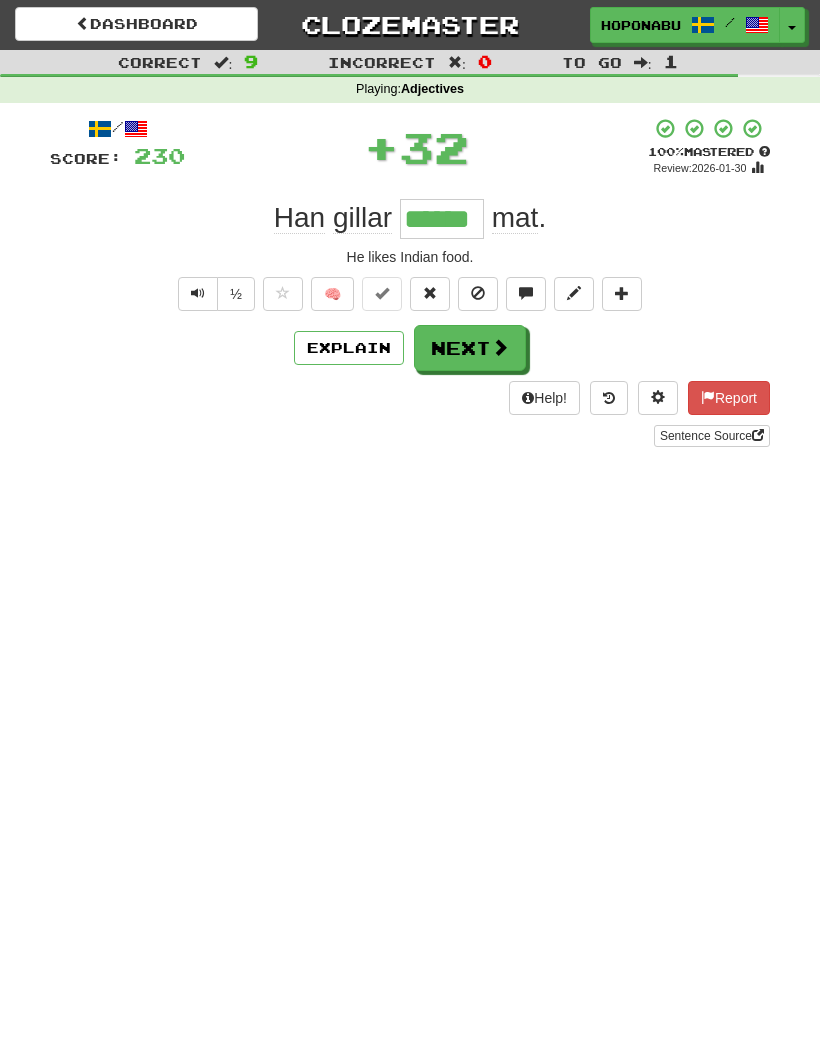 scroll, scrollTop: 1, scrollLeft: 0, axis: vertical 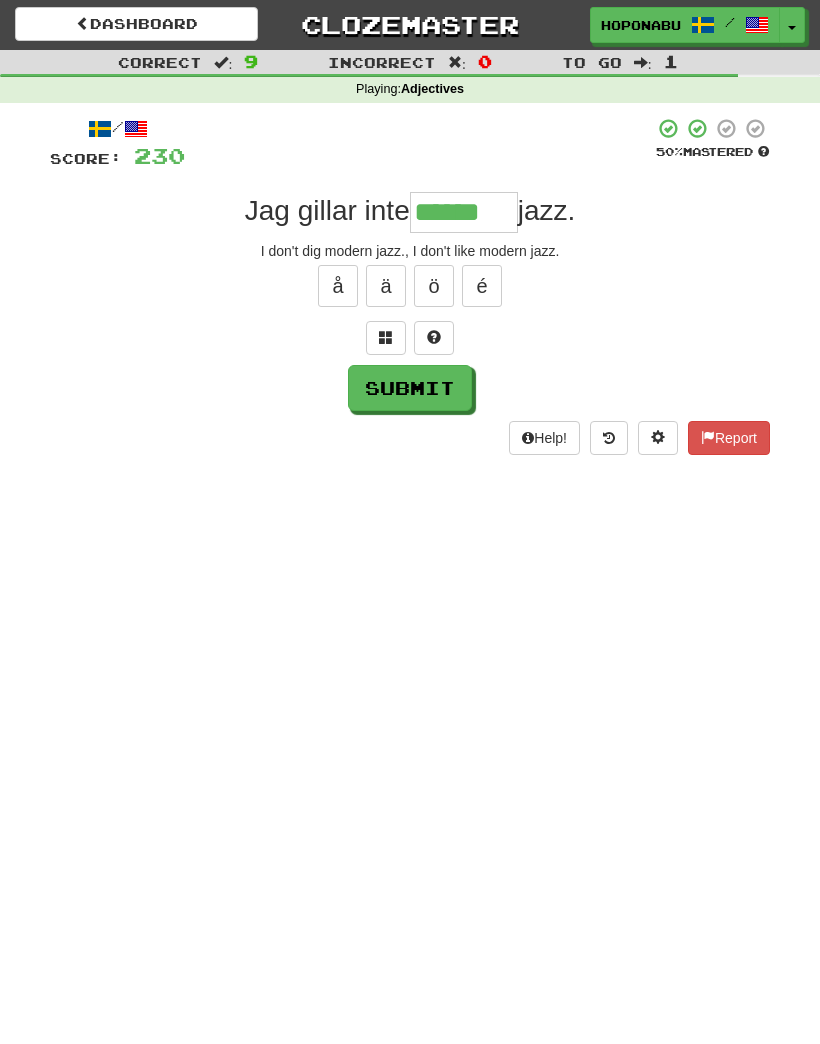 type on "******" 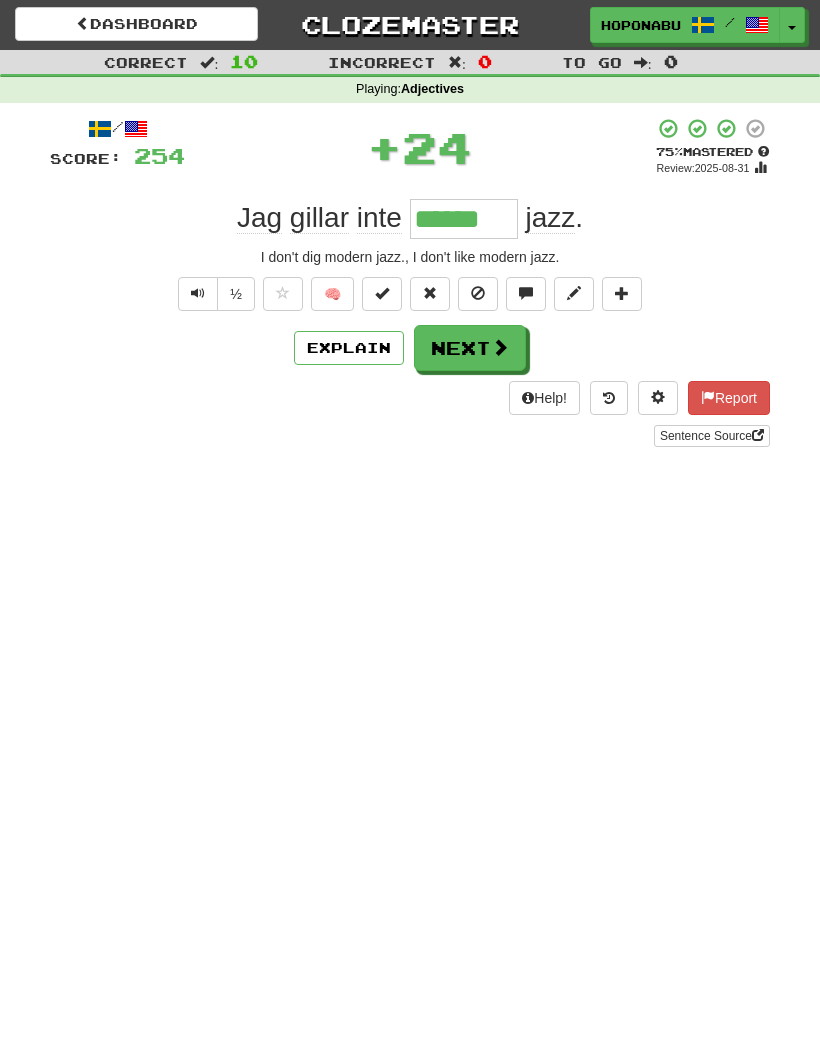 click on "Next" at bounding box center (470, 348) 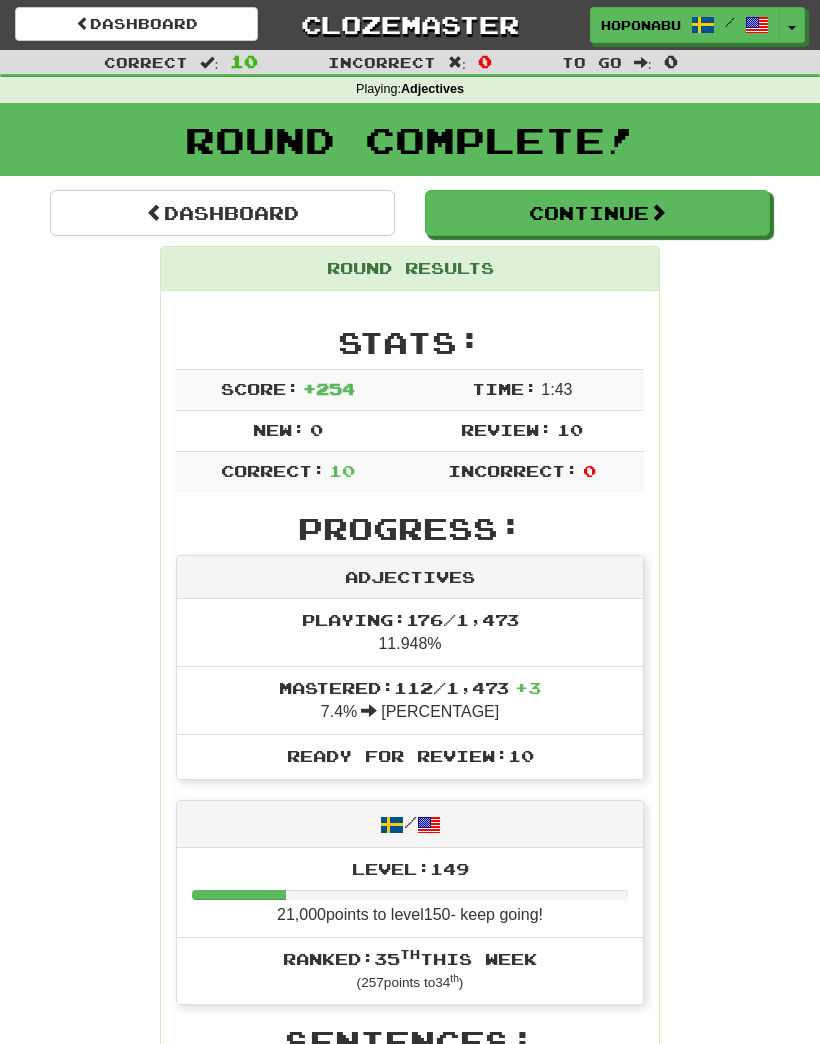 click on "Continue" at bounding box center (597, 213) 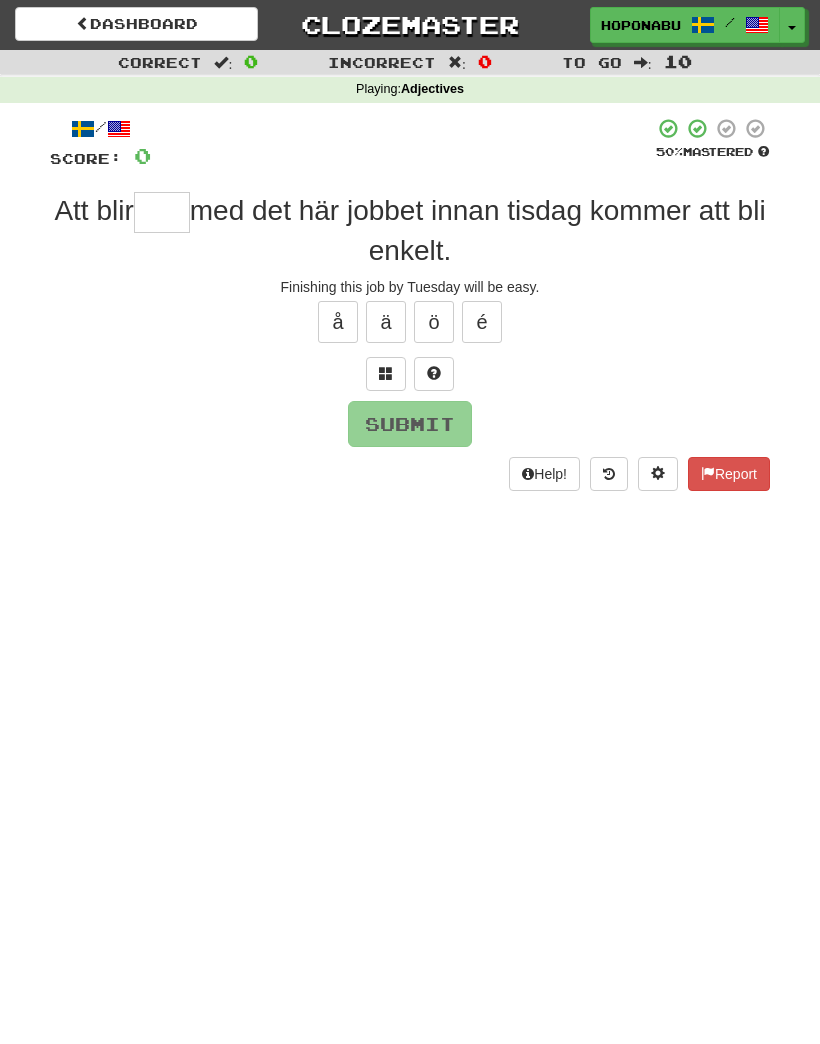 click at bounding box center [162, 212] 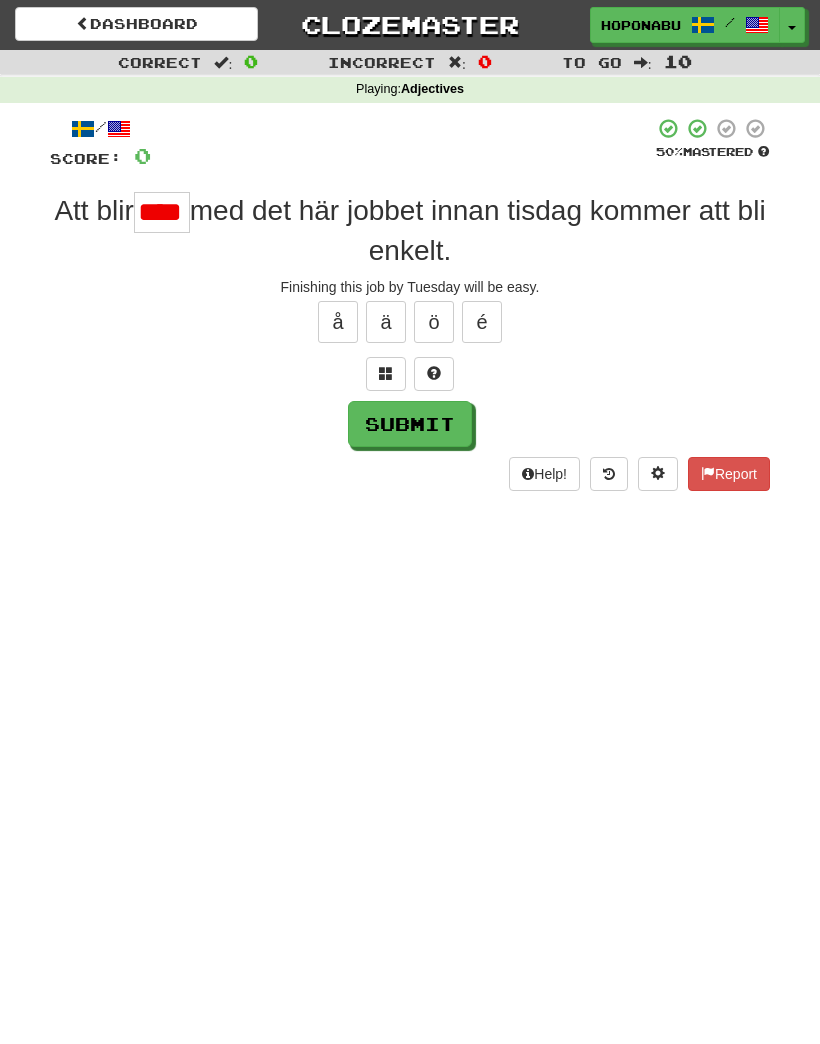 click at bounding box center (434, 374) 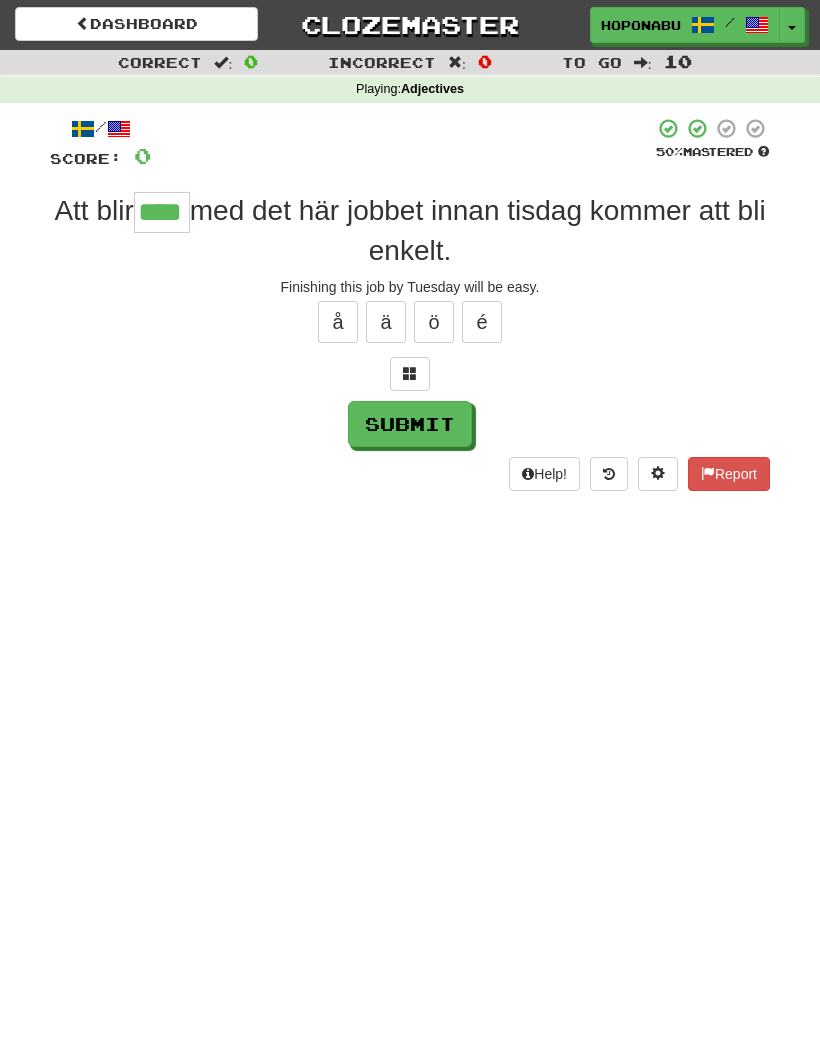 type on "****" 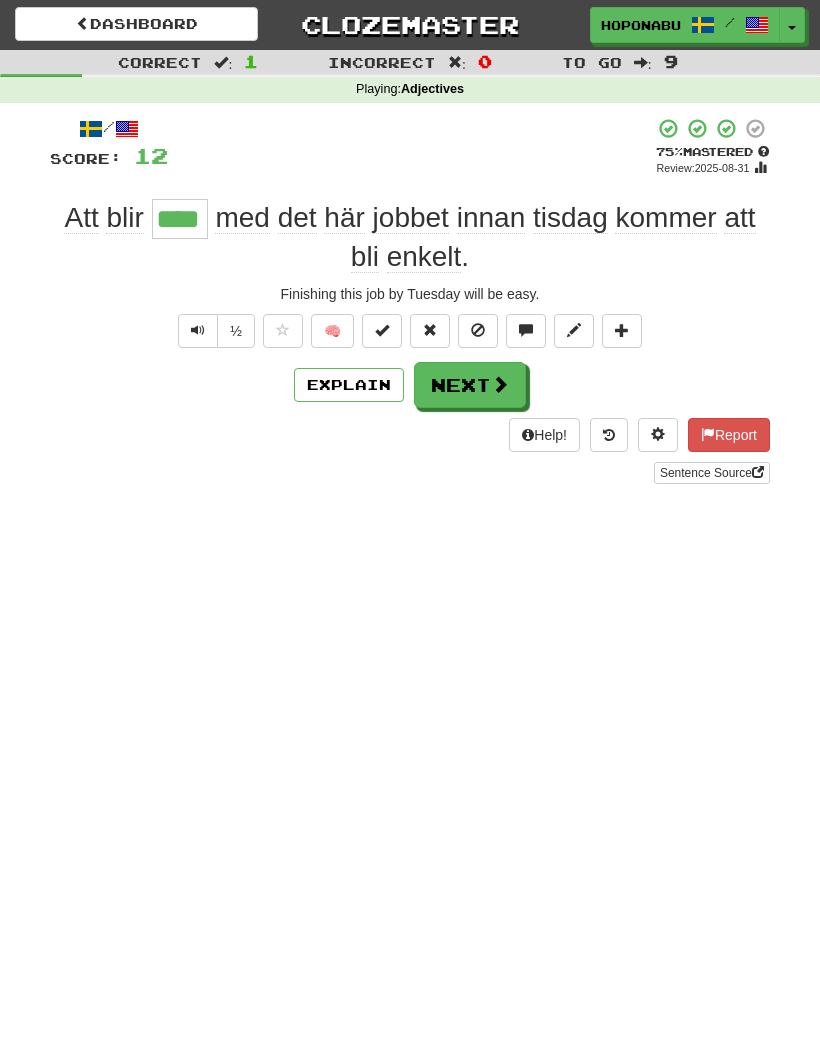 scroll, scrollTop: 0, scrollLeft: 0, axis: both 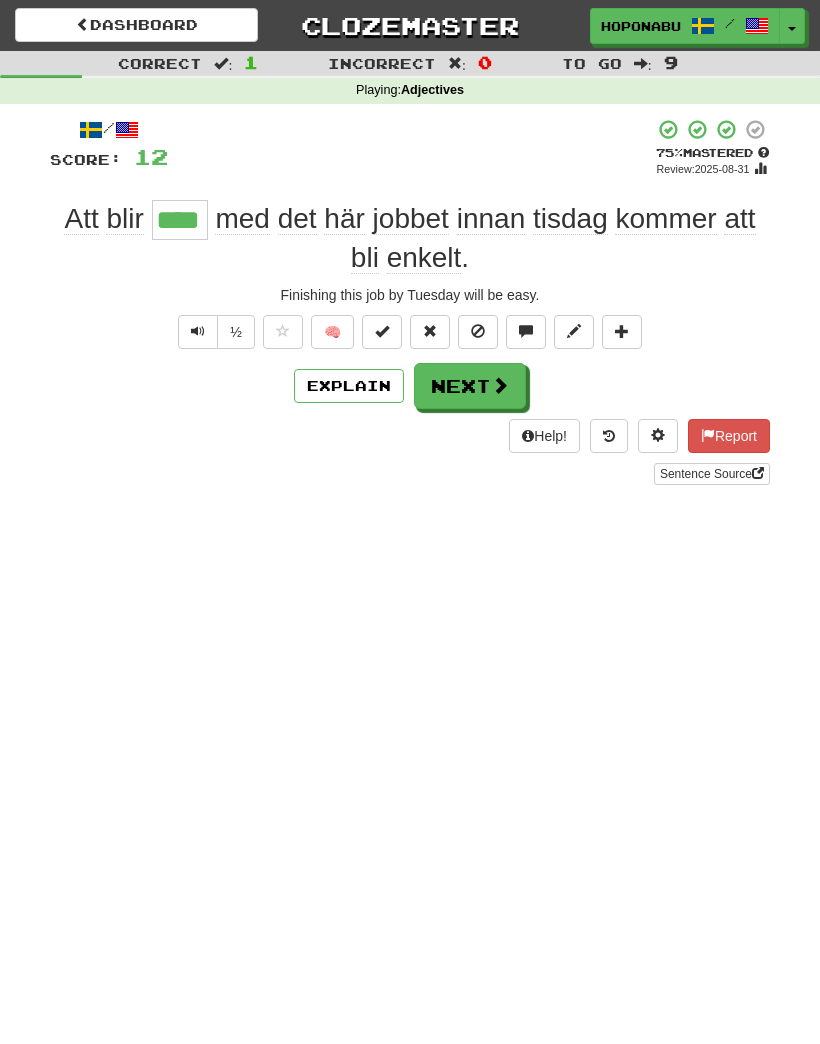 click on "Next" at bounding box center (470, 386) 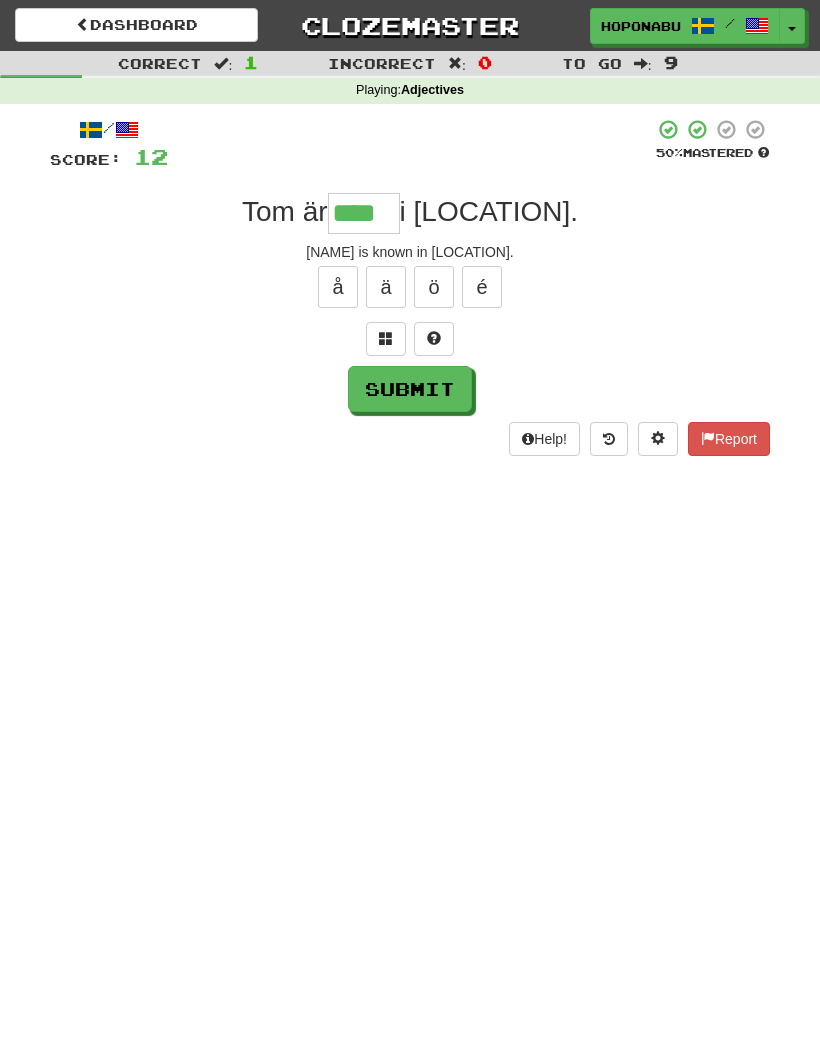 type on "****" 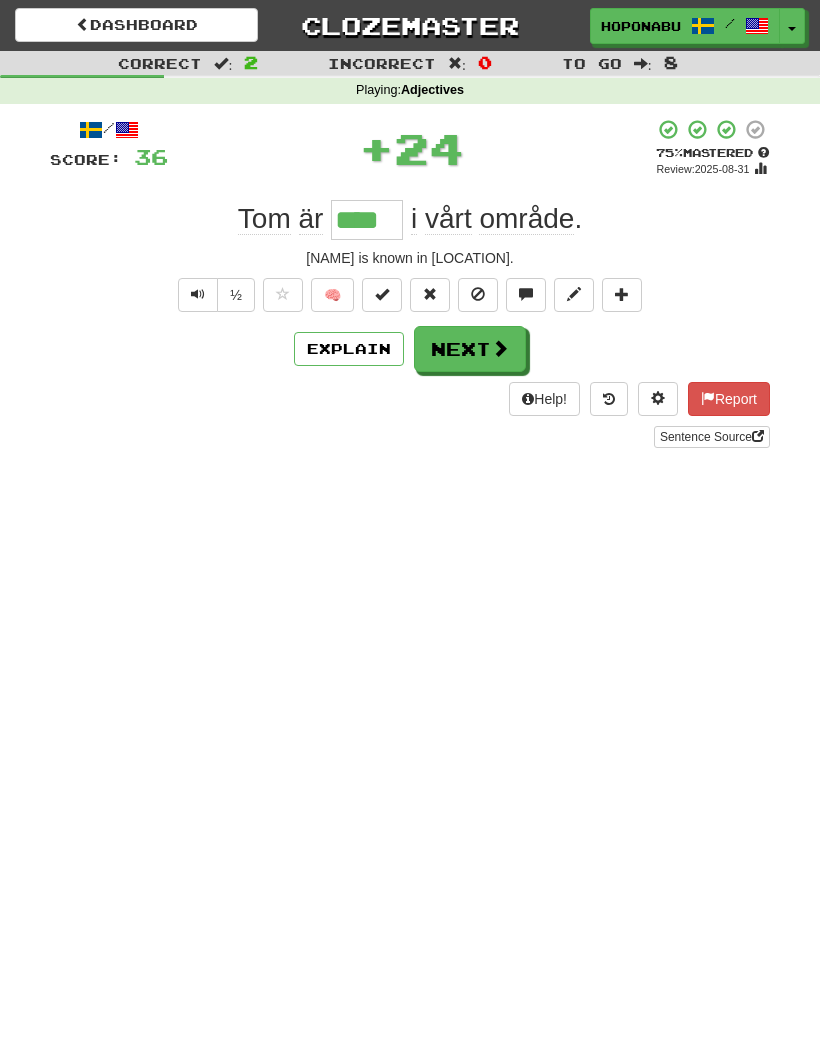 click at bounding box center [500, 348] 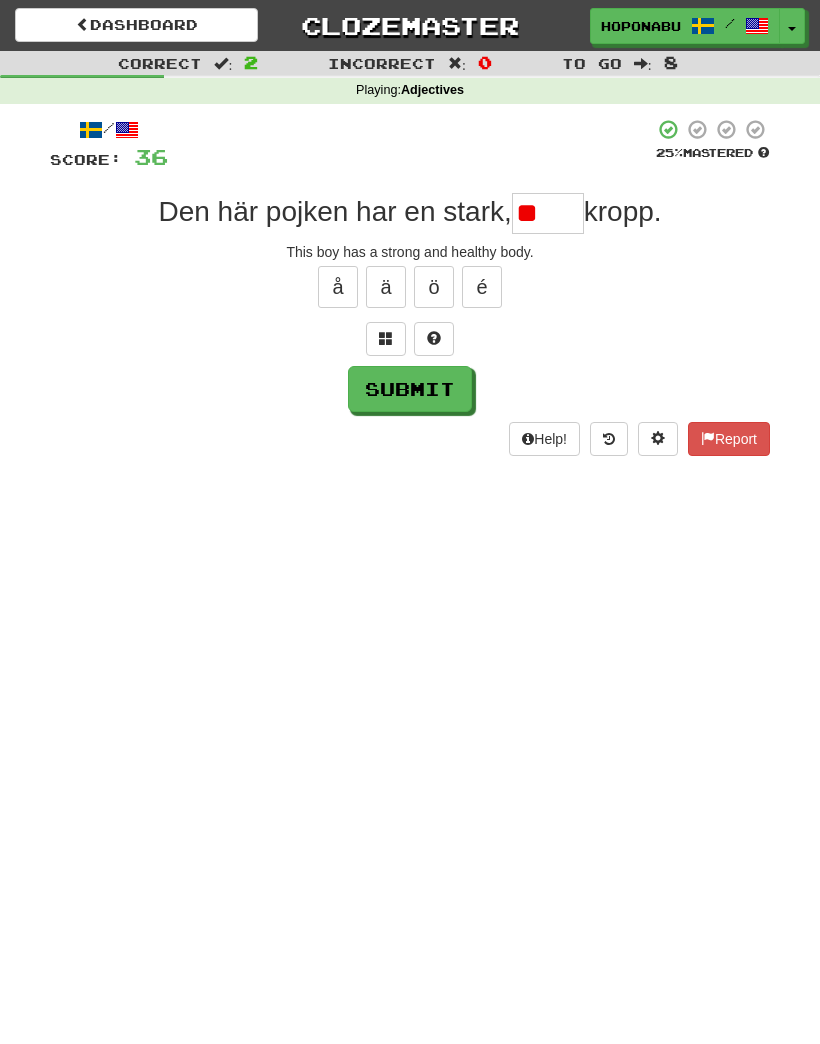 type on "*" 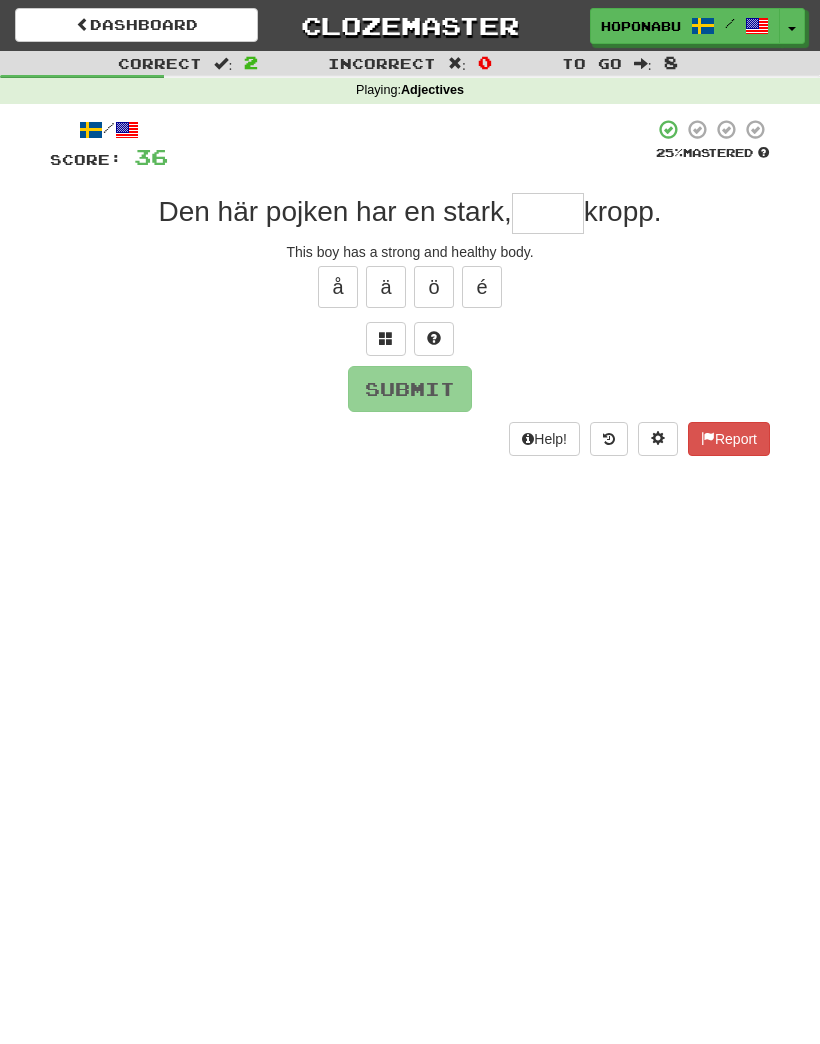 type on "*" 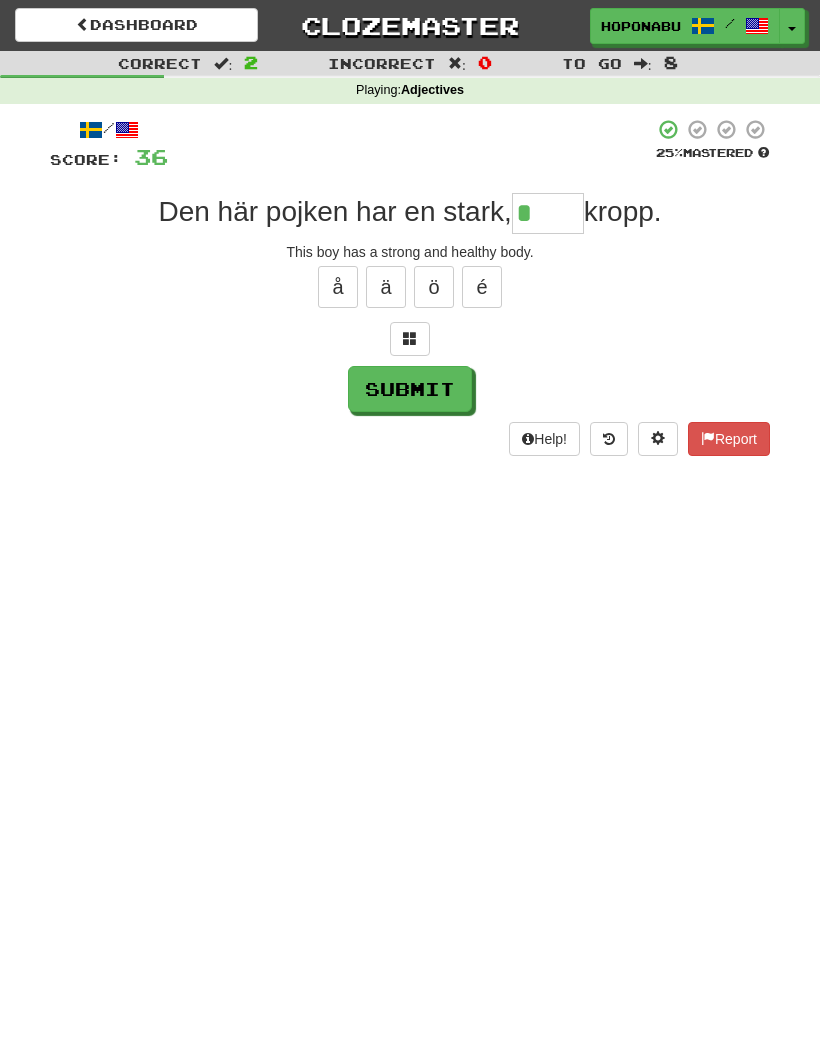 click at bounding box center (410, 339) 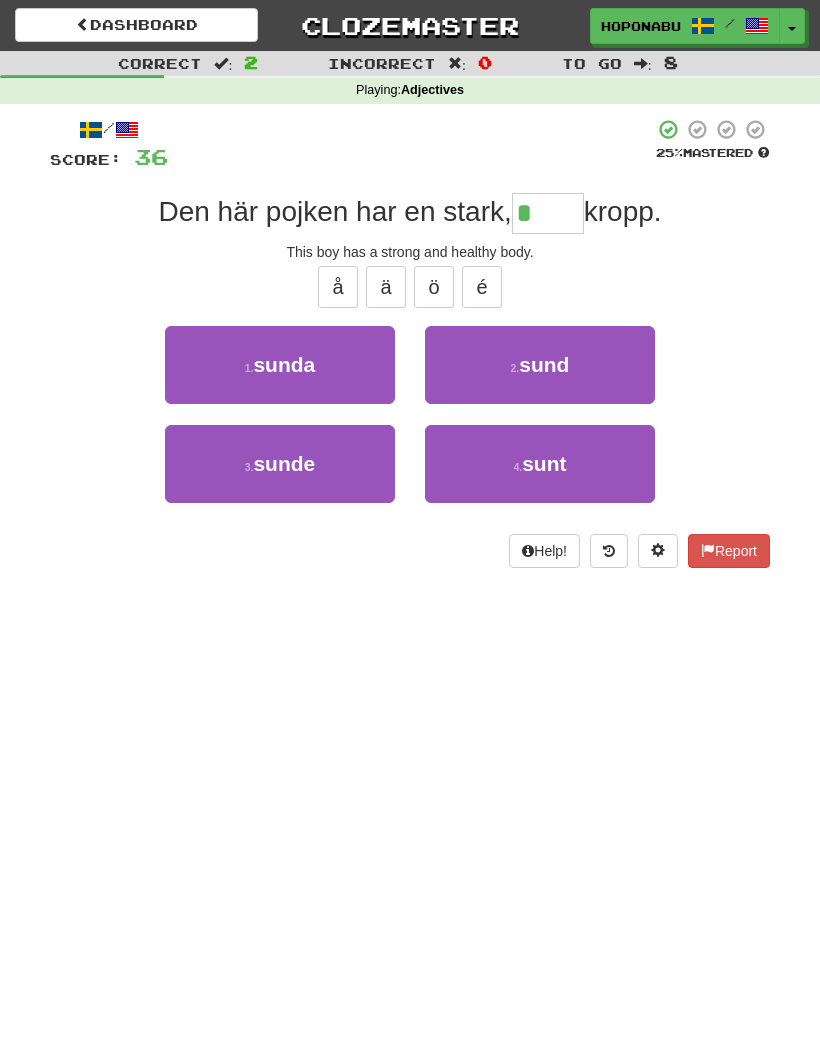 click on "2 . sund" at bounding box center [540, 365] 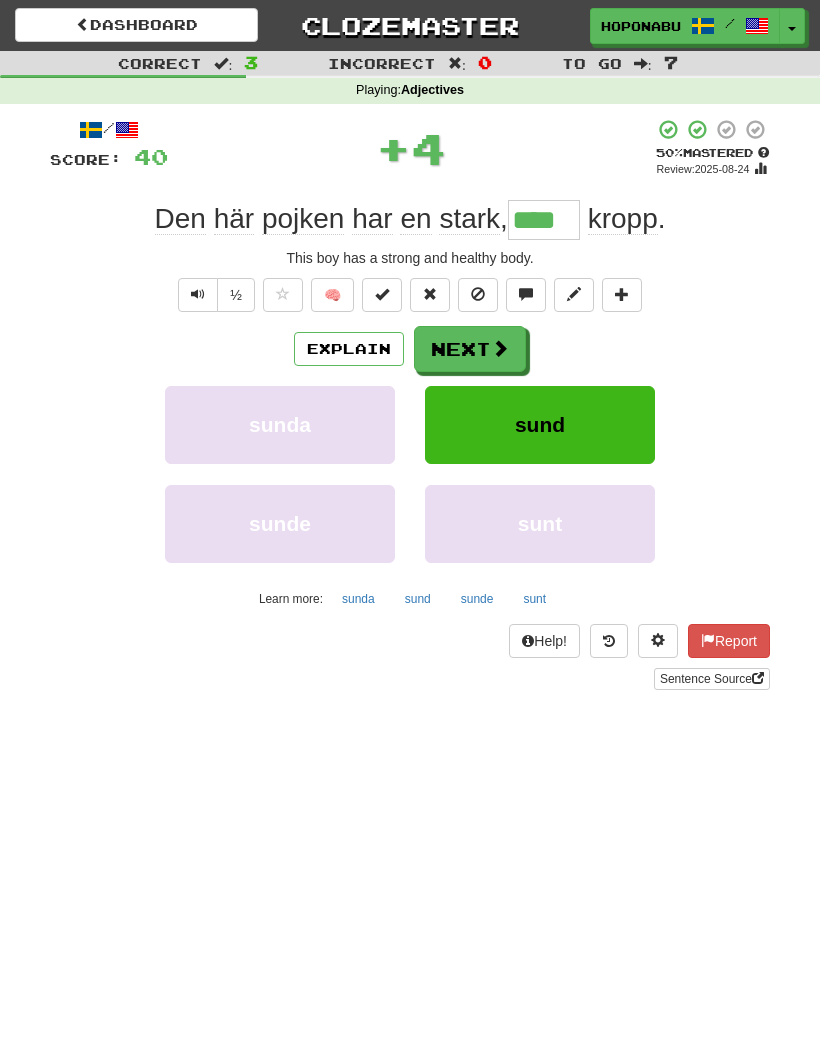 click on "Explain" at bounding box center (349, 349) 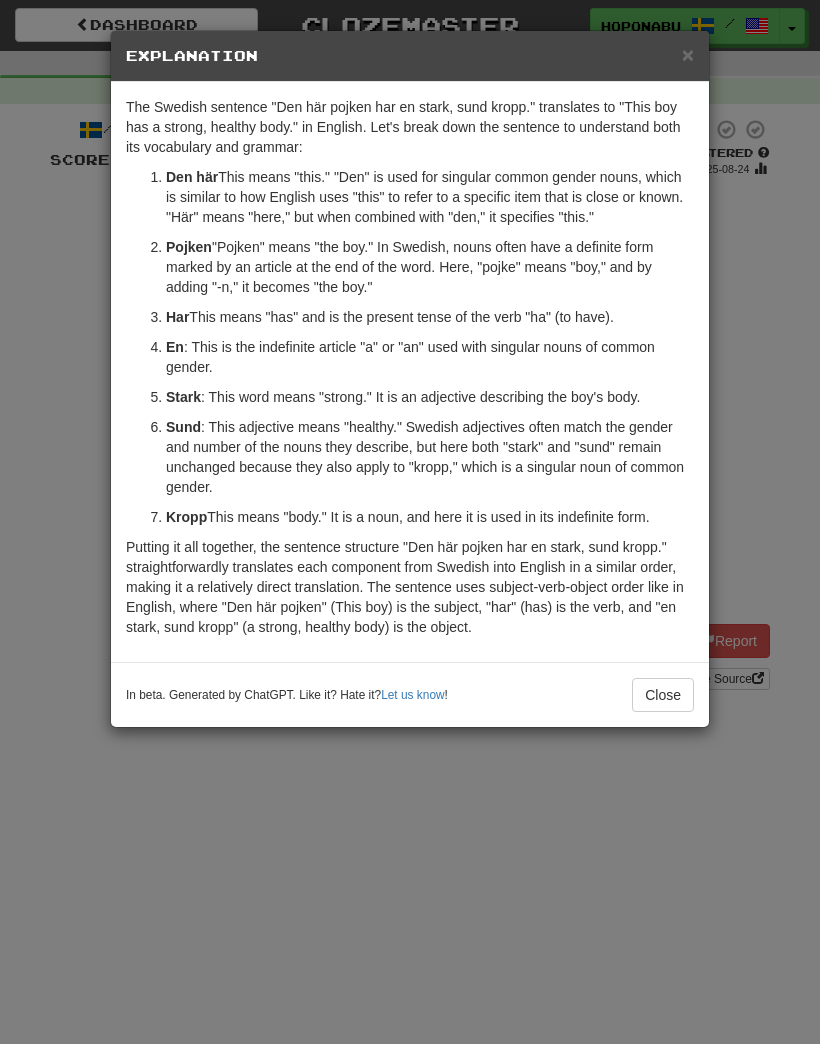 click on "Close" at bounding box center [663, 695] 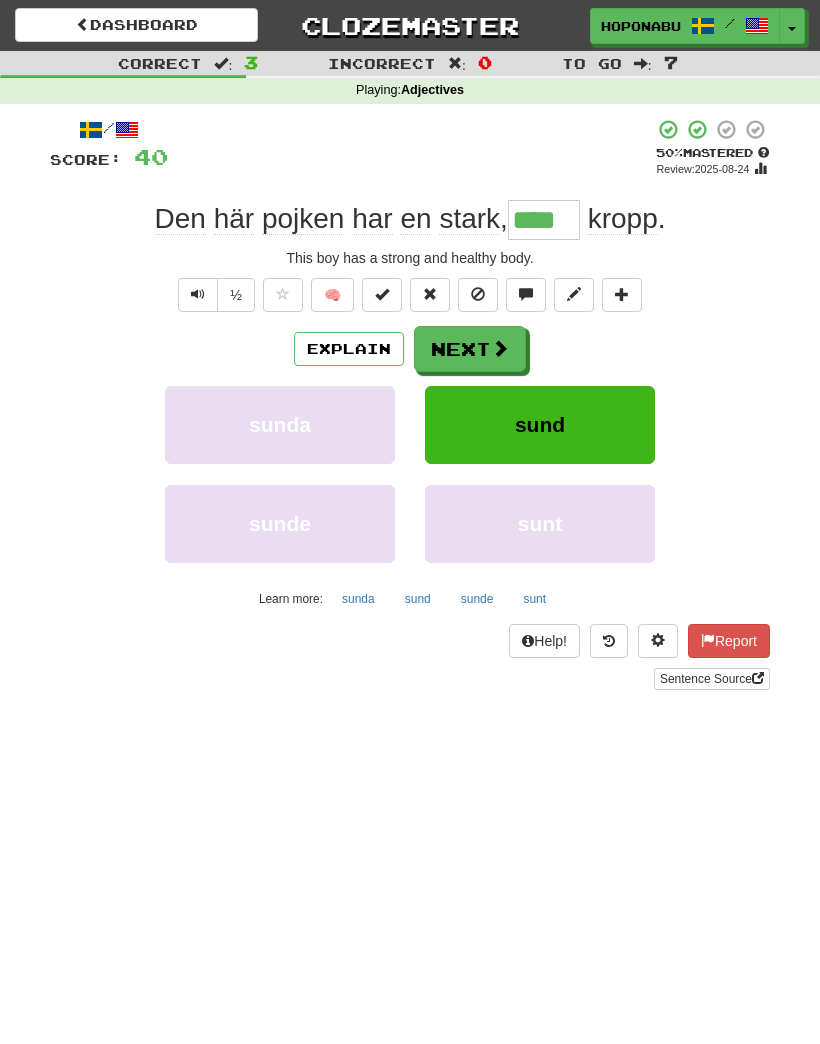 click on "Next" at bounding box center [470, 349] 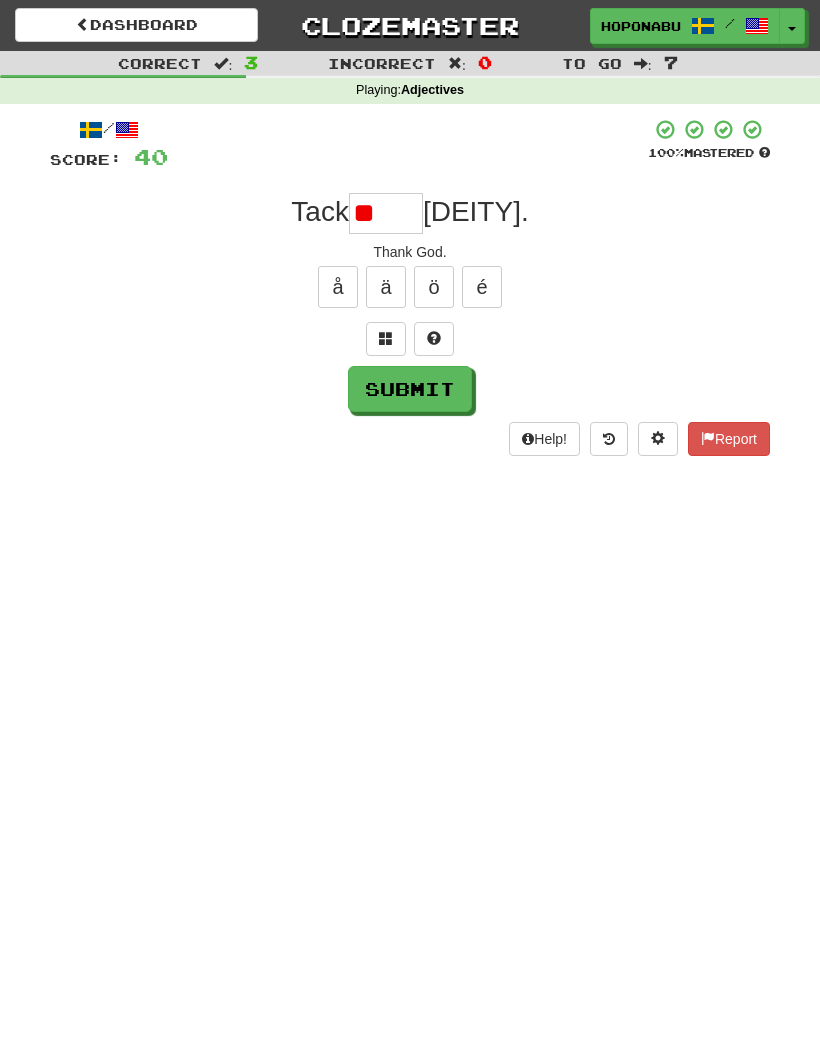 type on "*" 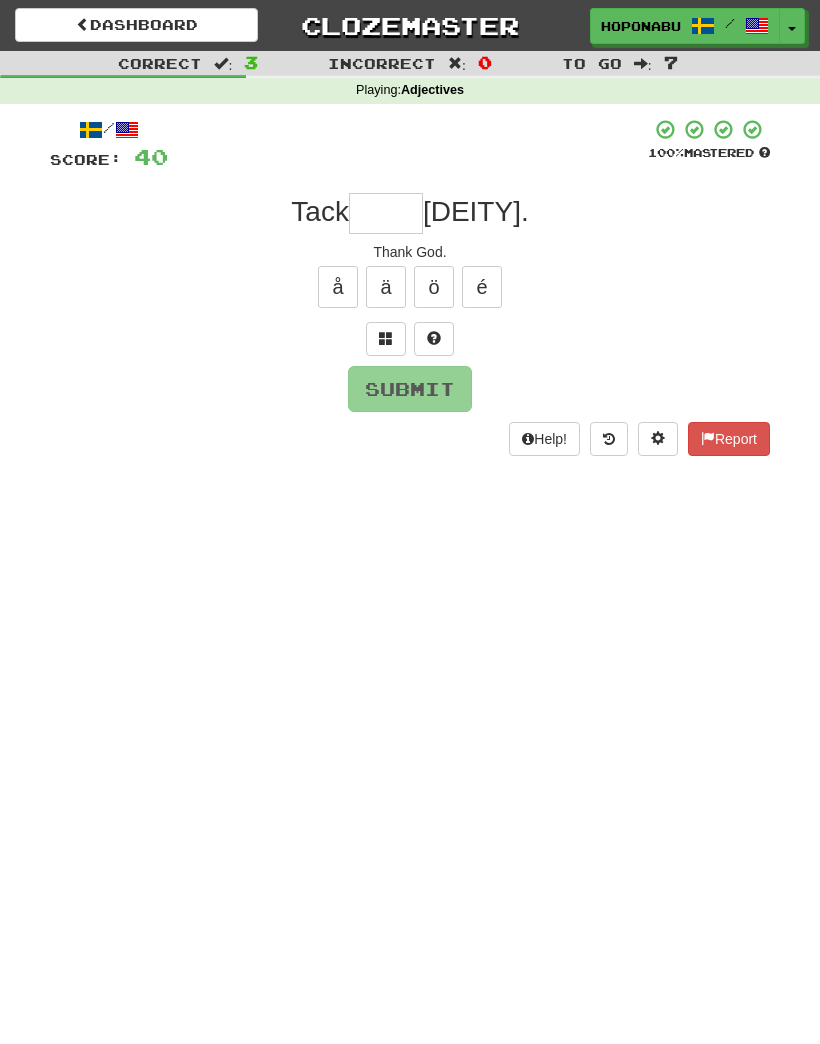 click at bounding box center (434, 338) 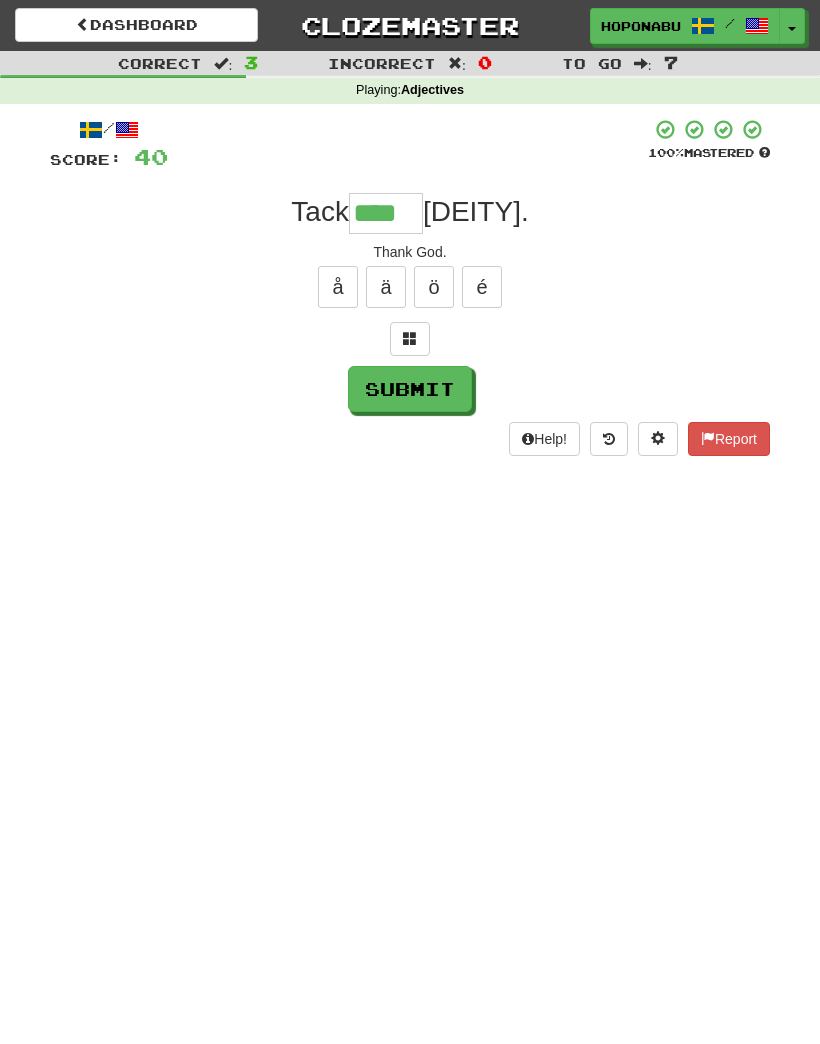 type on "****" 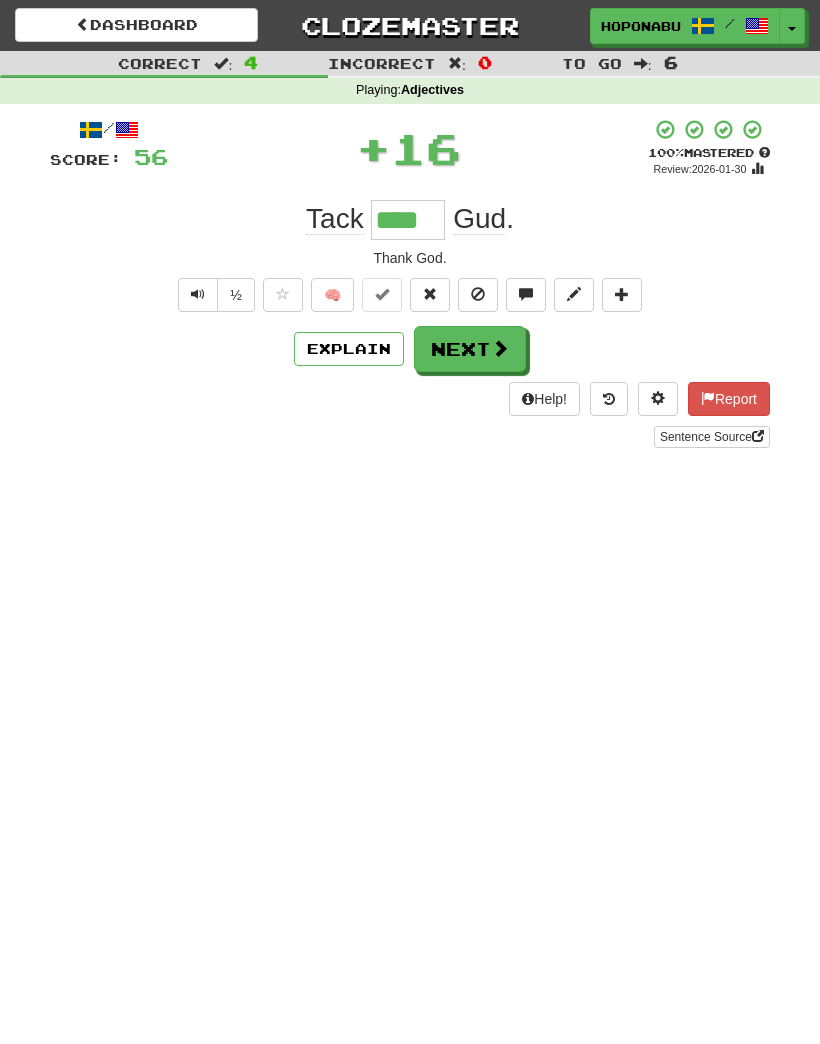 click on "Explain" at bounding box center (349, 349) 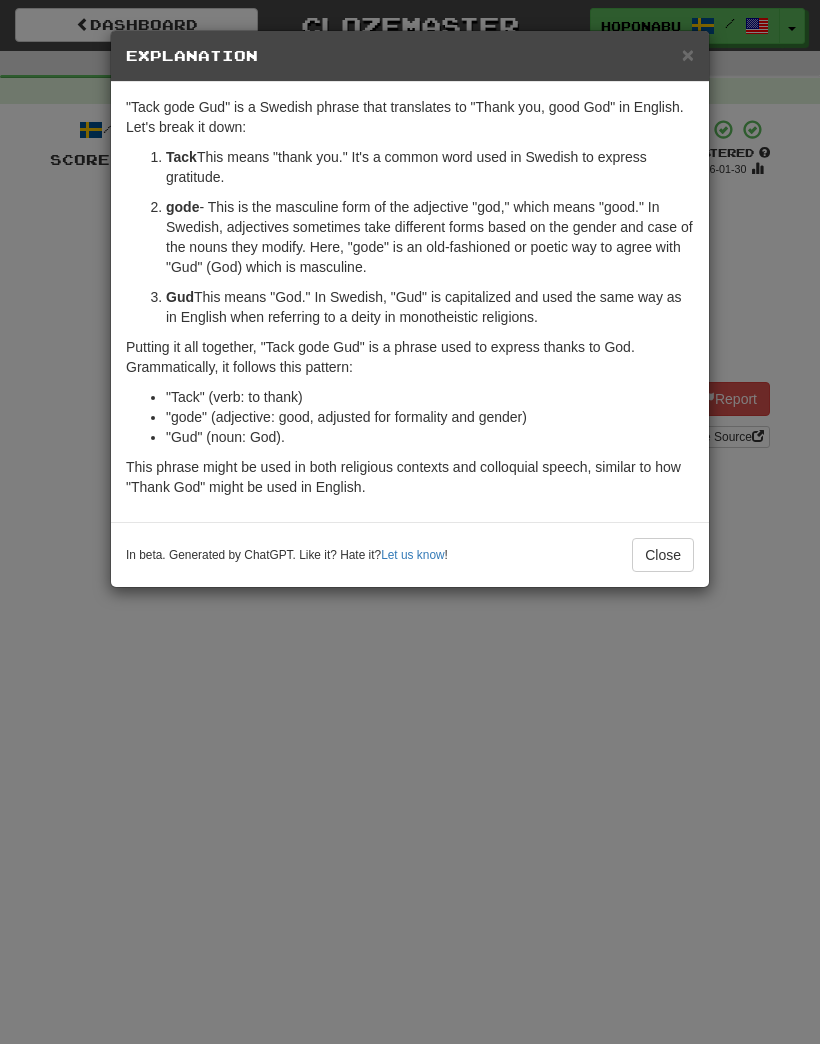 click on "Close" at bounding box center (663, 555) 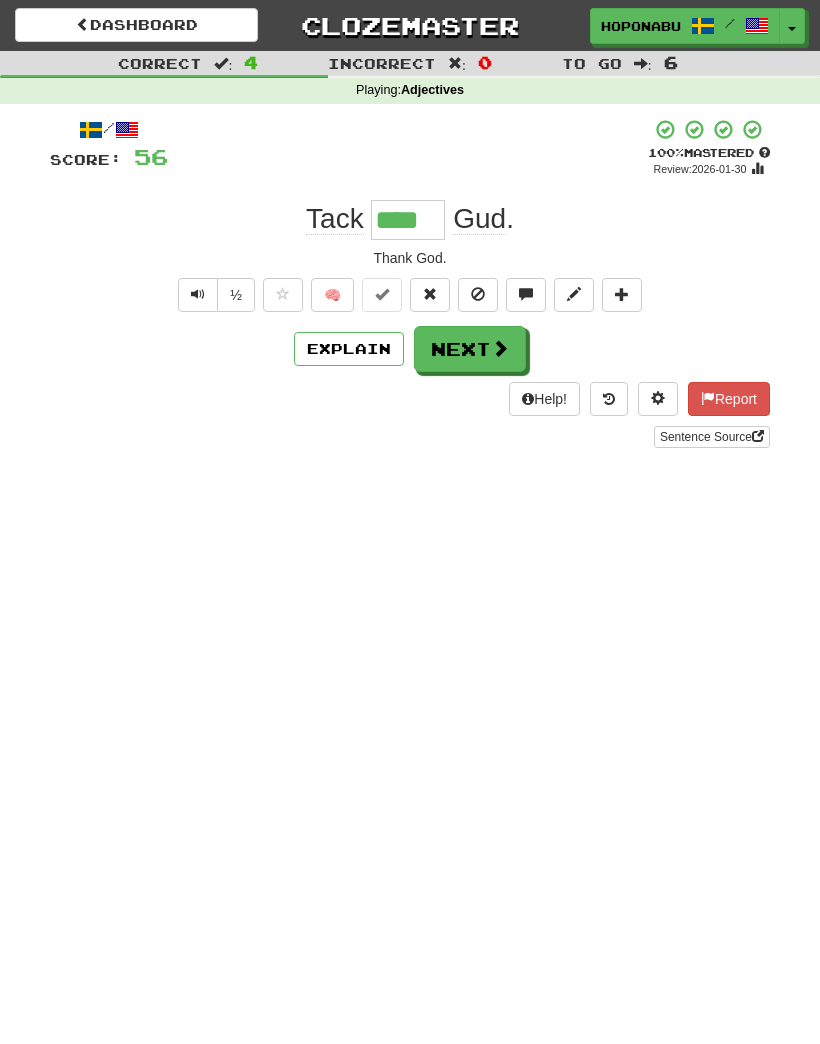 click on "Next" at bounding box center (470, 349) 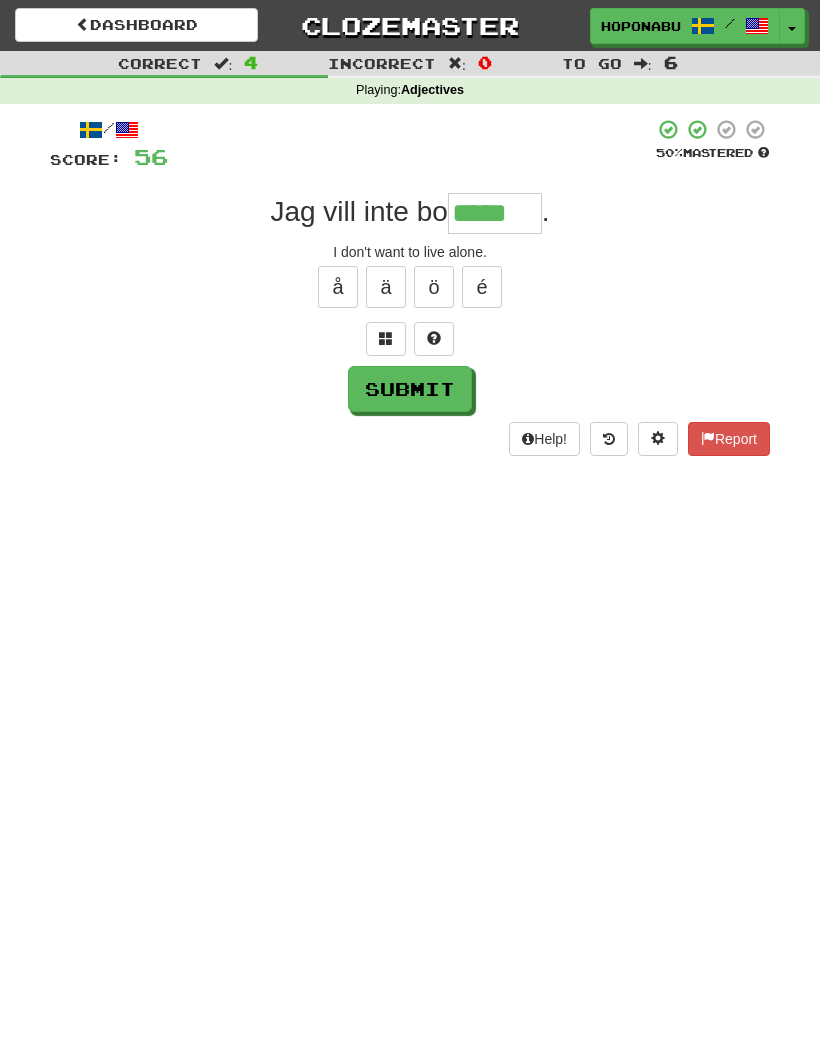 type on "*****" 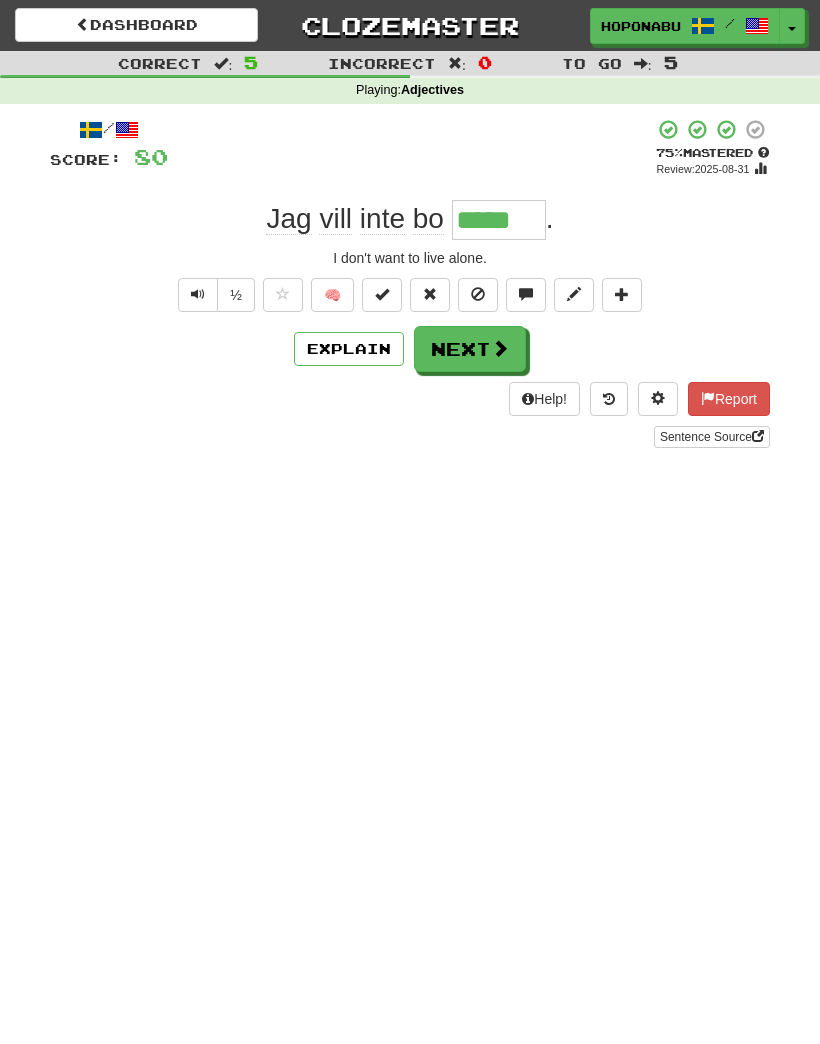 click on "Next" at bounding box center [470, 349] 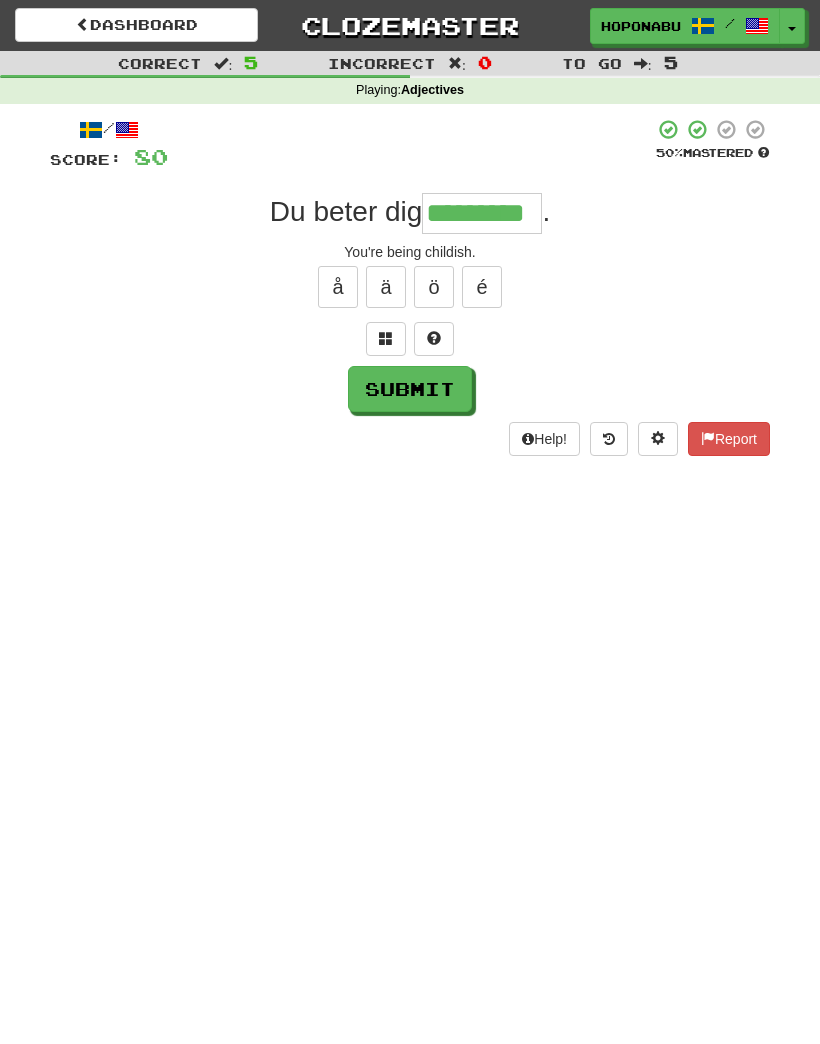 type on "*********" 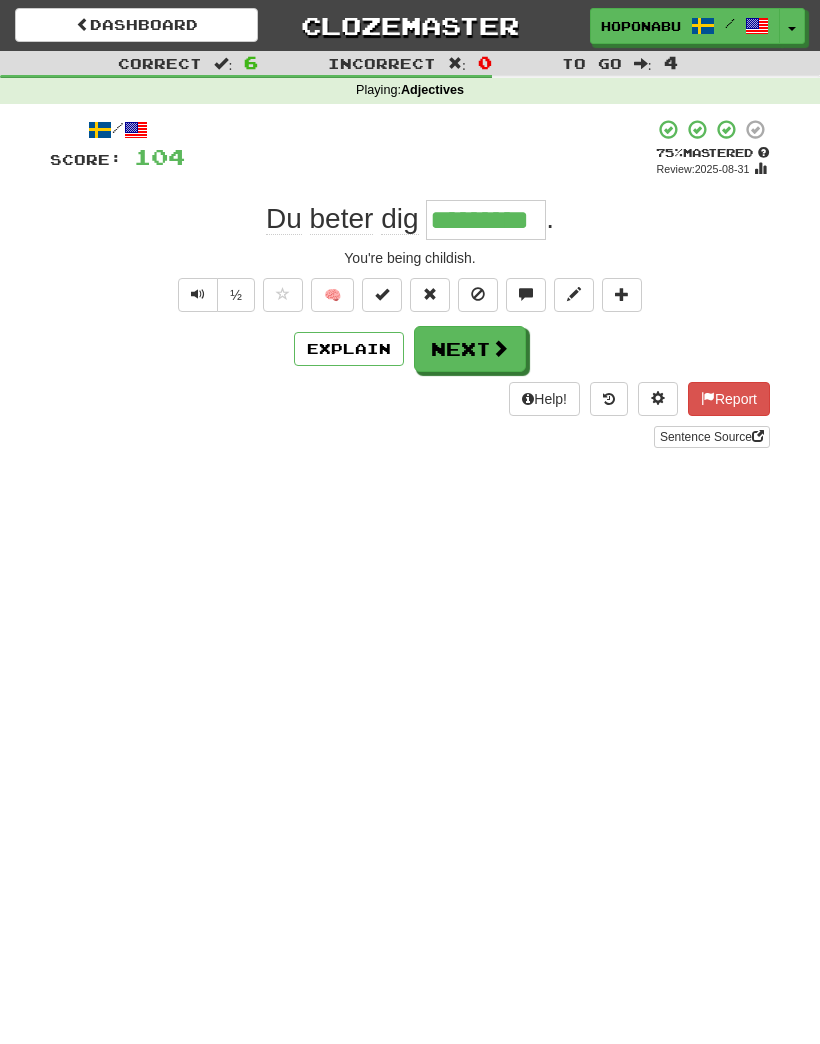 click on "Next" at bounding box center (470, 349) 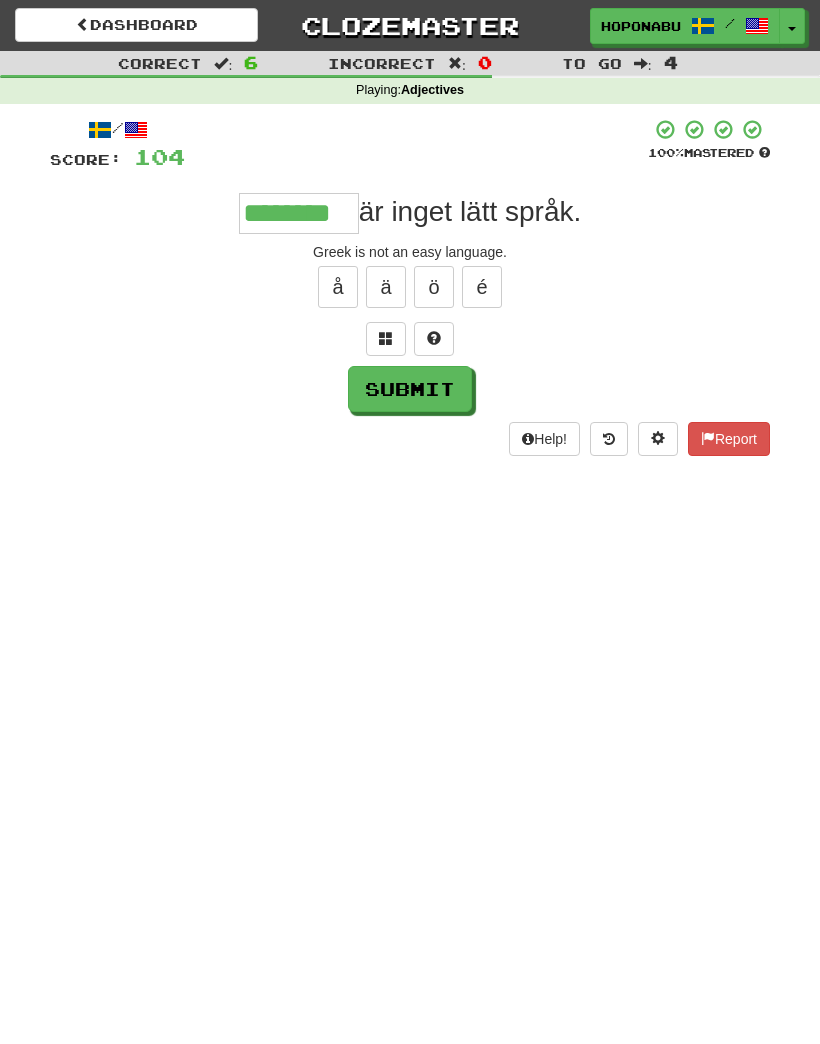 click on "Submit" at bounding box center (410, 389) 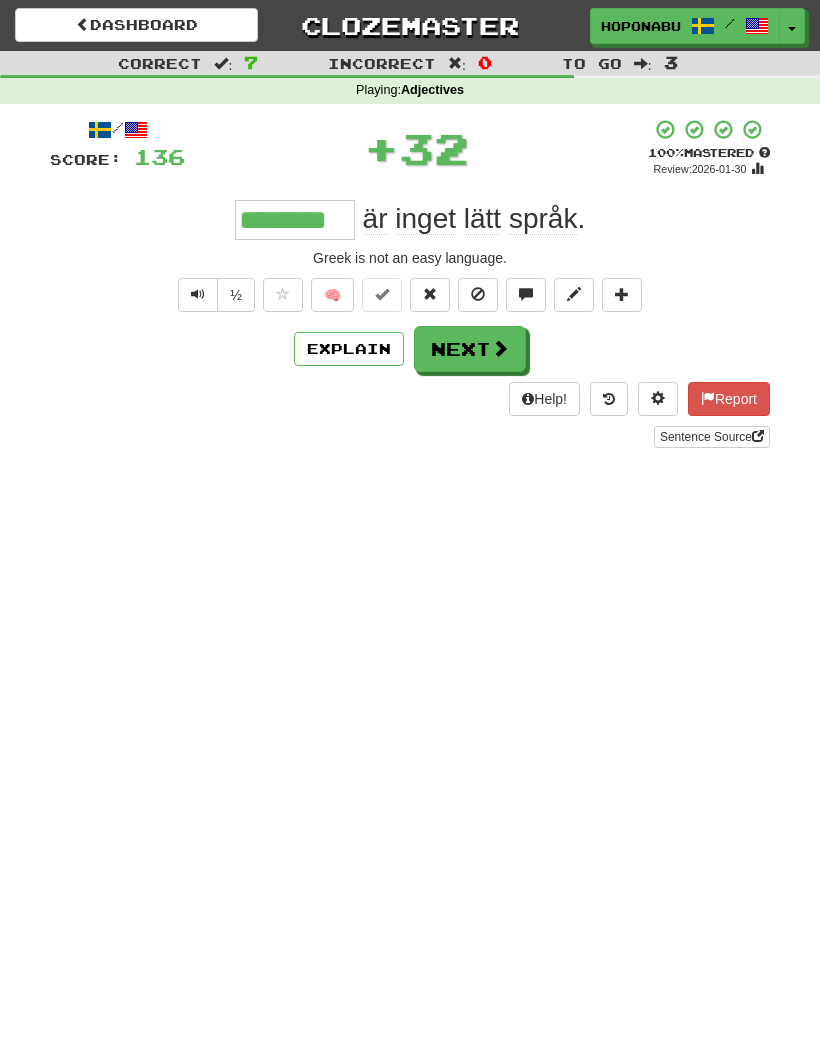 click on "Next" at bounding box center (470, 349) 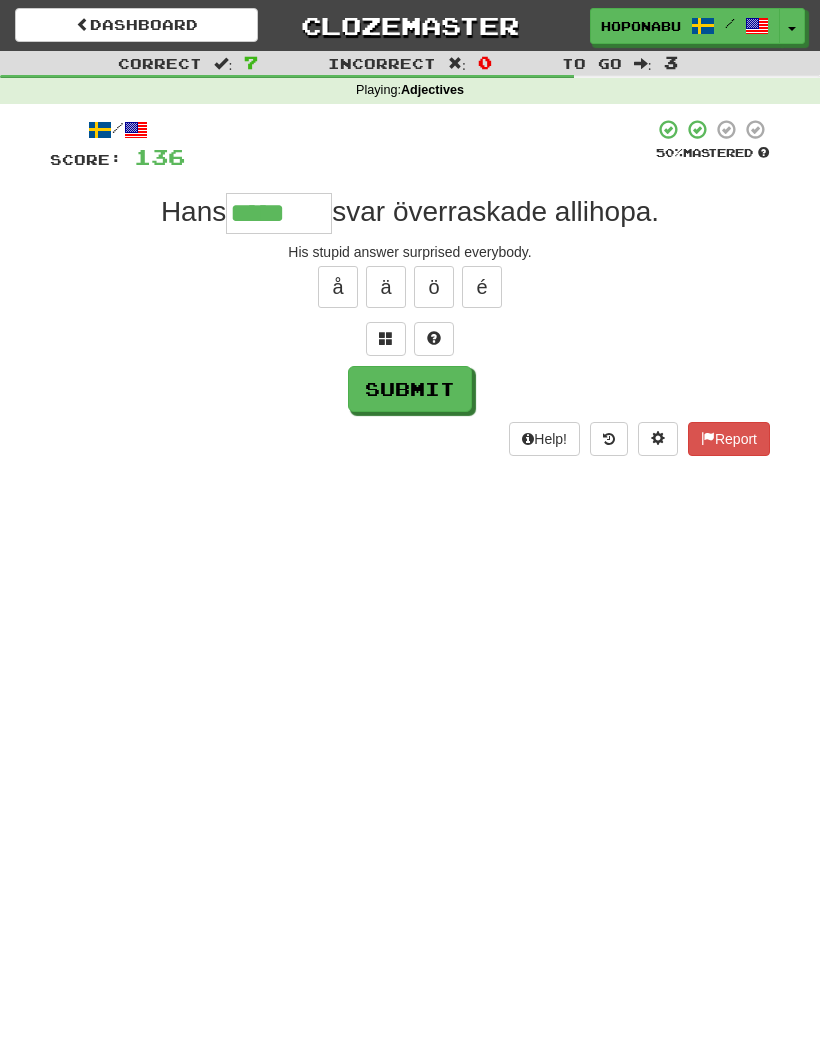 type on "*****" 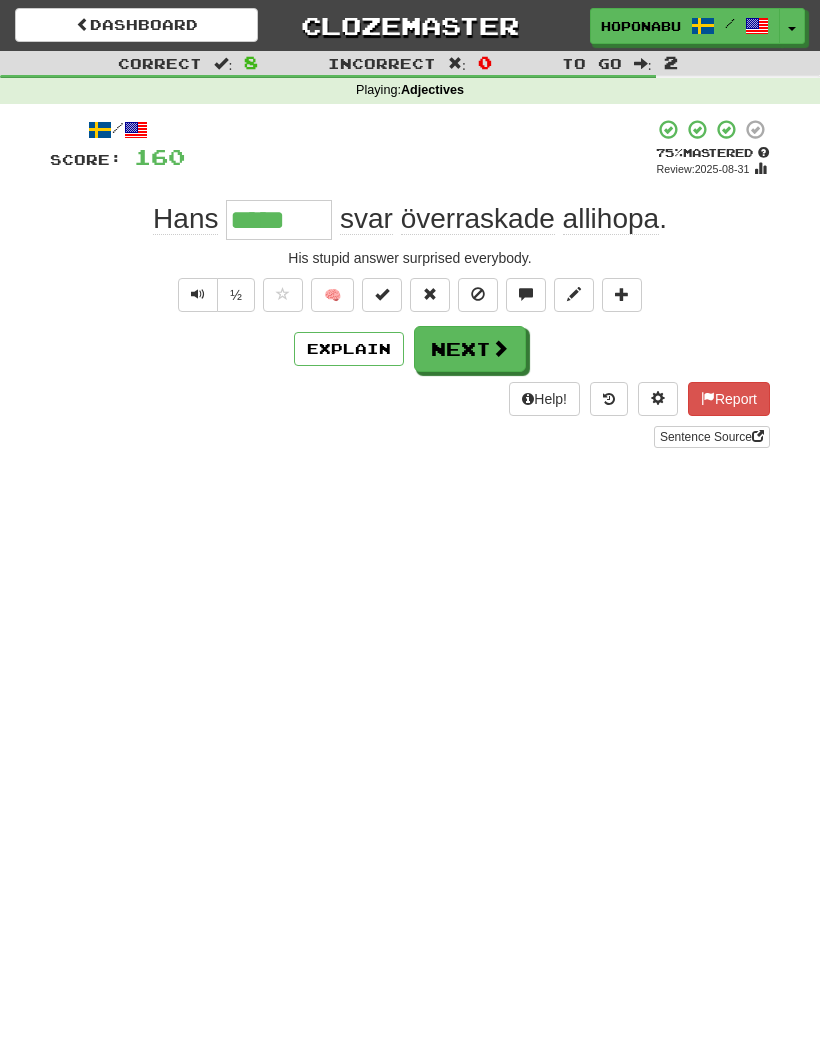 click on "Next" at bounding box center [470, 349] 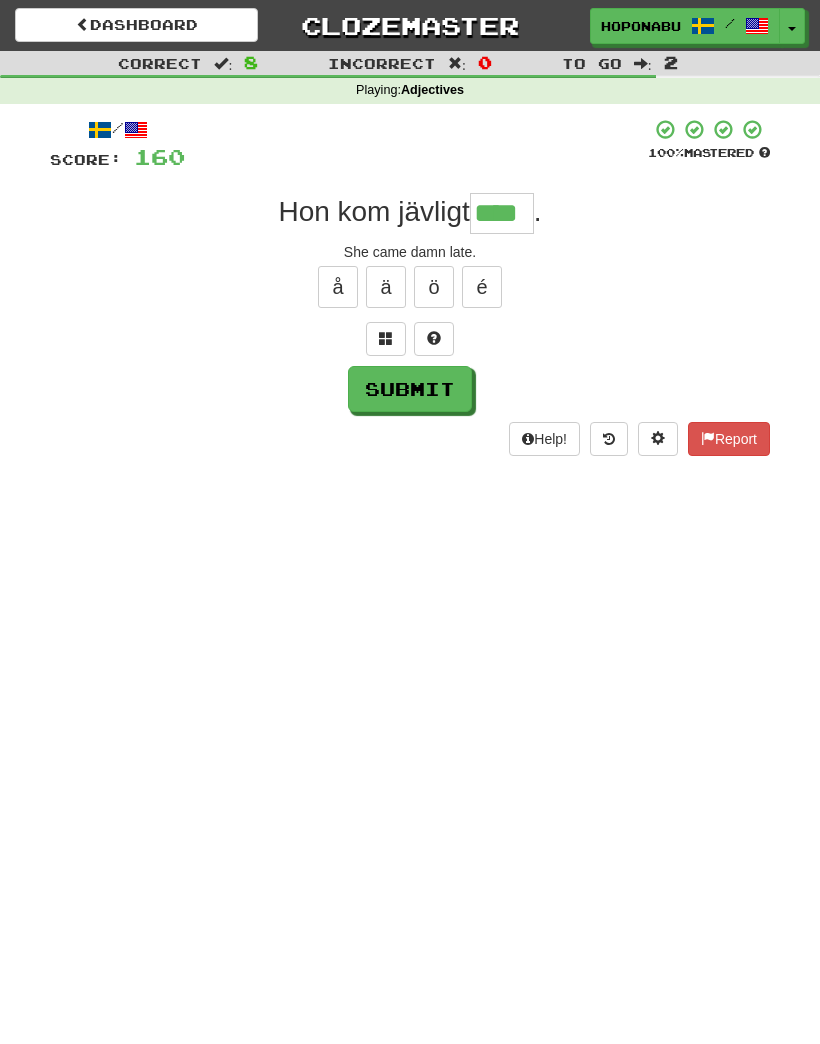 type on "****" 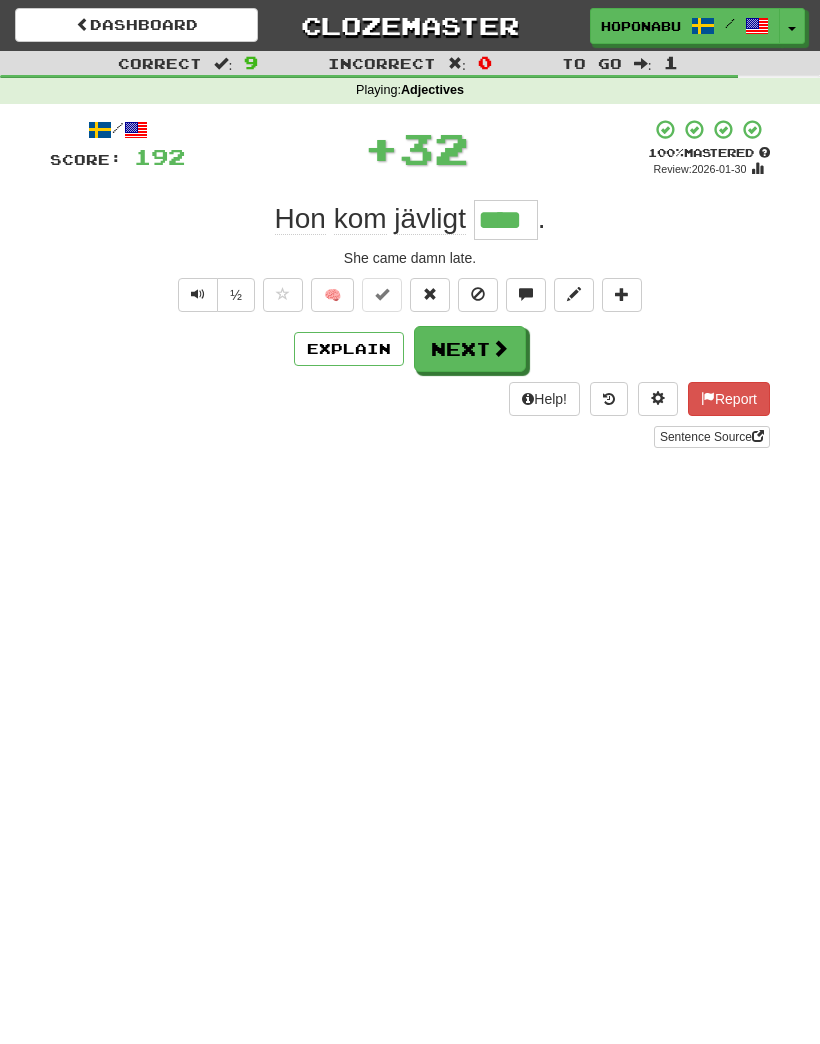 click on "Next" at bounding box center [470, 349] 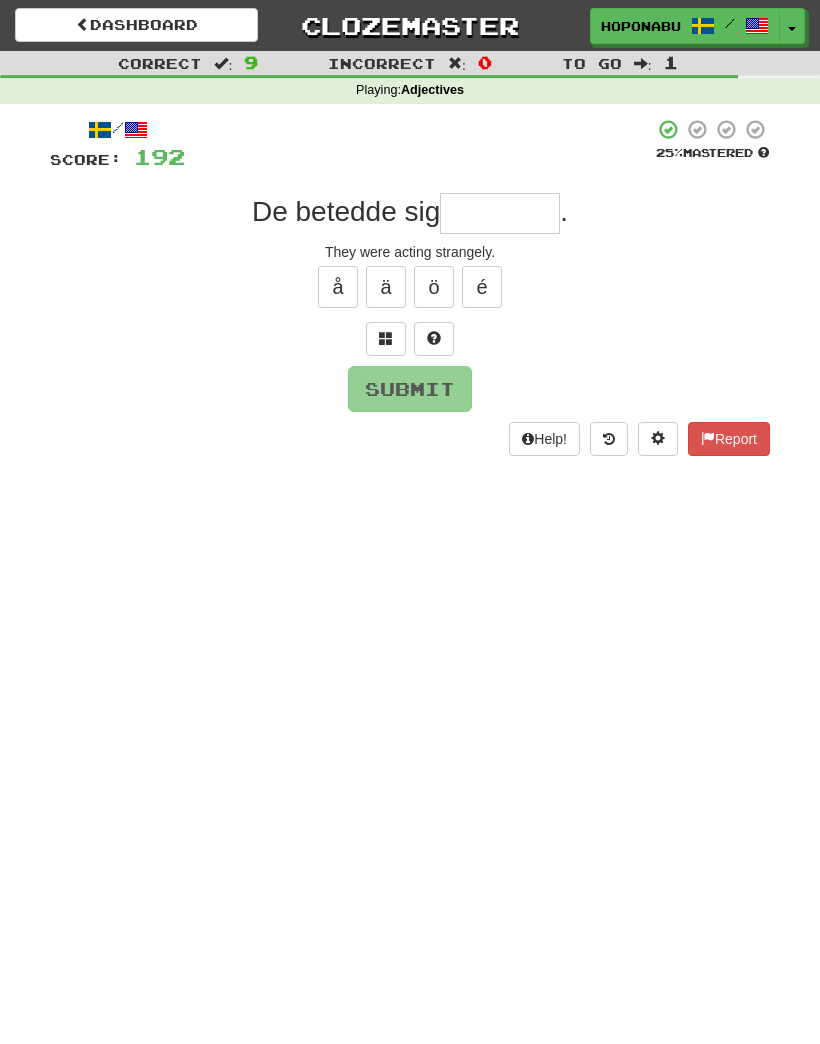 type on "*" 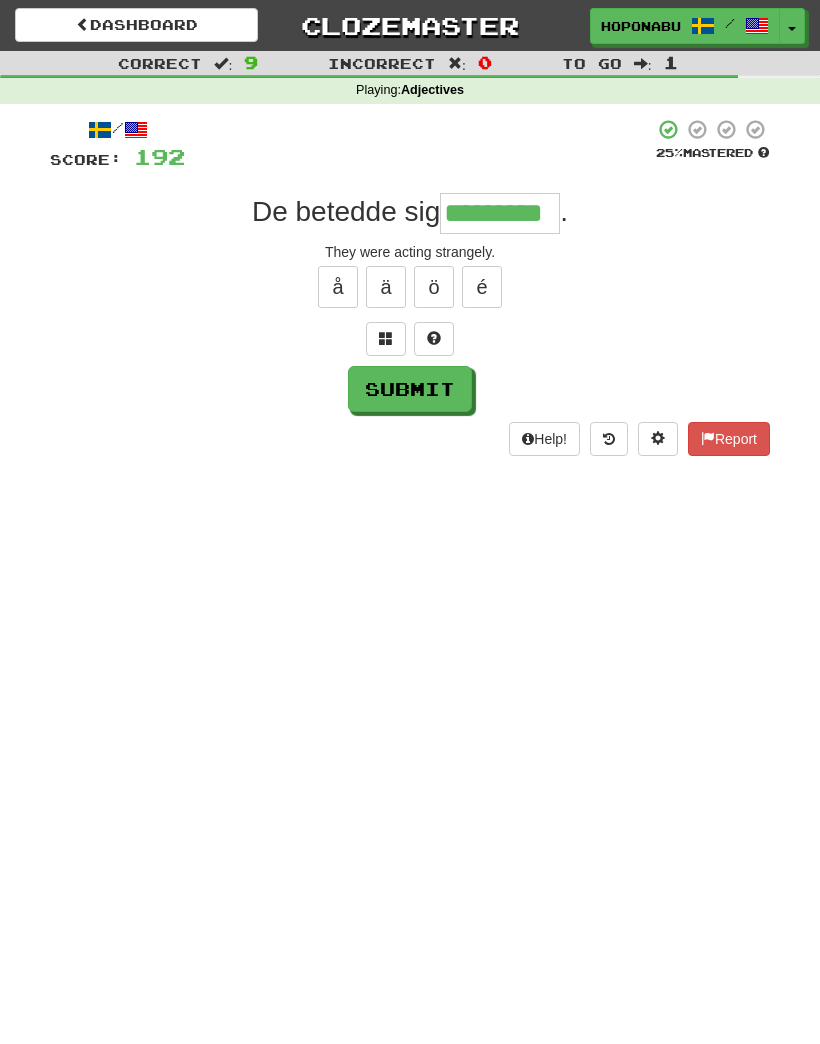 type on "*********" 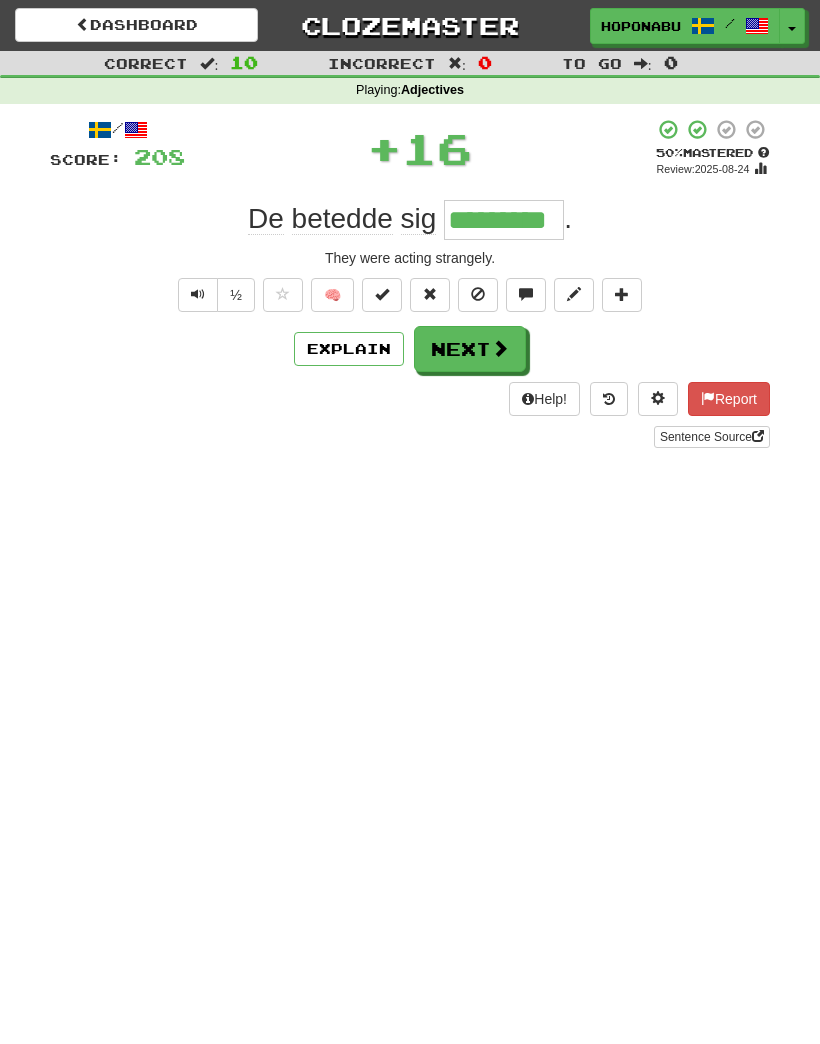 click on "Next" at bounding box center (470, 349) 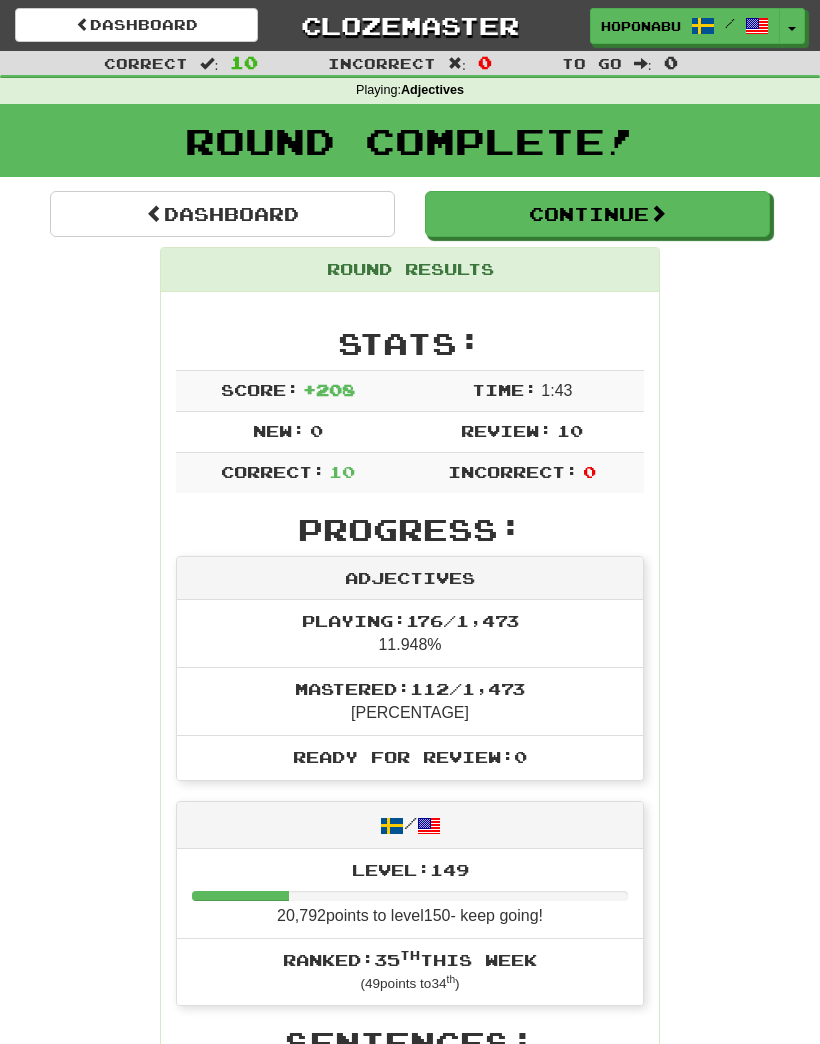 click on "Continue" at bounding box center (597, 214) 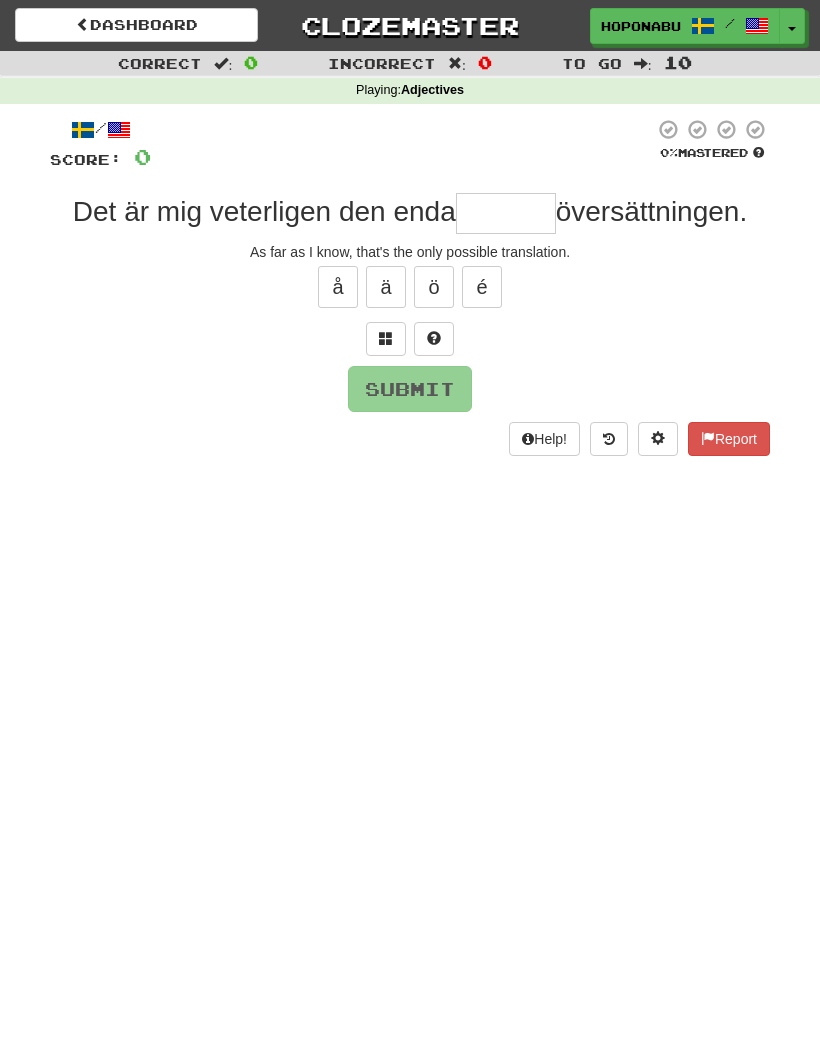 click at bounding box center (506, 213) 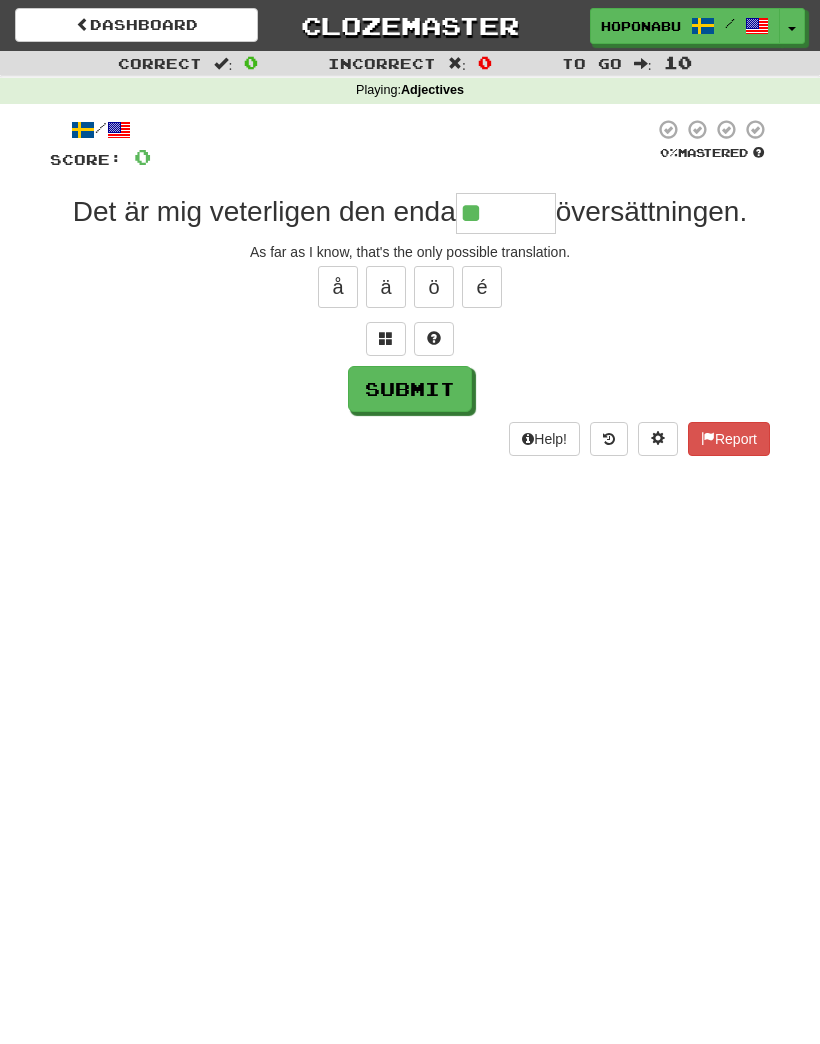 click at bounding box center (386, 338) 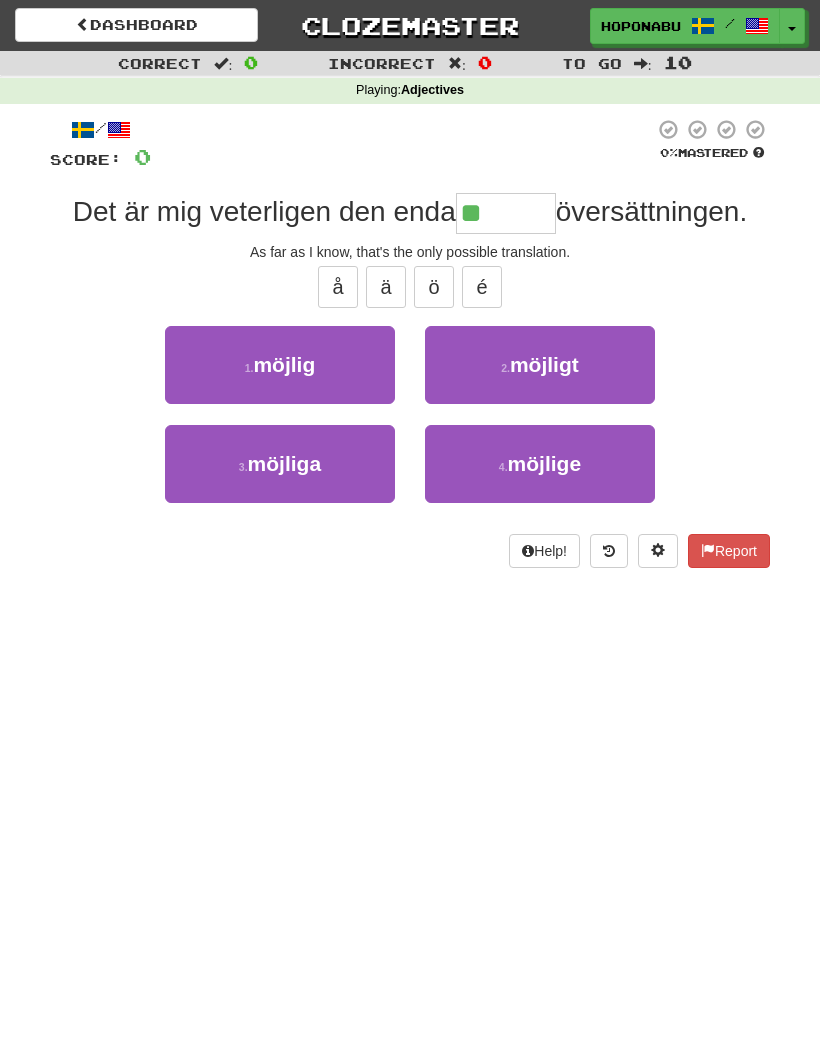 click on "möjlig" at bounding box center (284, 364) 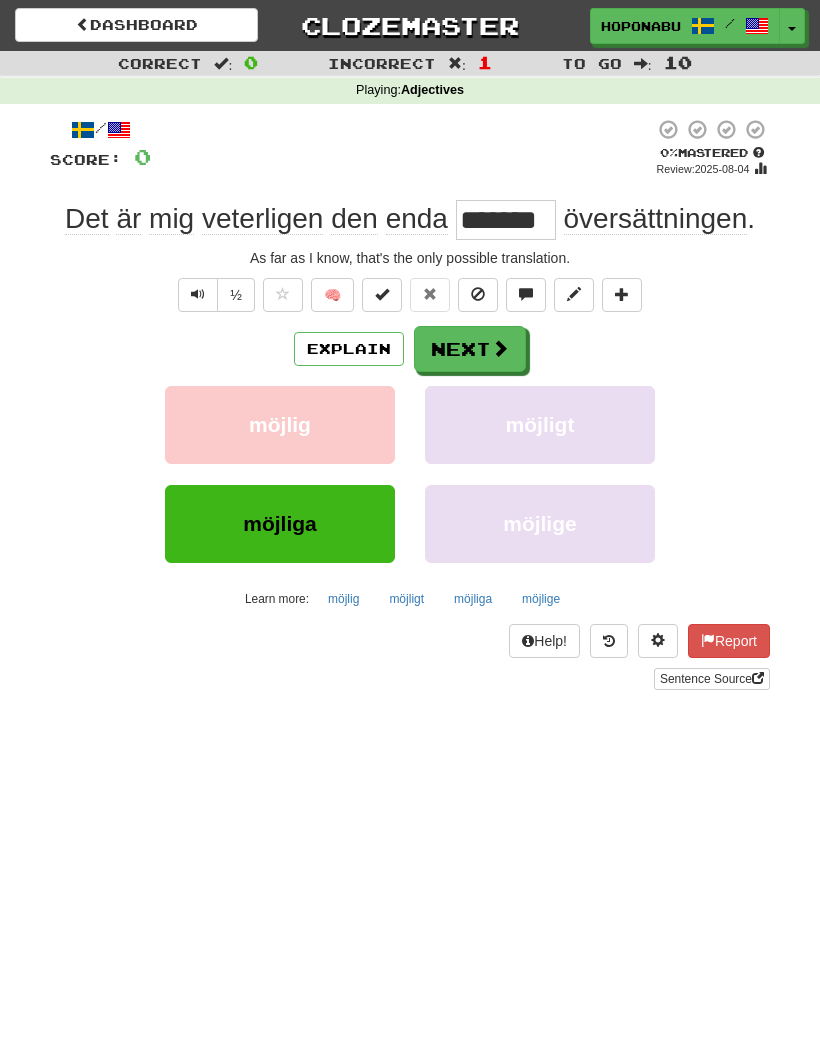 click on "Next" at bounding box center (470, 349) 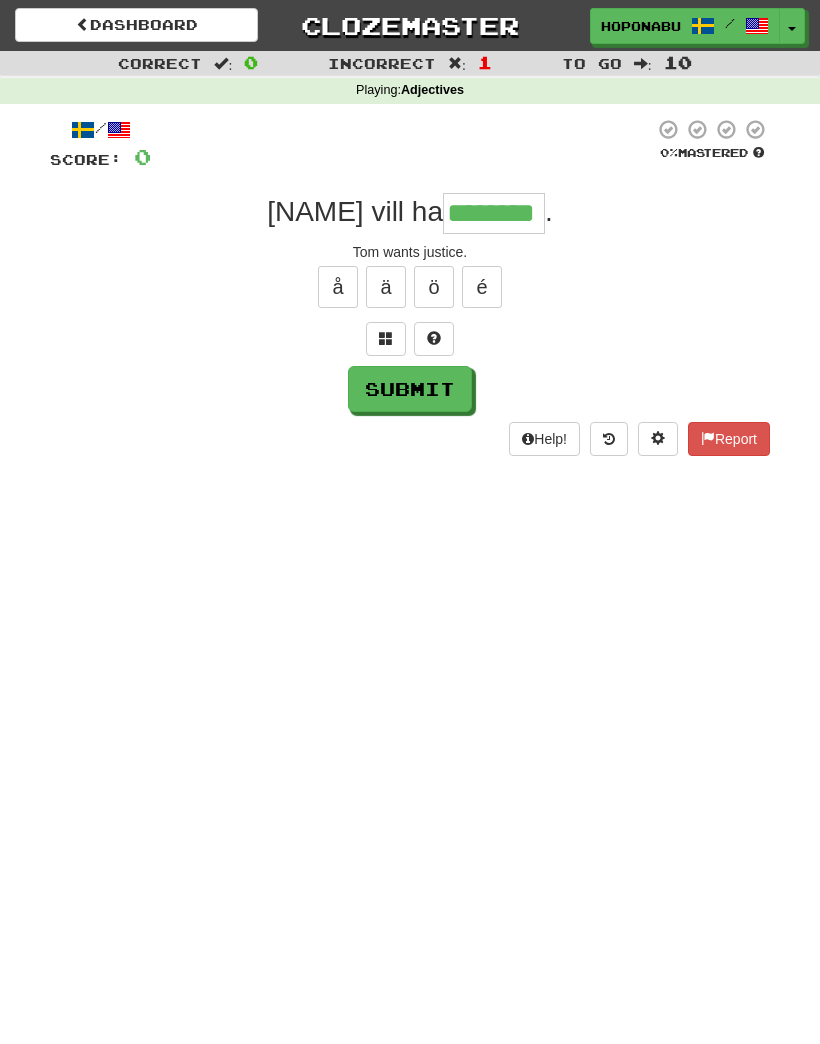 type on "********" 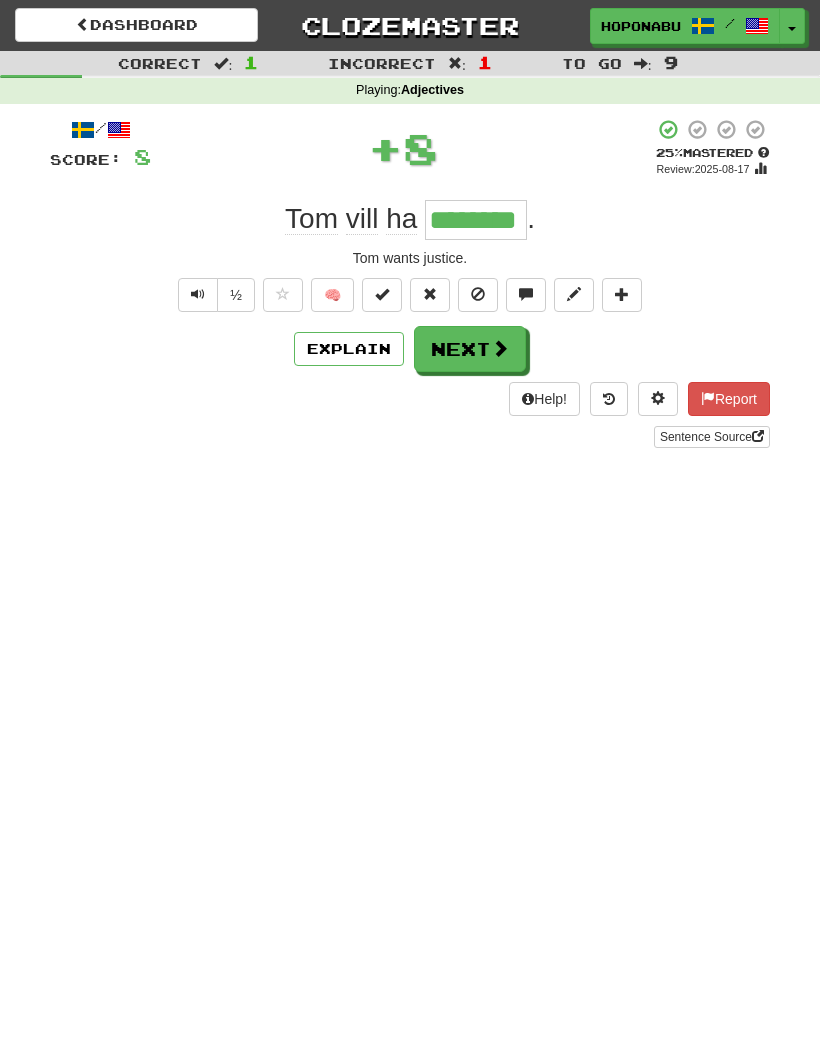 click on "Explain" at bounding box center [349, 349] 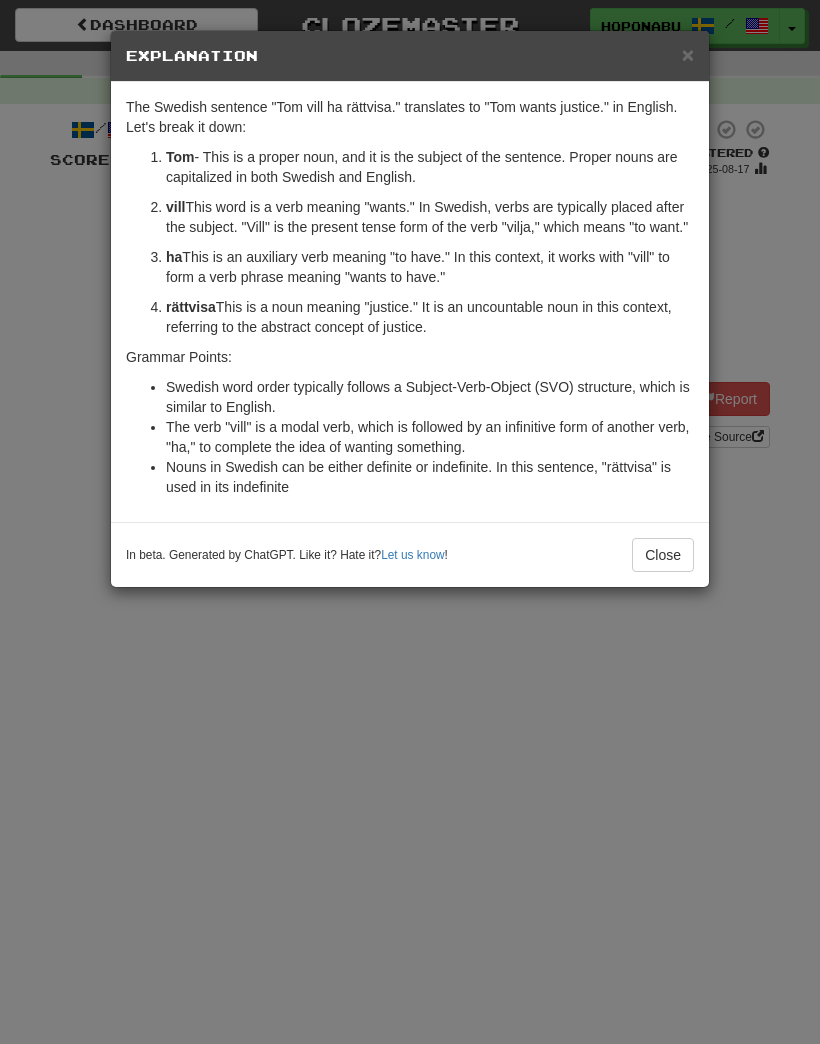 click on "Close" at bounding box center [663, 555] 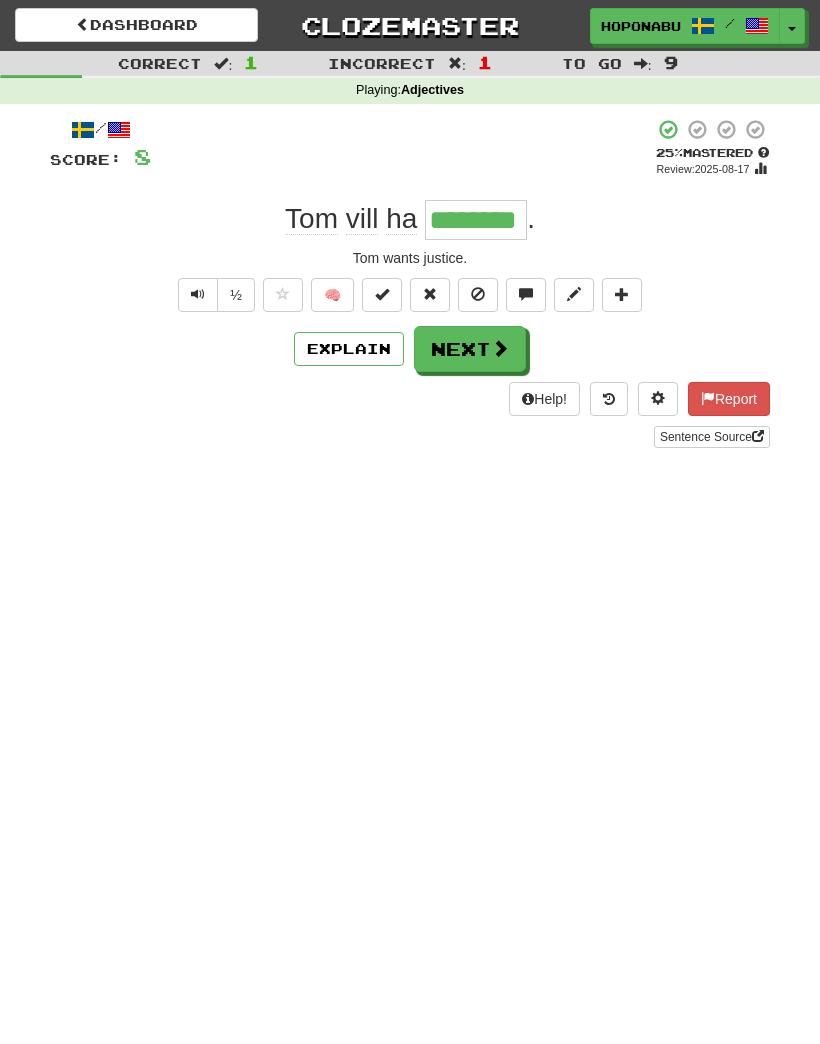 click on "Next" at bounding box center [470, 349] 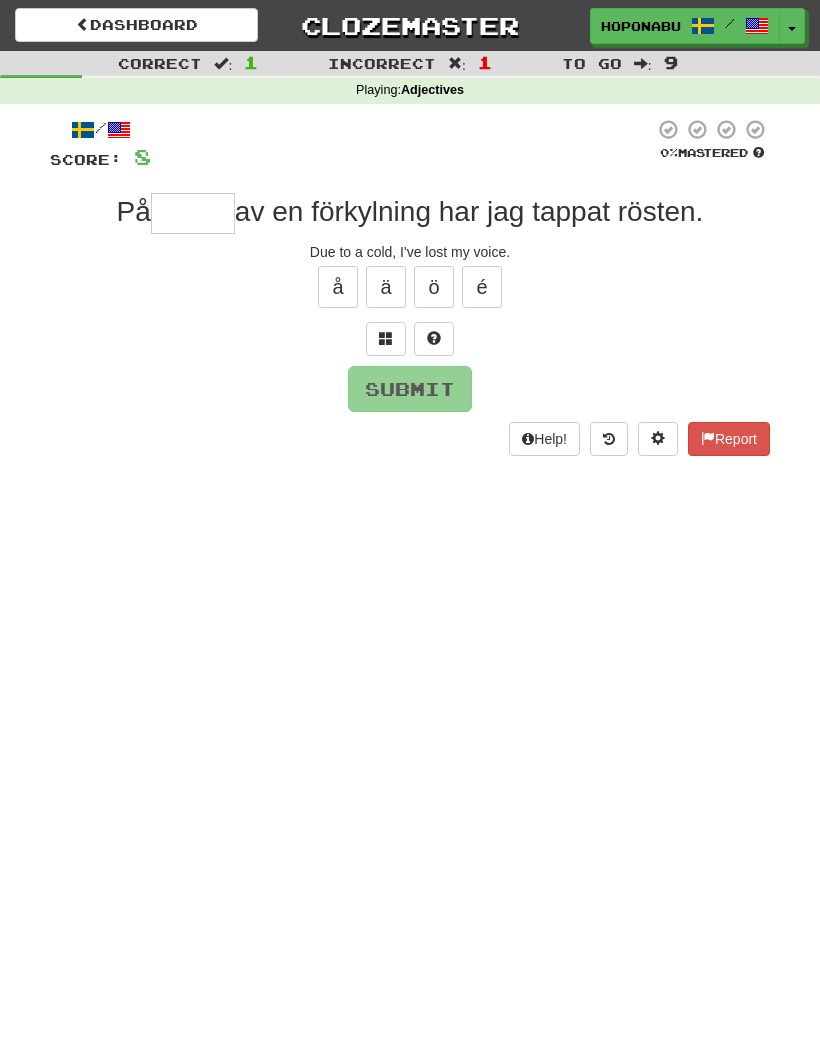 type on "*" 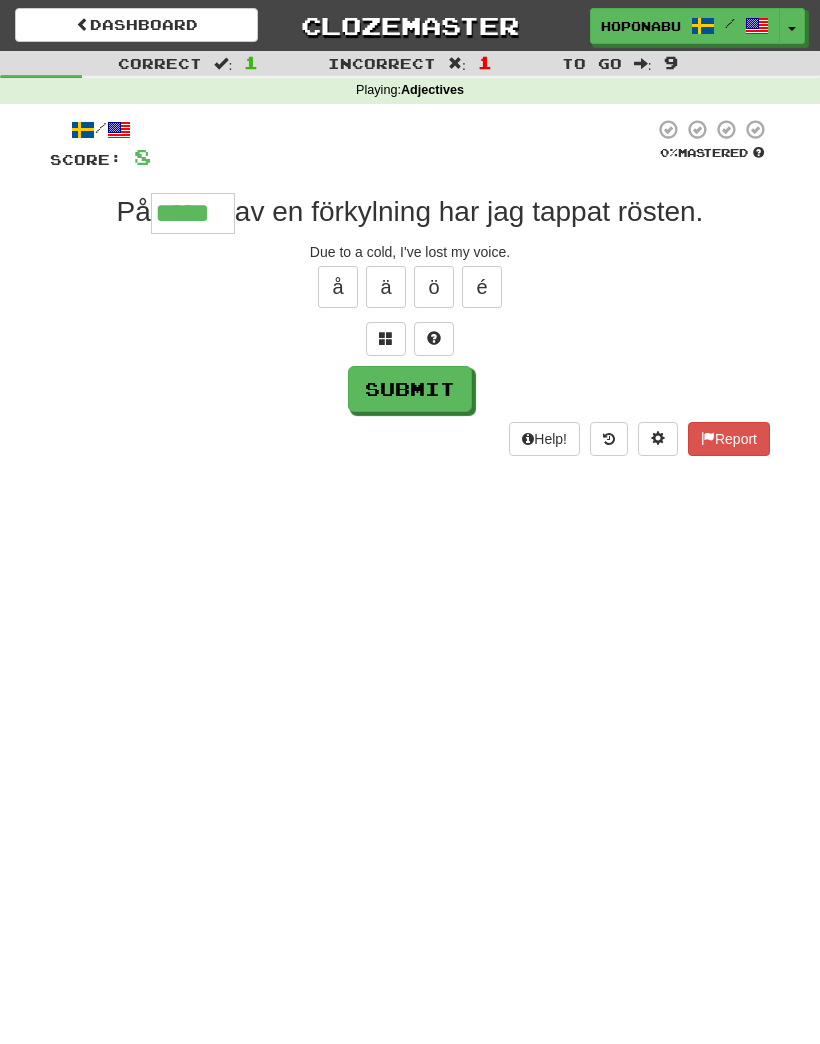 type on "*****" 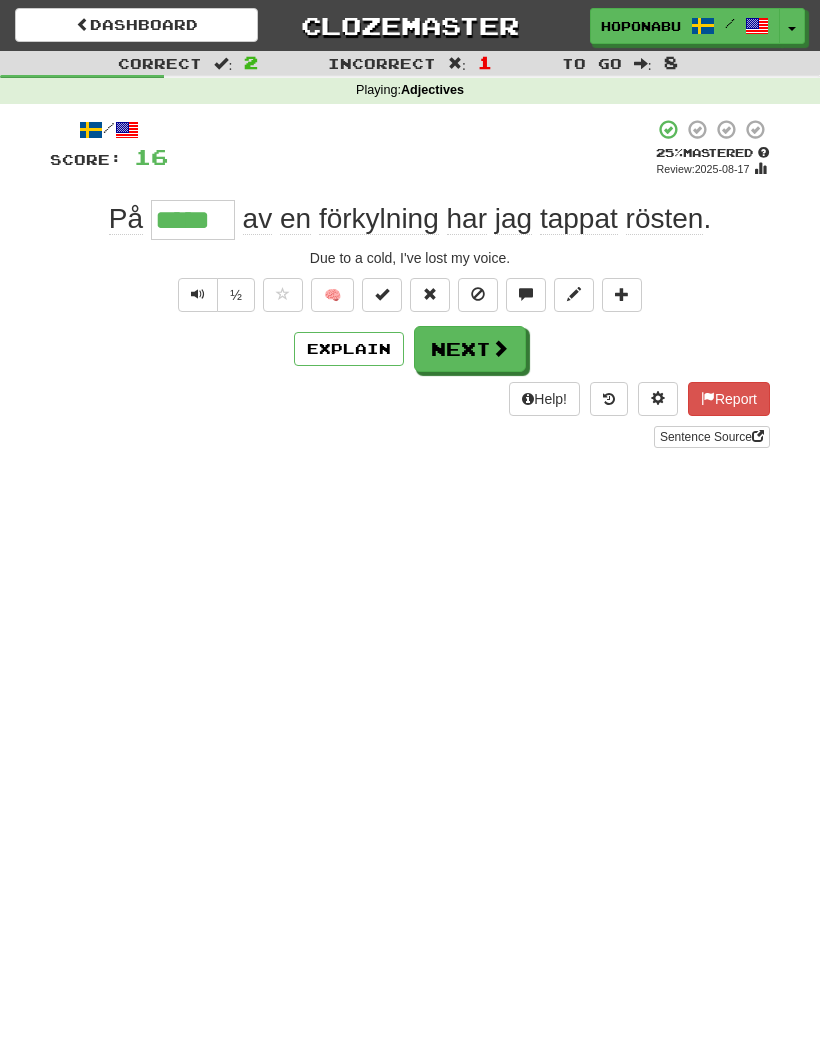click on "Next" at bounding box center [470, 349] 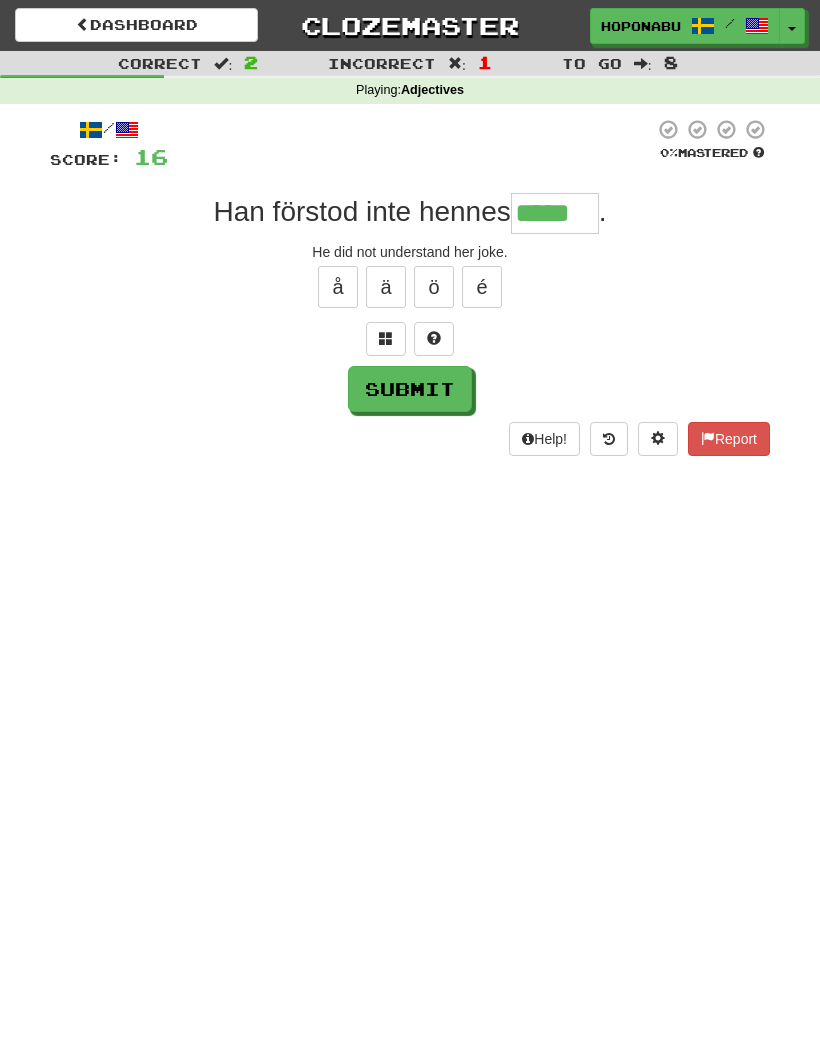 type on "*****" 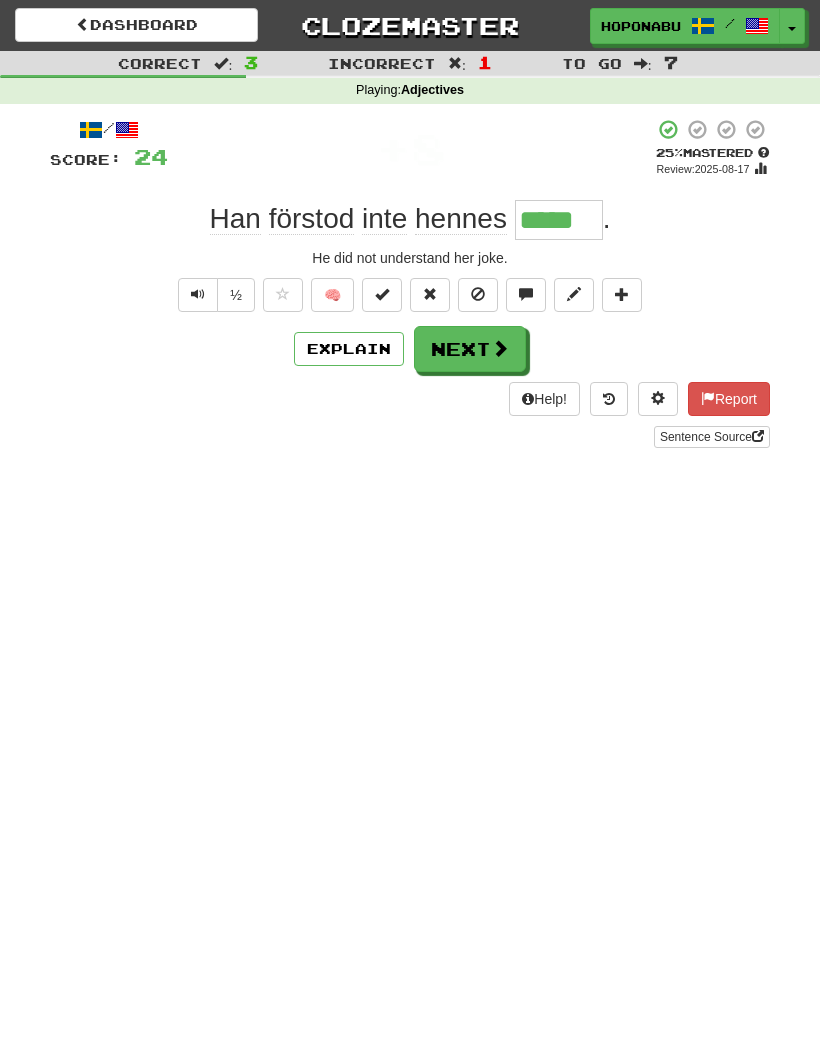 click on "🧠" at bounding box center [332, 295] 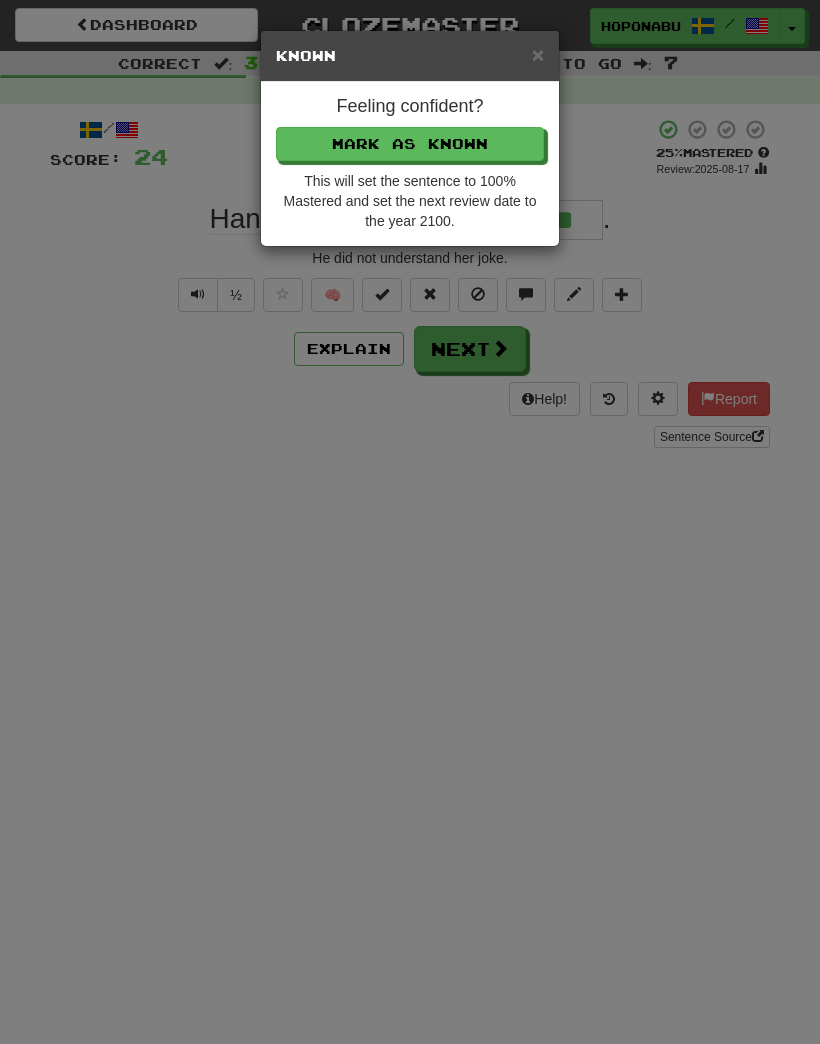 click on "Mark as Known" at bounding box center [410, 144] 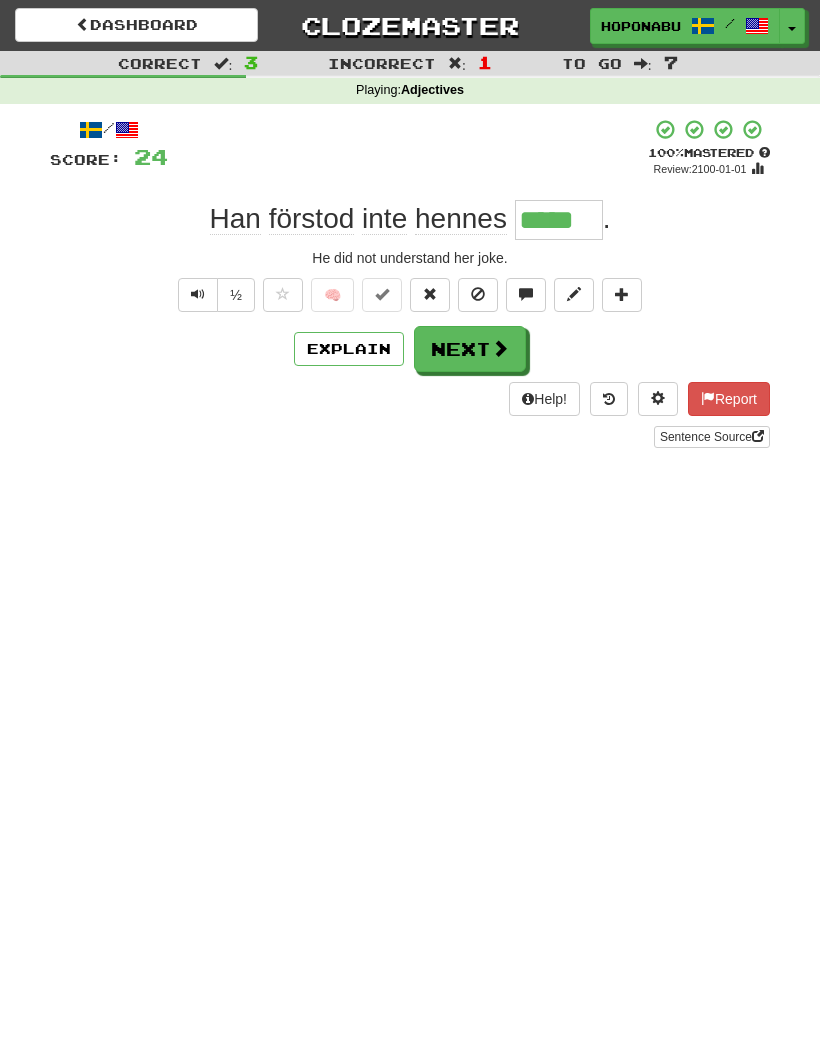 click on "Next" at bounding box center (470, 349) 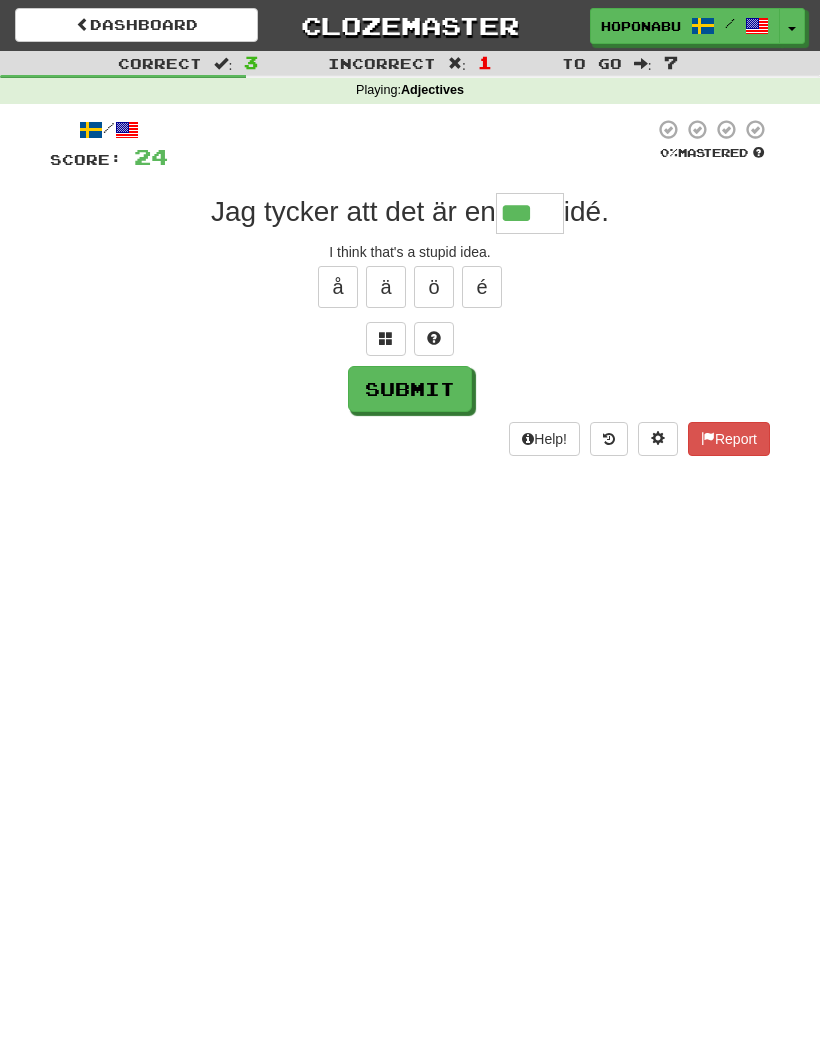 type on "***" 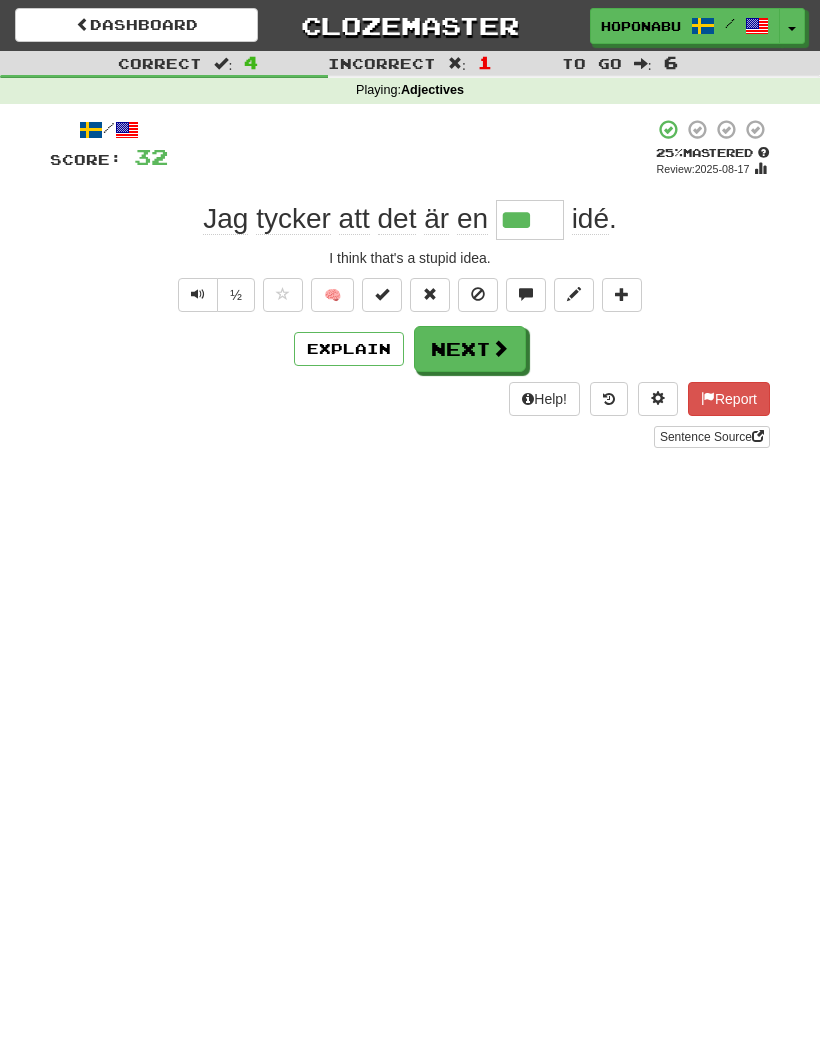 click on "Next" at bounding box center (470, 349) 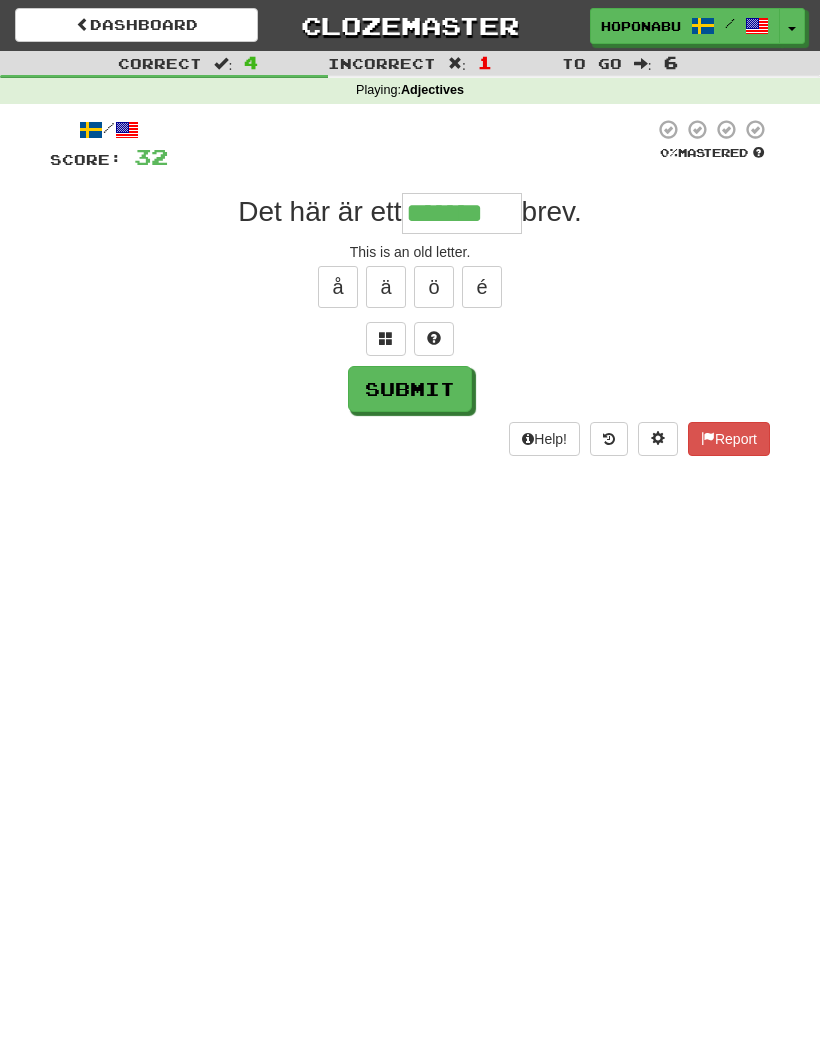 type on "*******" 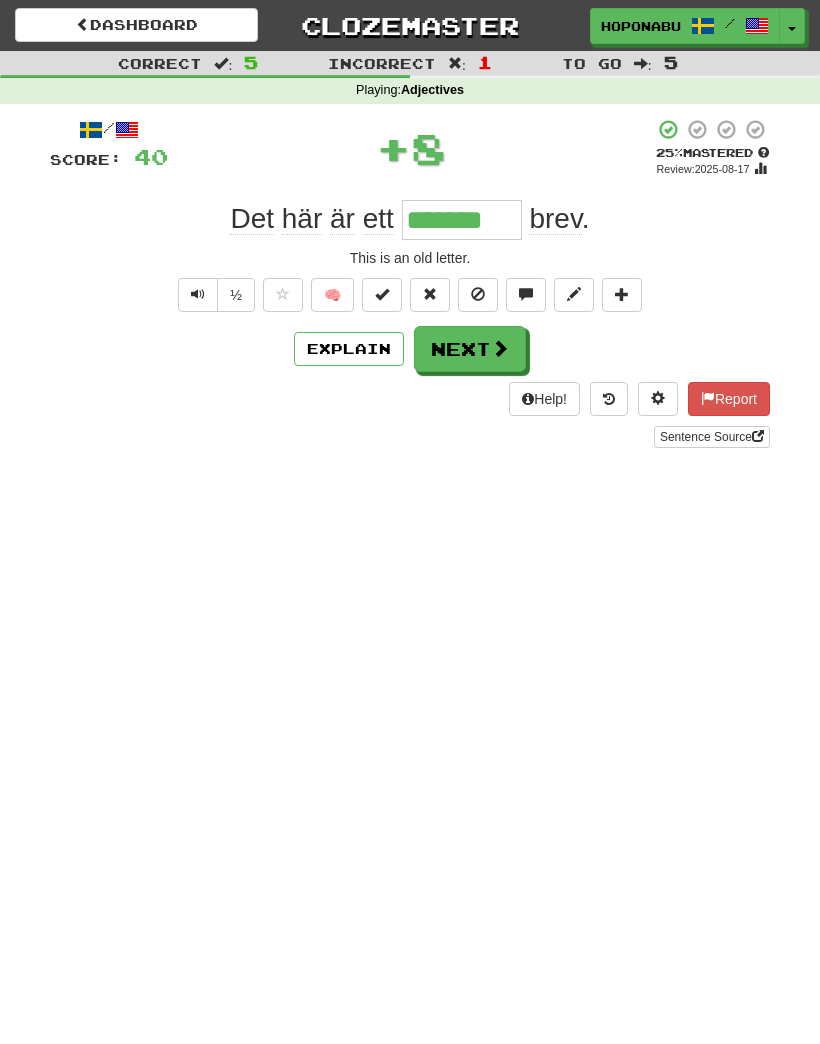 click on "🧠" at bounding box center [332, 295] 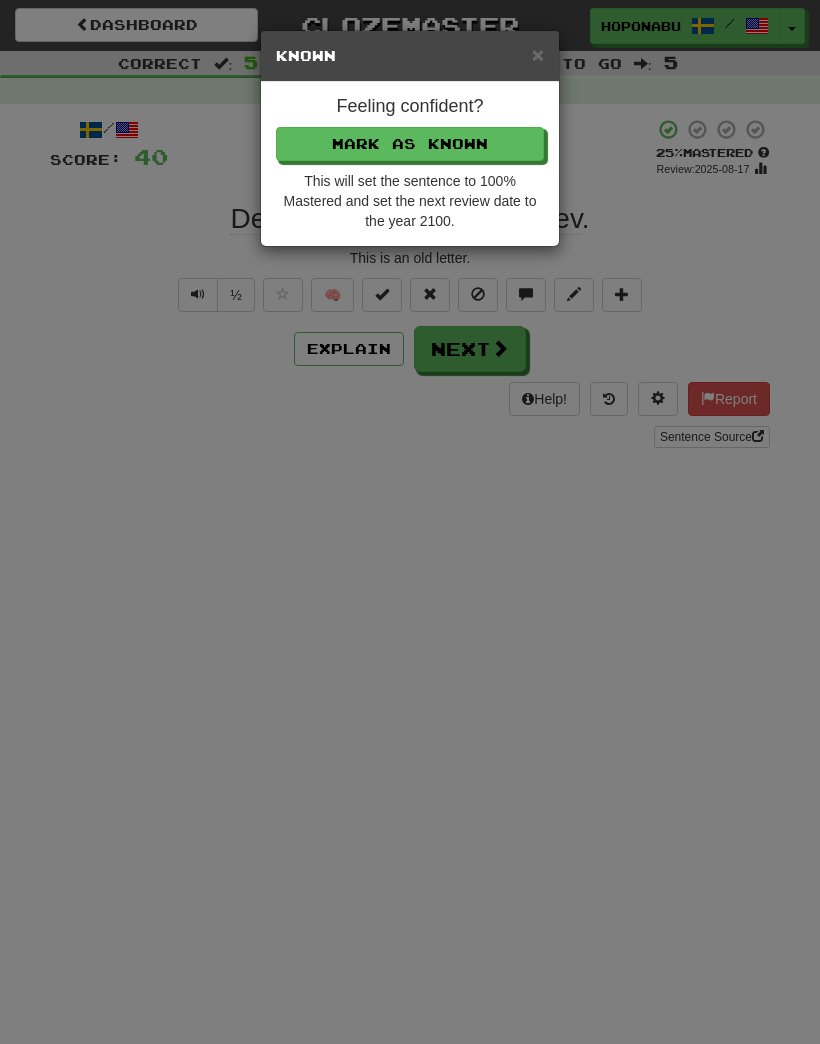 click on "Mark as Known" at bounding box center [410, 144] 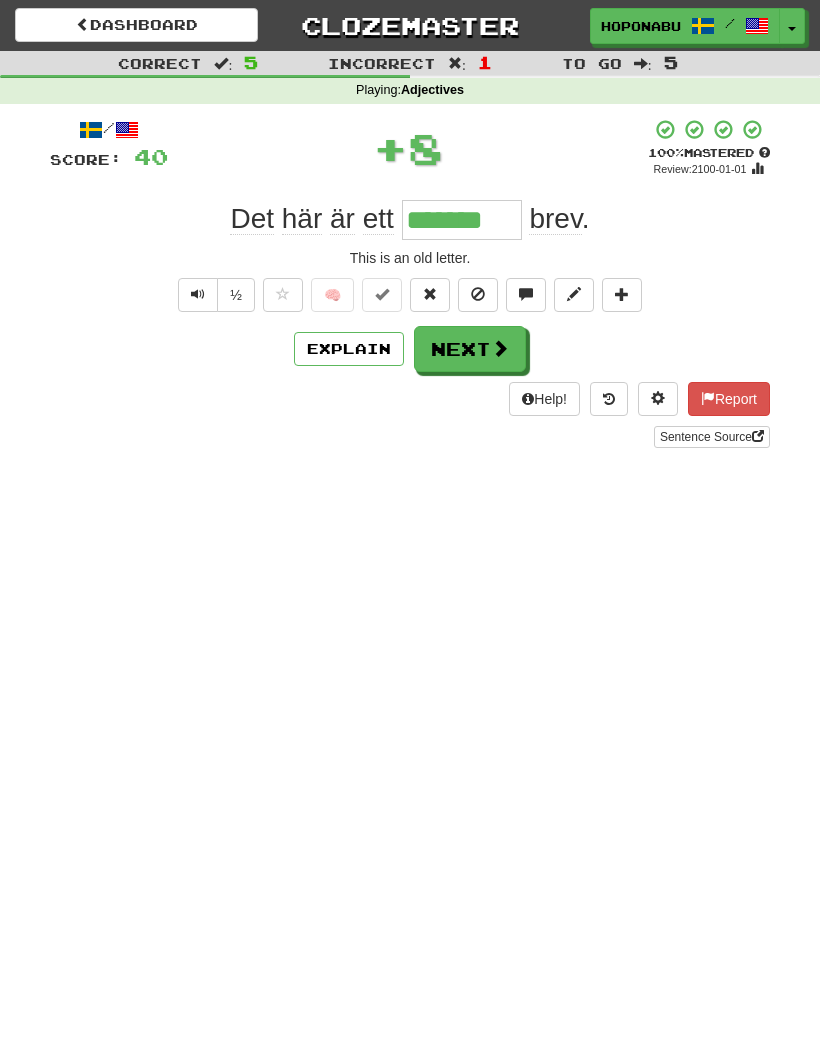 click on "Next" at bounding box center (470, 349) 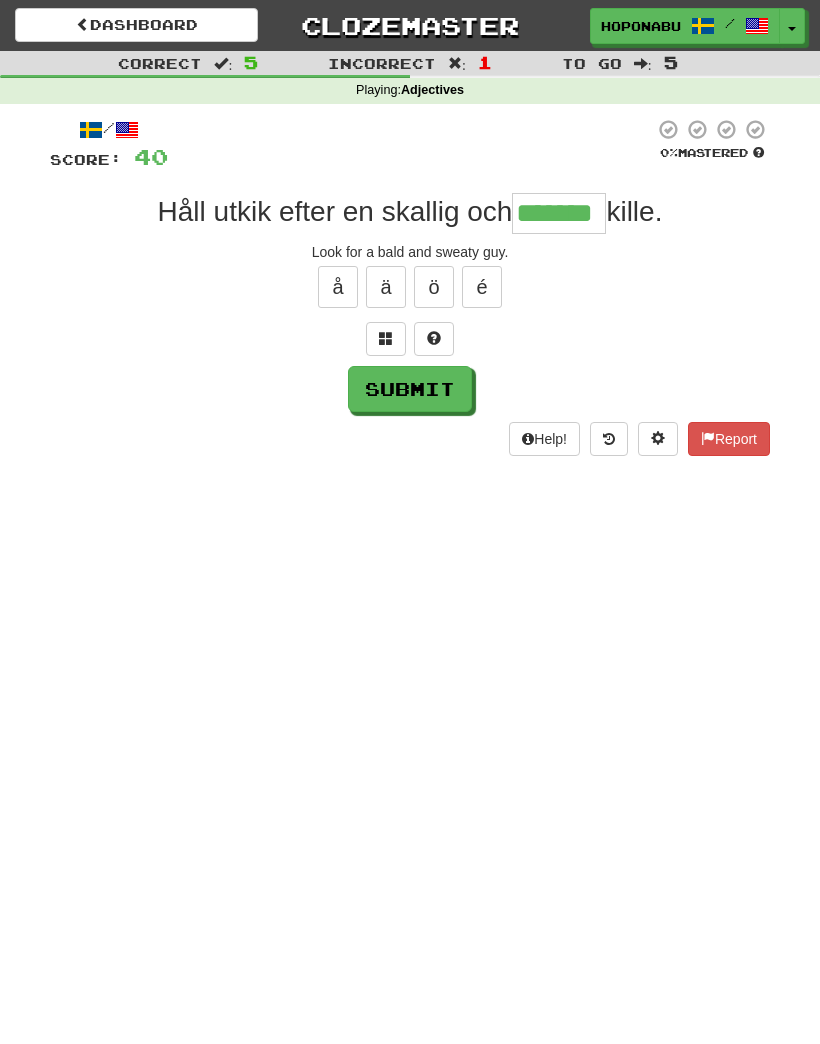 type on "*******" 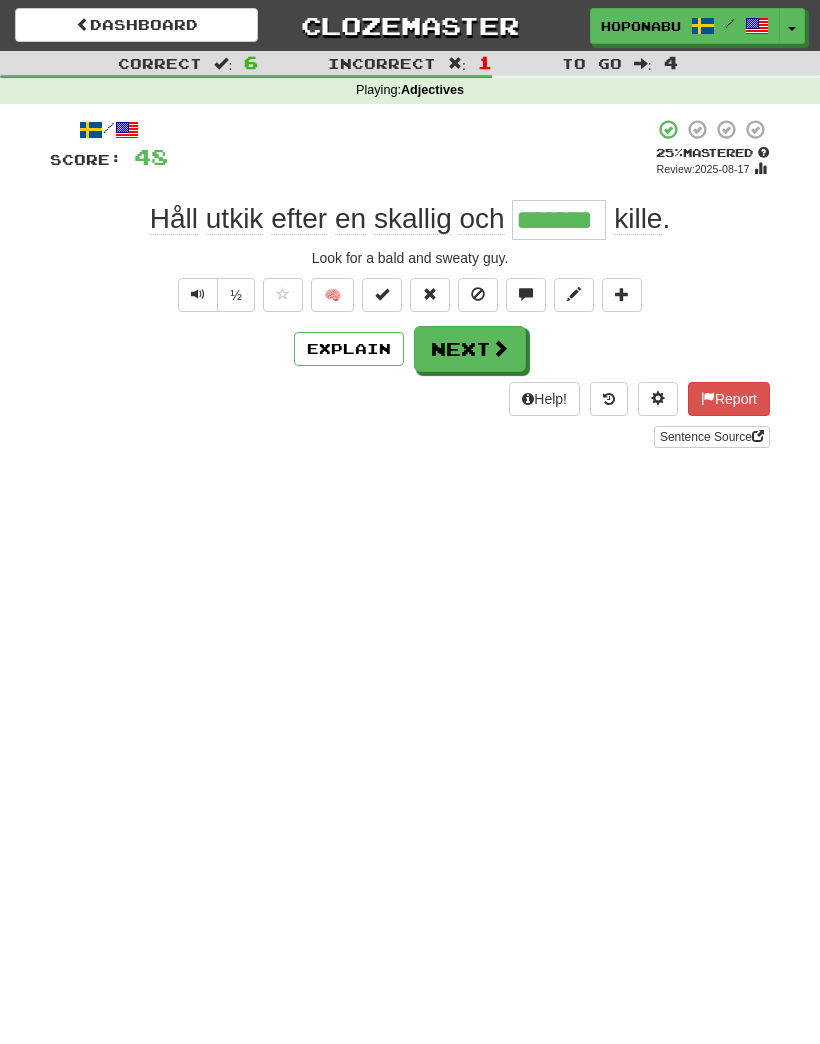 click on "Next" at bounding box center [470, 349] 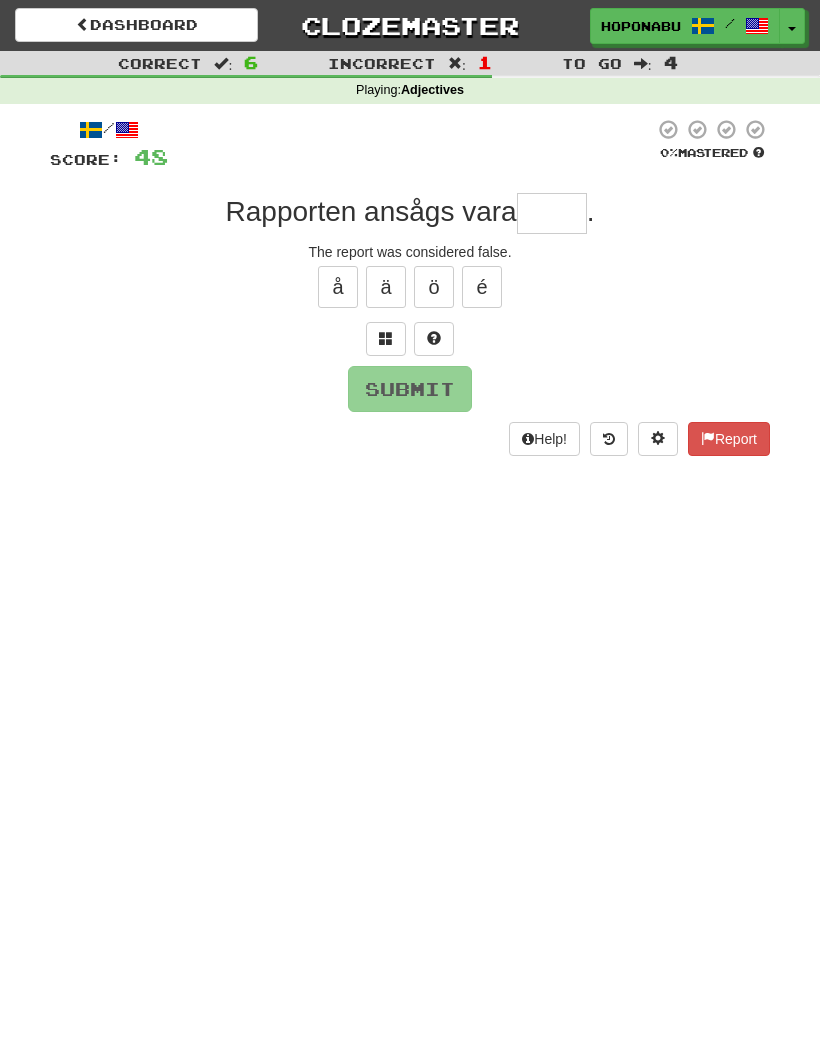 type on "*" 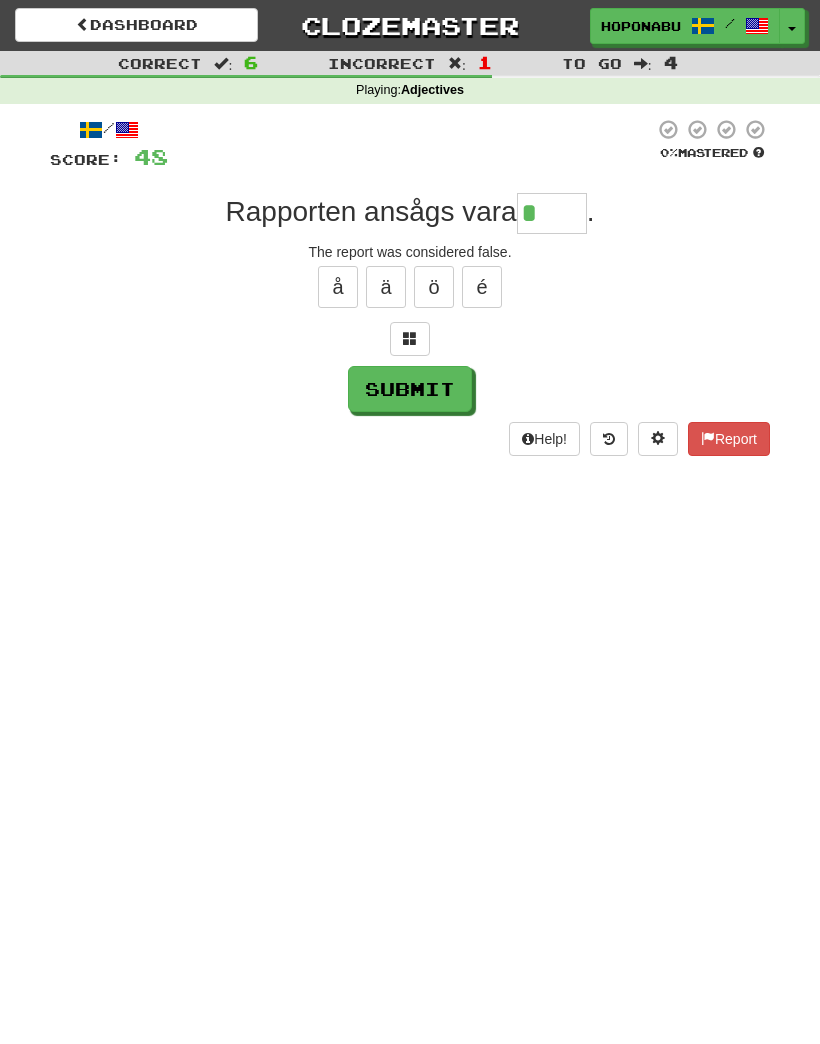 click at bounding box center (410, 339) 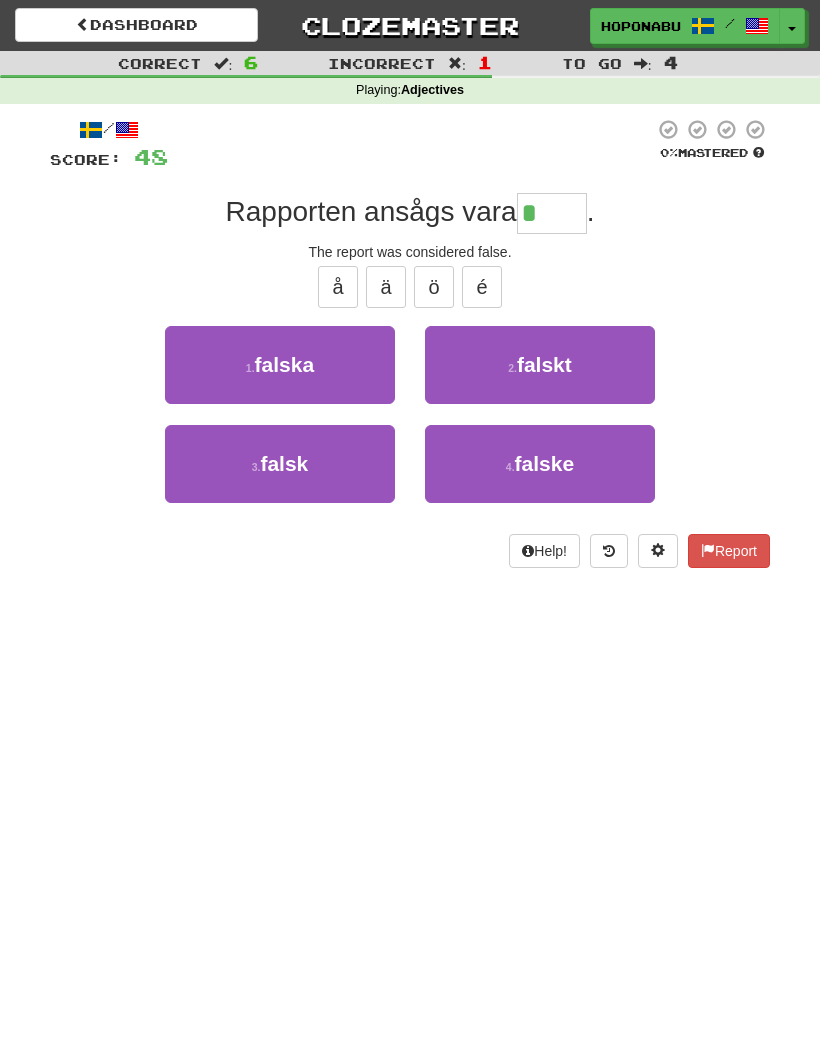 click on "falsk" at bounding box center [284, 463] 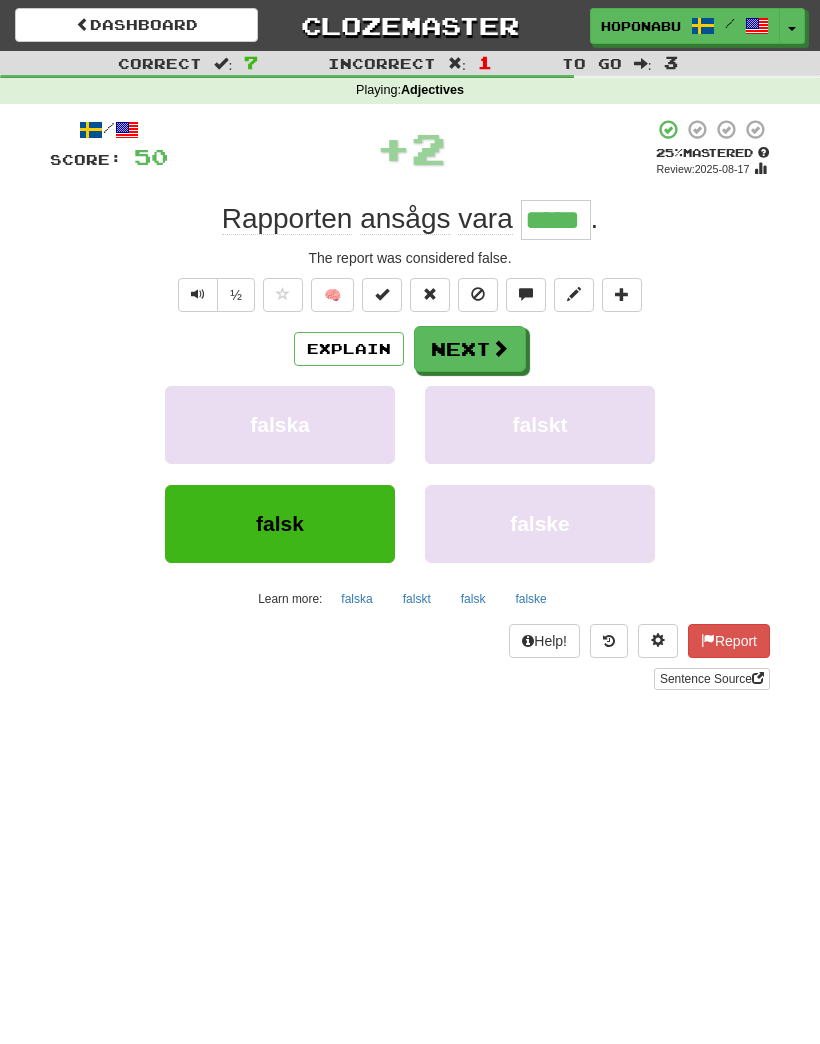 click on "Next" at bounding box center [470, 349] 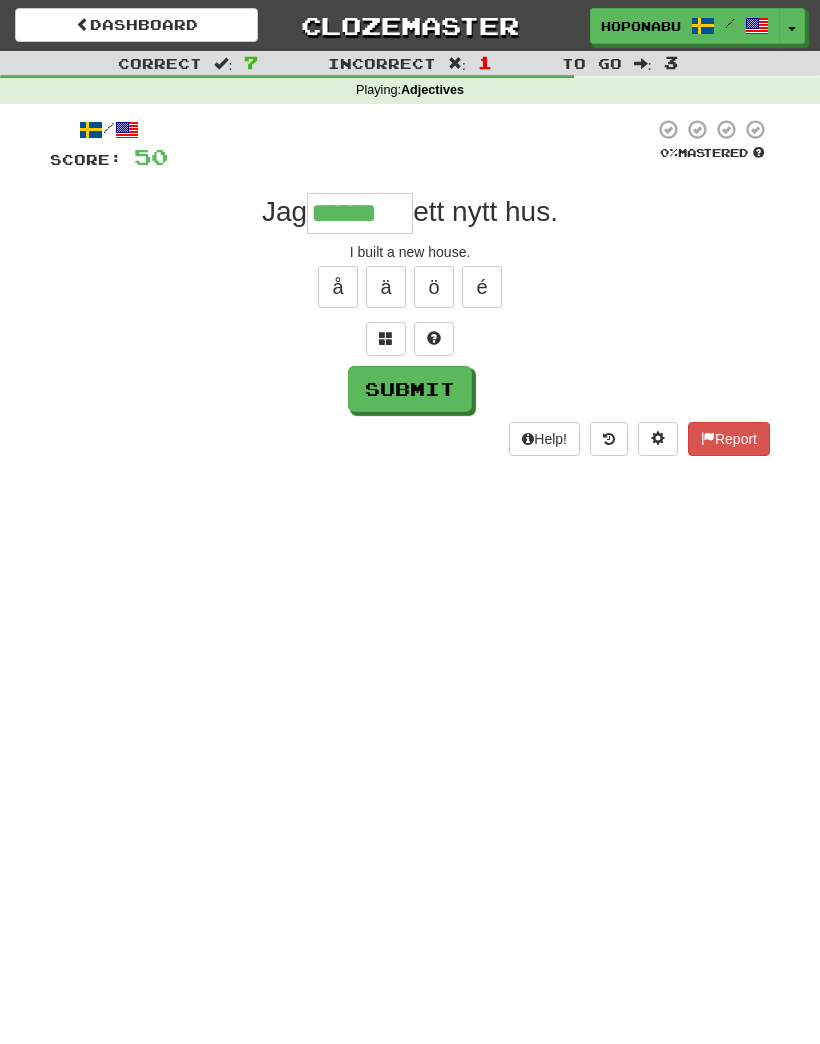 type on "******" 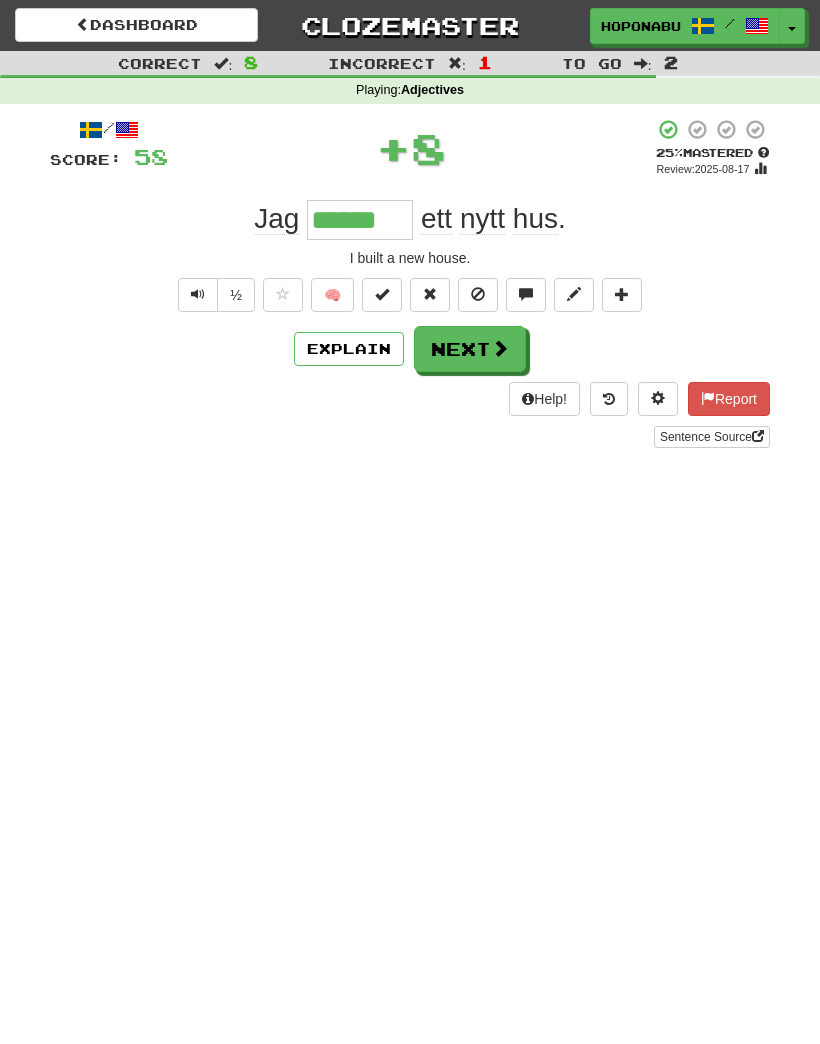 click on "🧠" at bounding box center [332, 295] 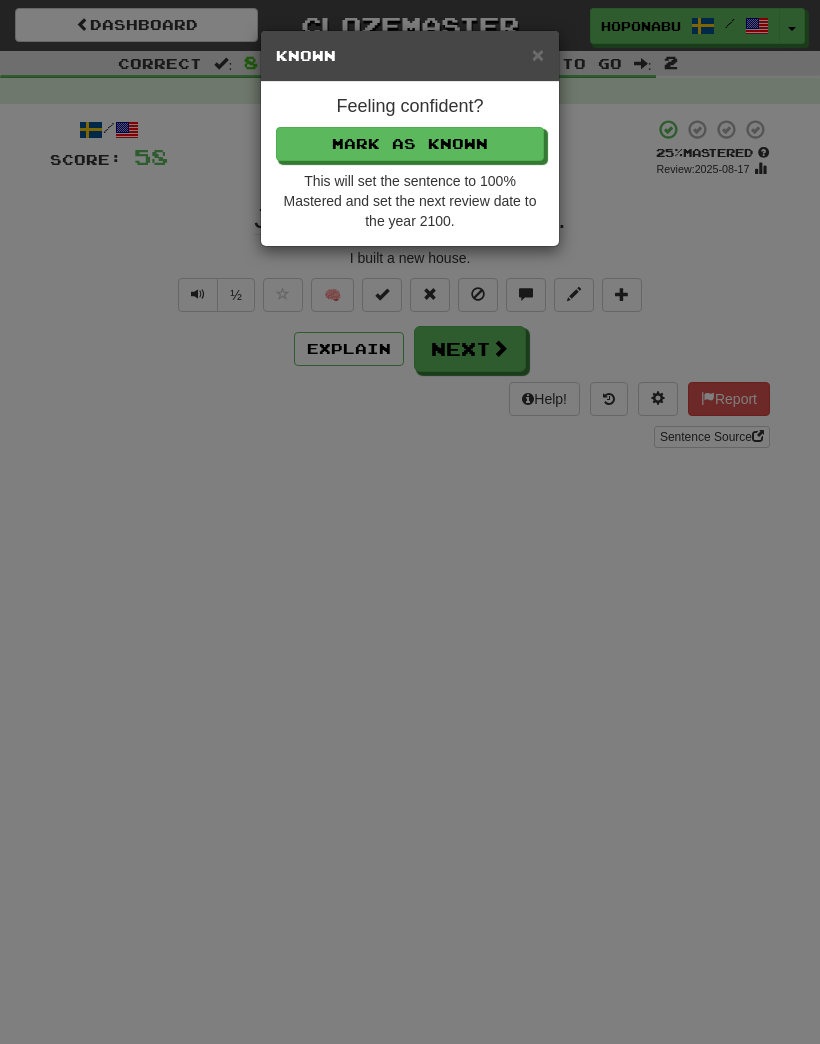 click on "Mark as Known" at bounding box center [410, 144] 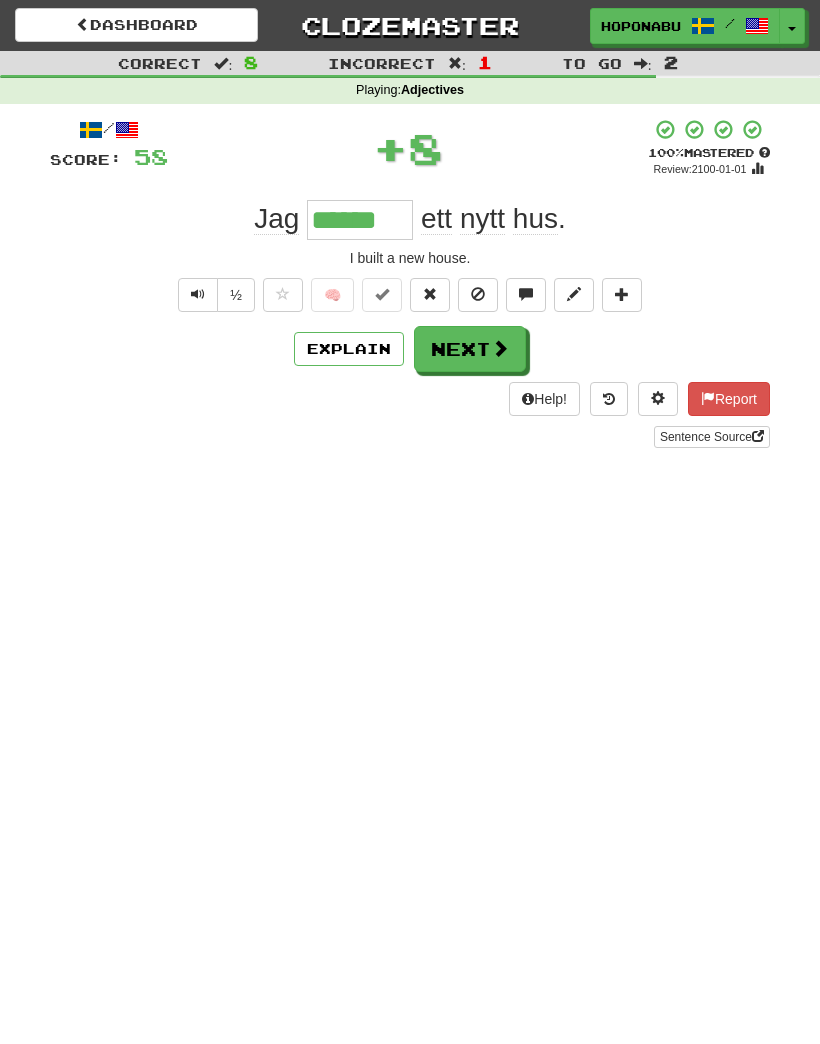 click on "Next" at bounding box center (470, 349) 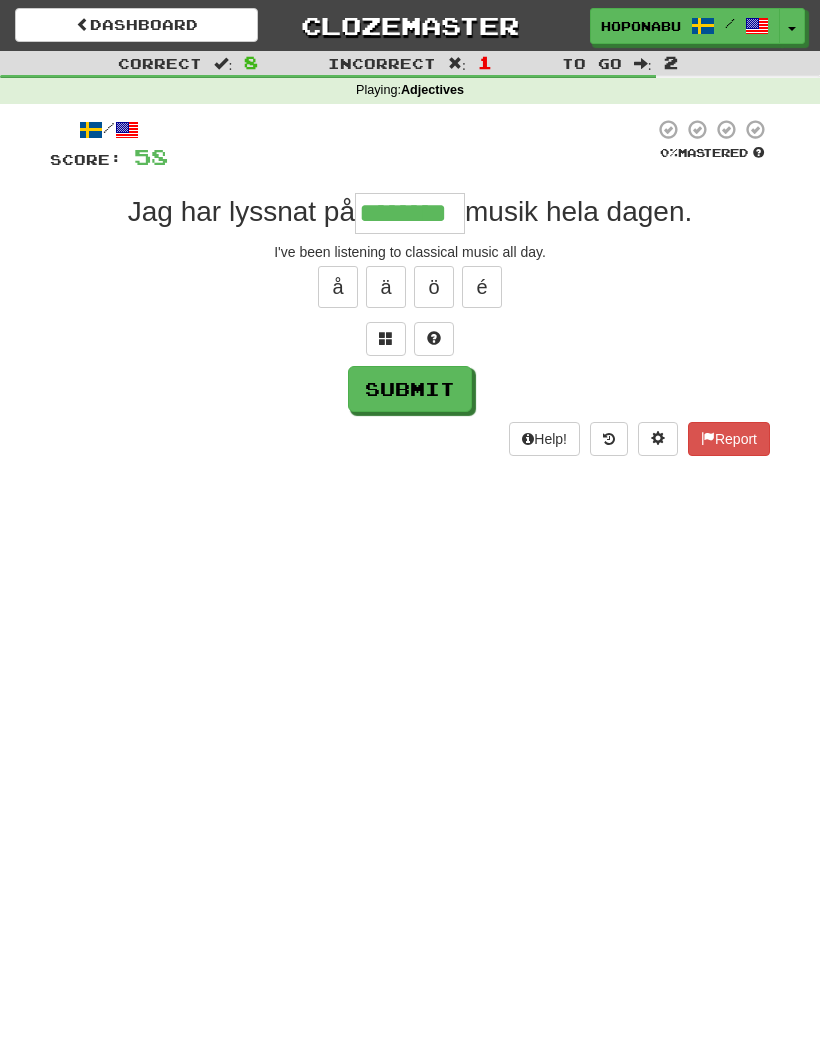 type on "********" 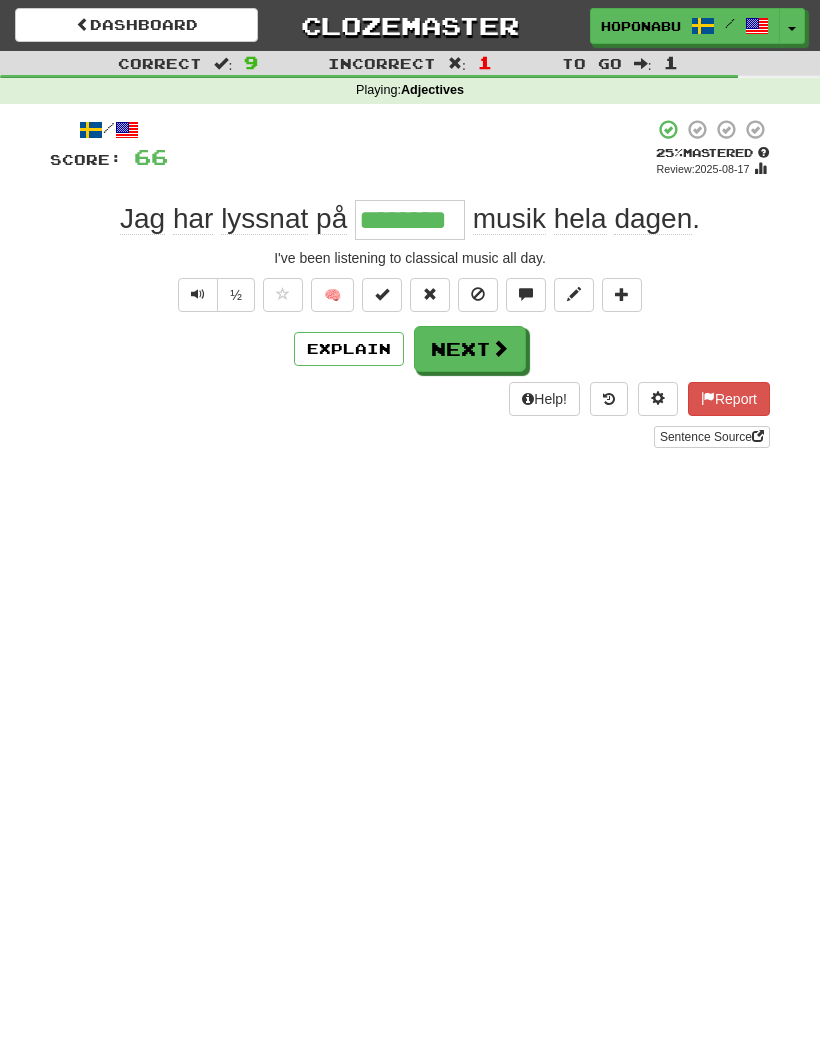 click on "Next" at bounding box center [470, 349] 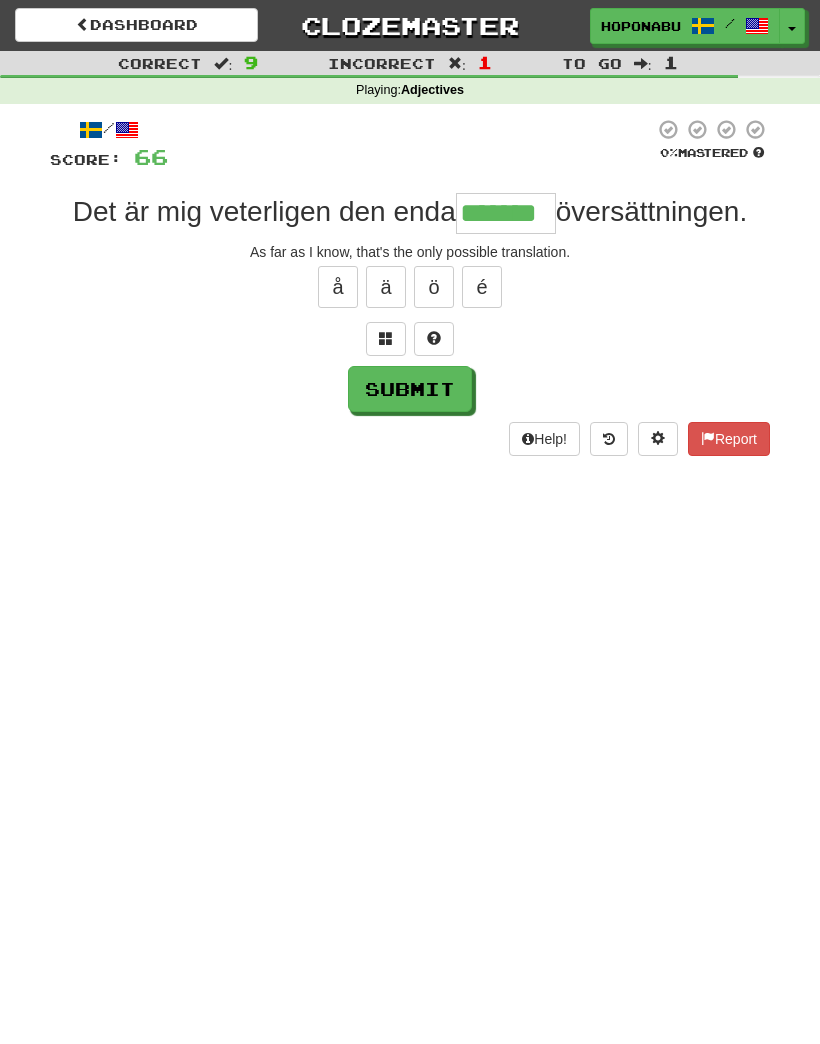 click on "Submit" at bounding box center (410, 389) 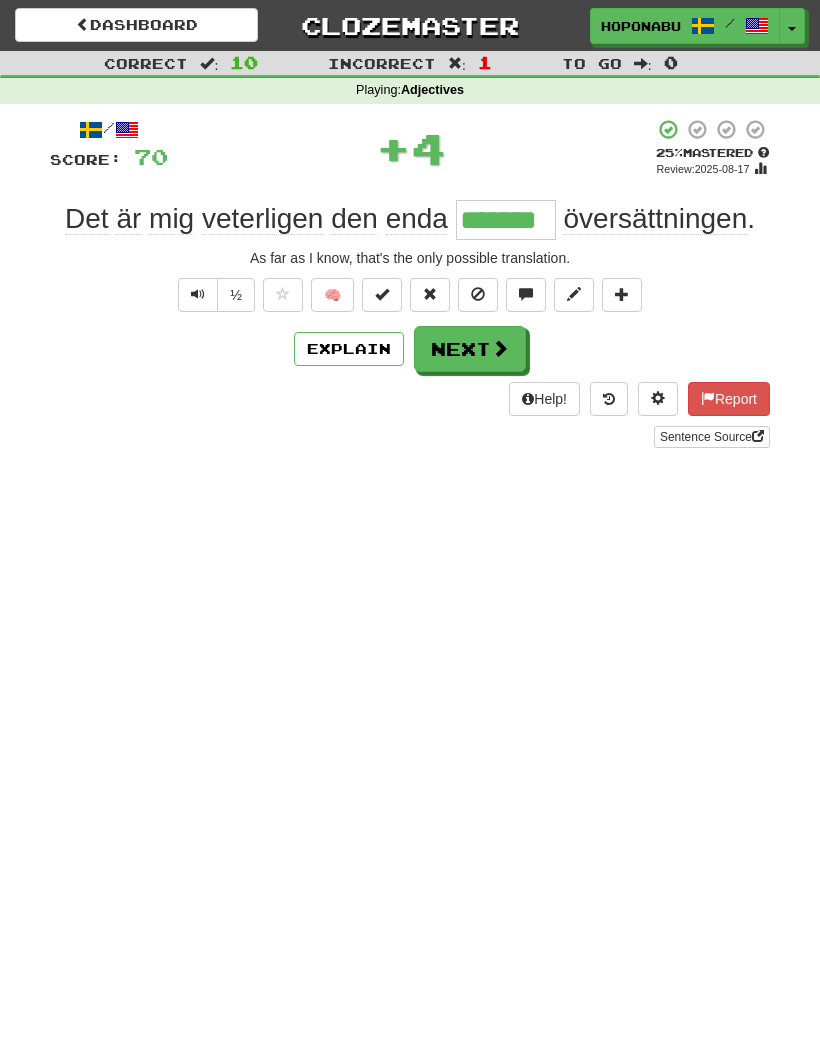 click on "Explain" at bounding box center [349, 349] 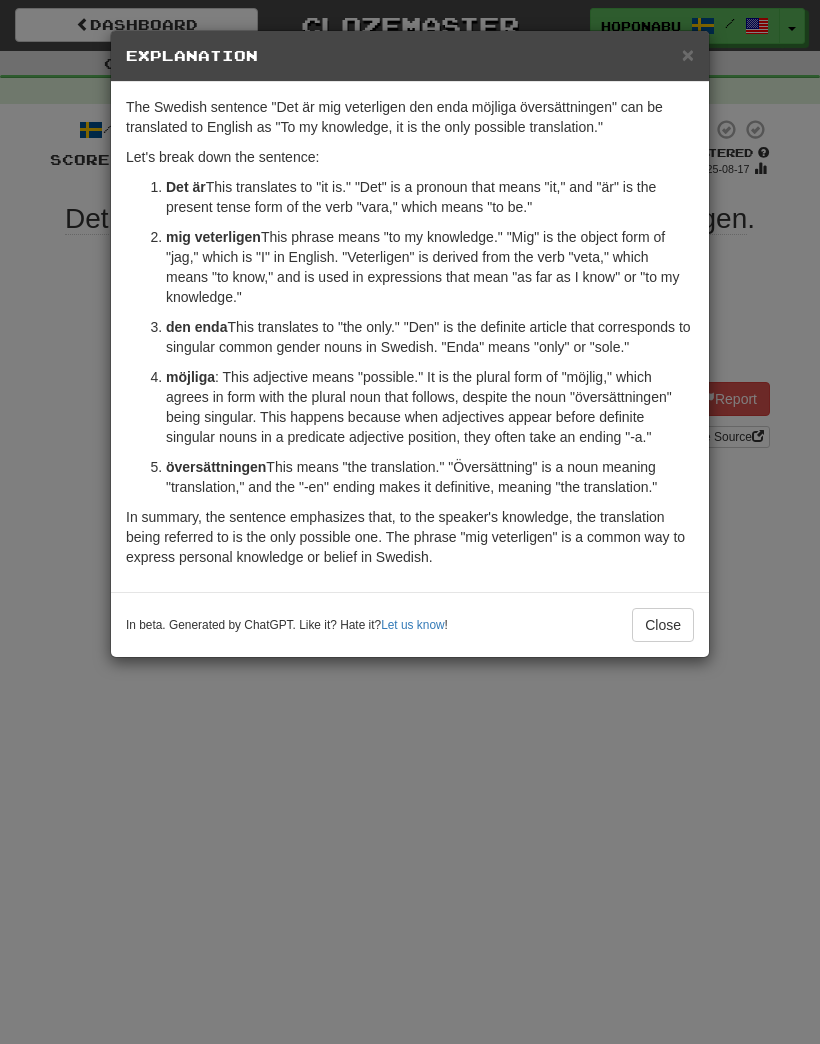click on "Close" at bounding box center [663, 625] 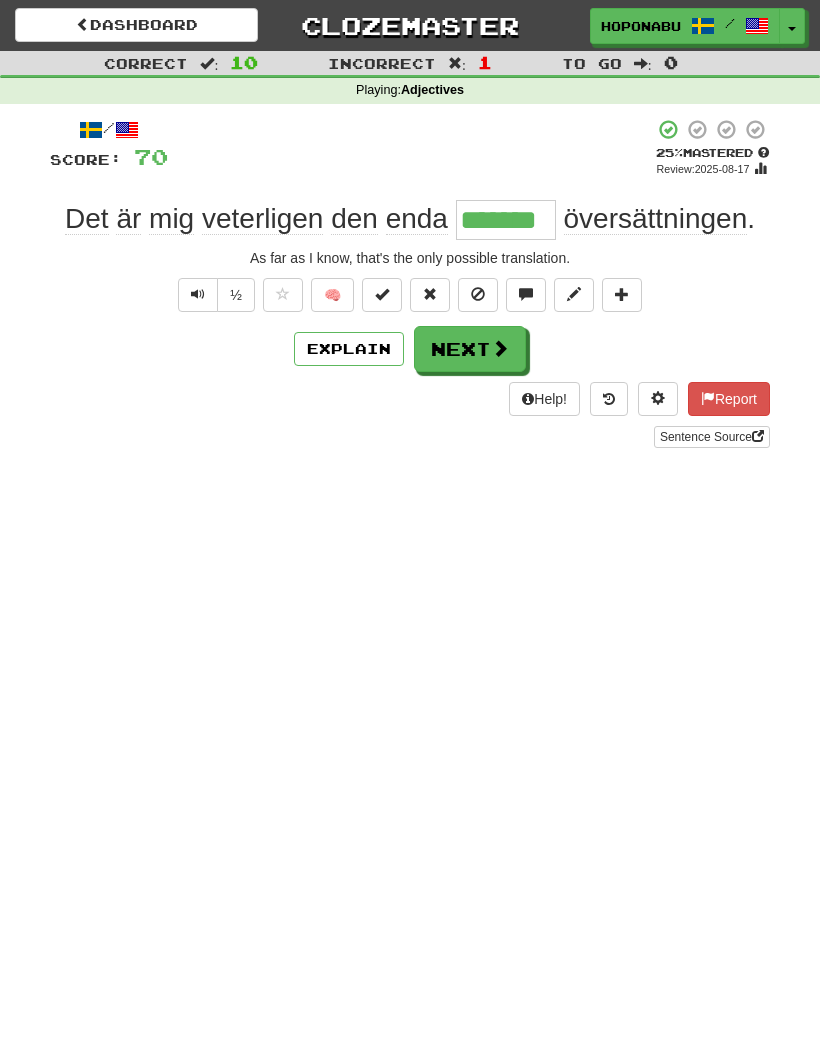 click on "Next" at bounding box center (470, 349) 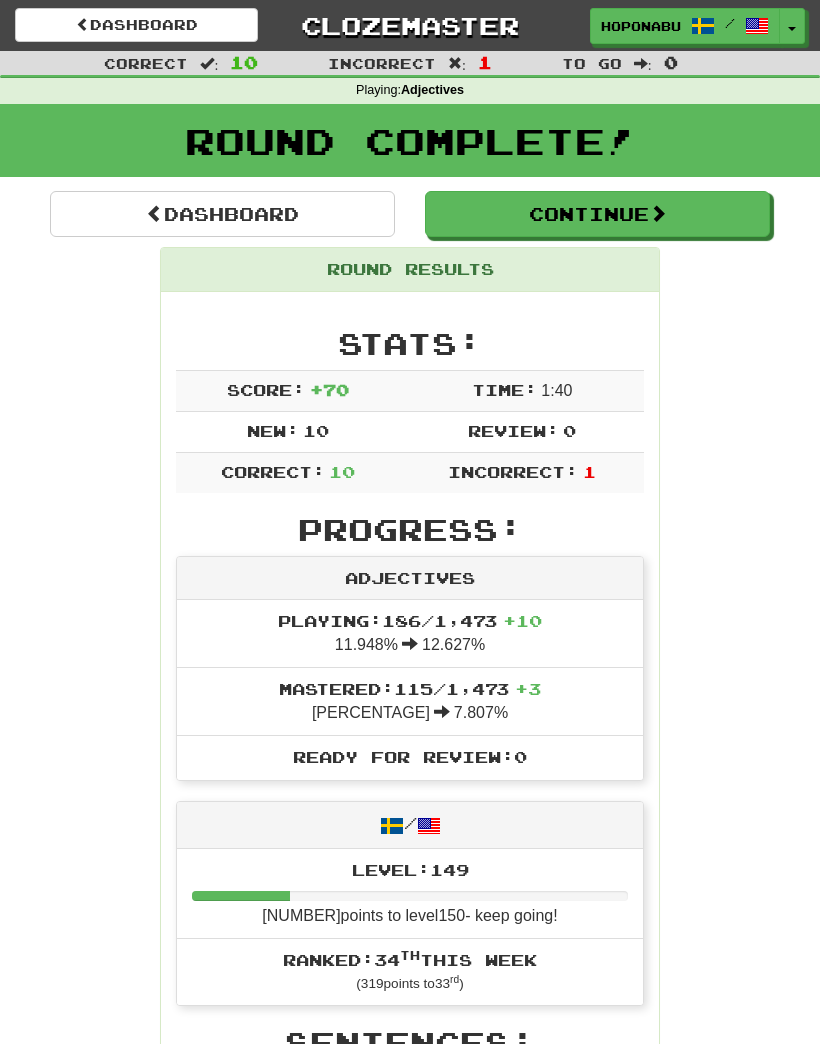 click on "Continue" at bounding box center [597, 214] 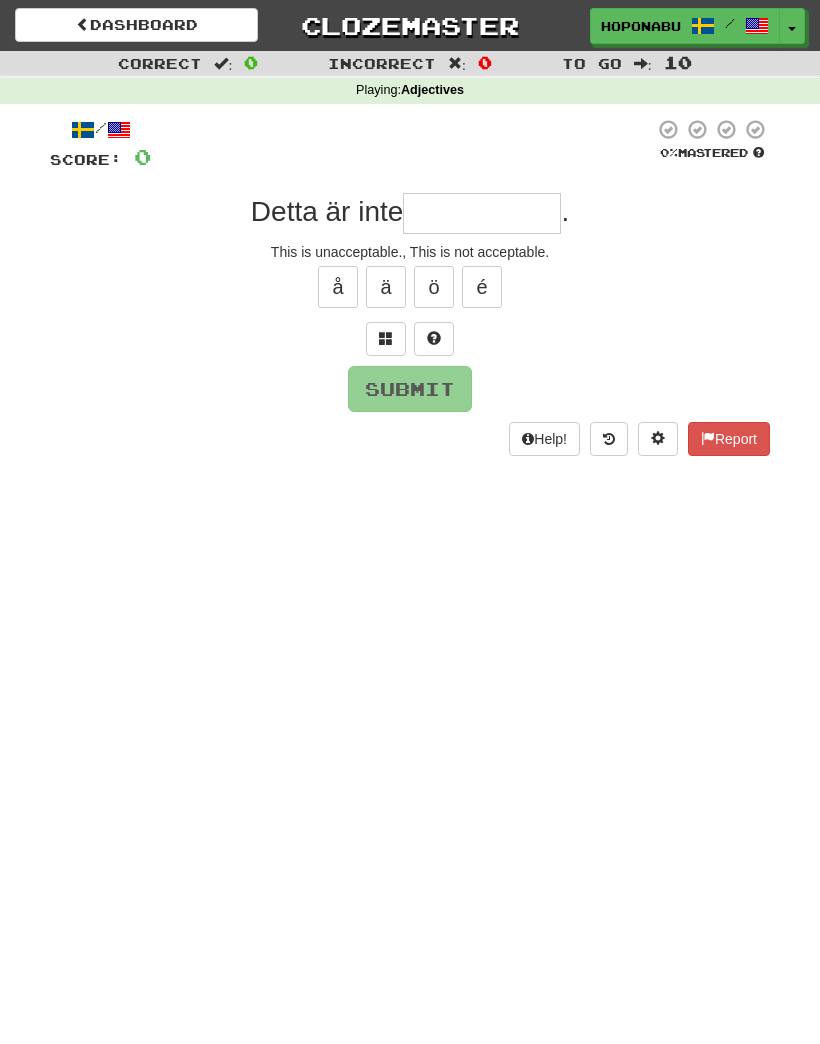 click at bounding box center [482, 213] 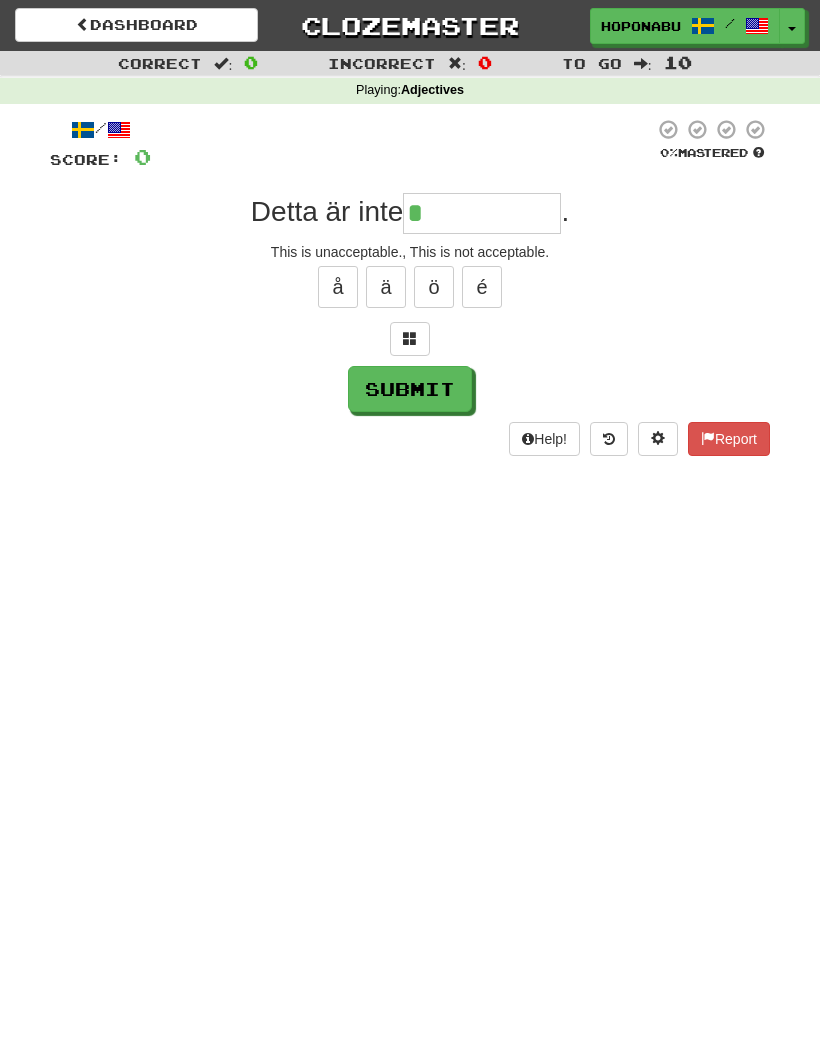 click at bounding box center [410, 338] 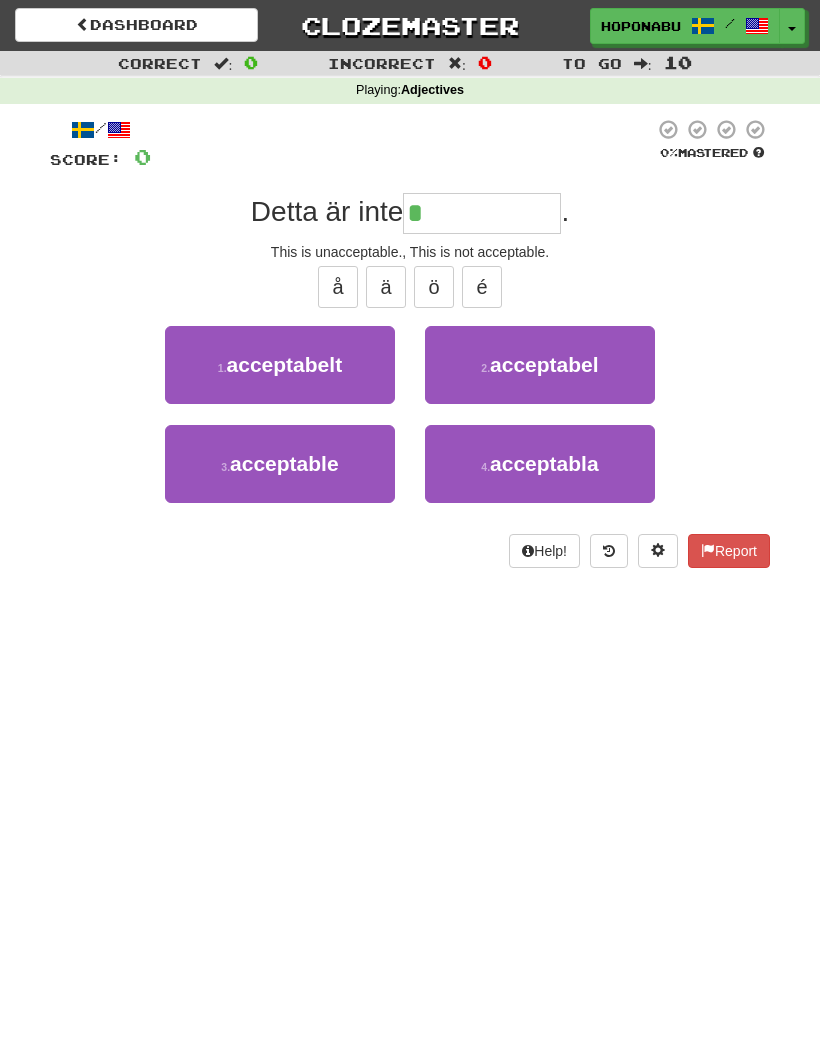 click on "3 . acceptable" at bounding box center (280, 464) 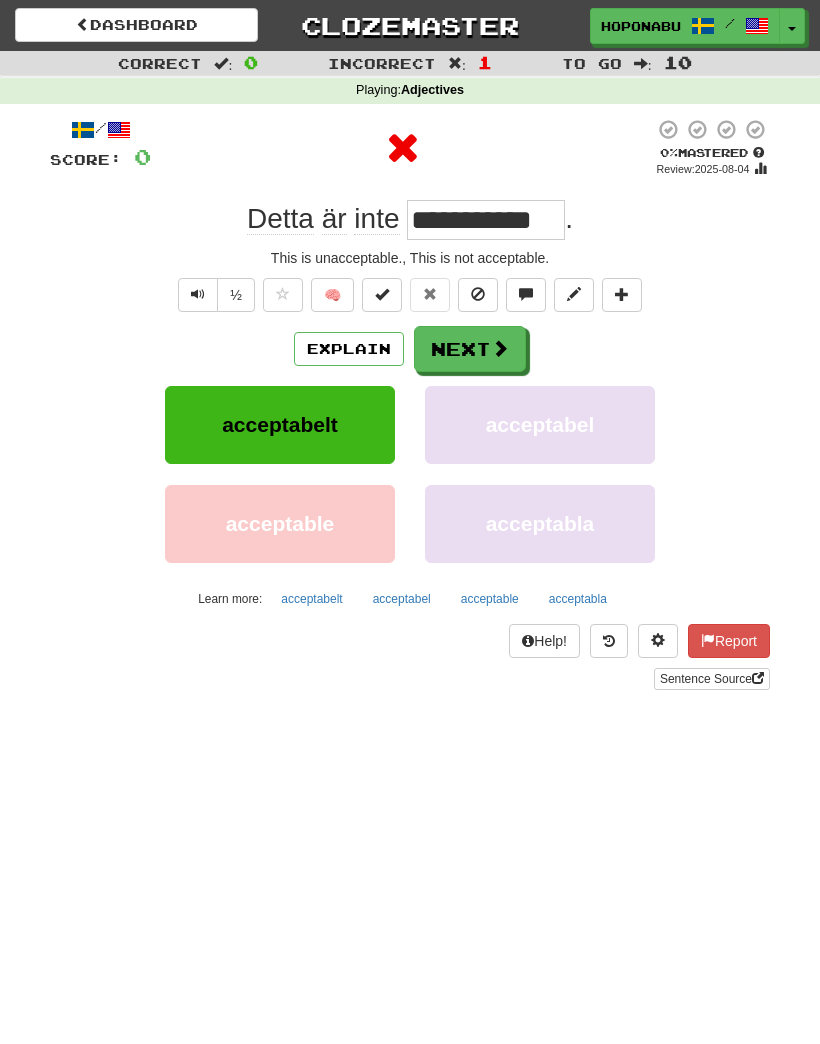 click on "Next" at bounding box center [470, 349] 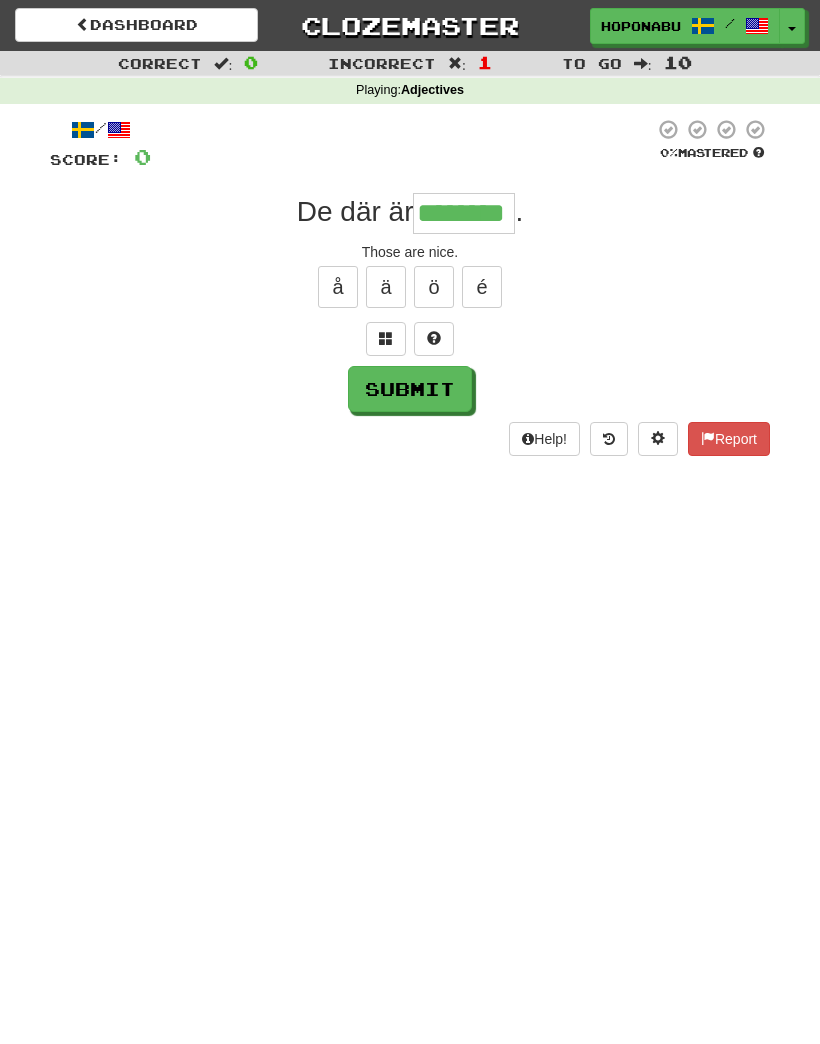 type on "********" 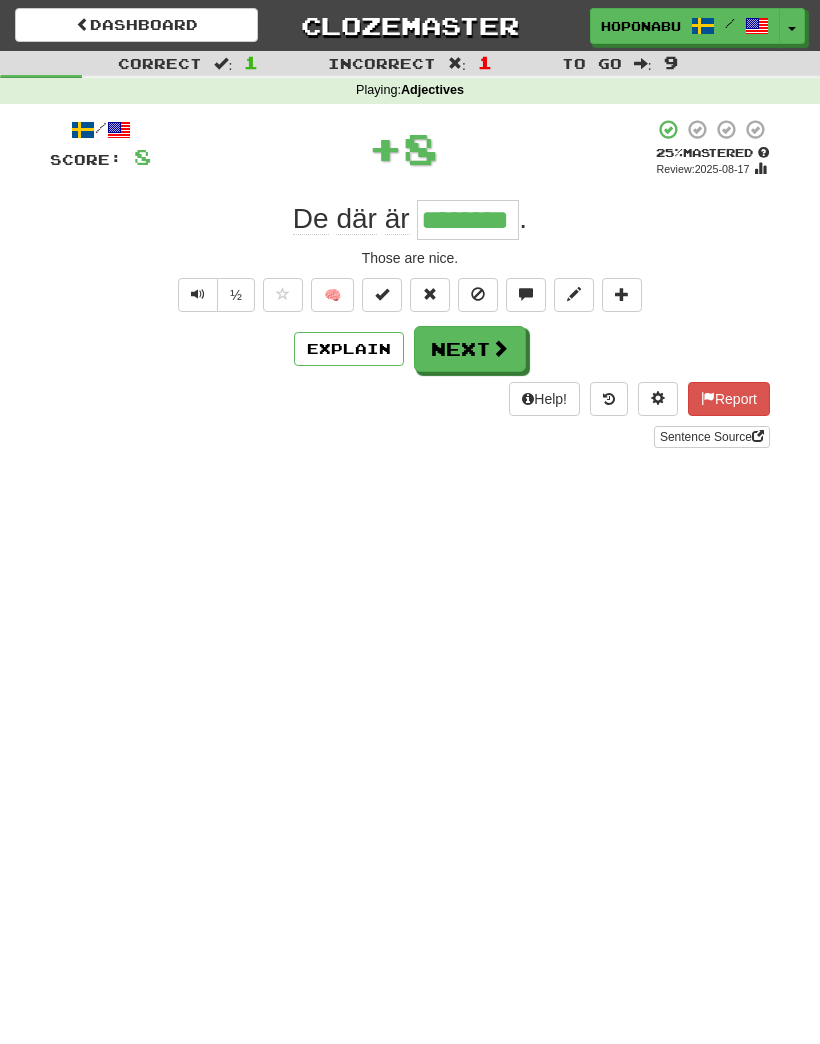 click on "🧠" at bounding box center (332, 295) 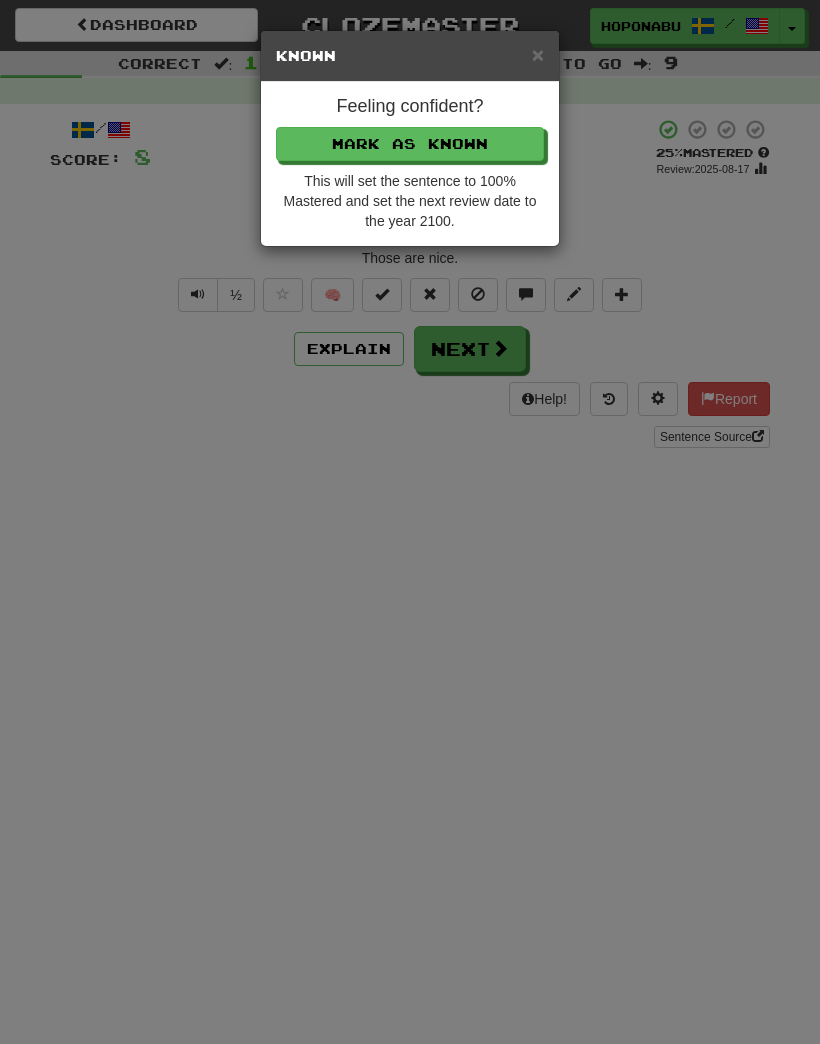 click on "Mark as Known" at bounding box center (410, 144) 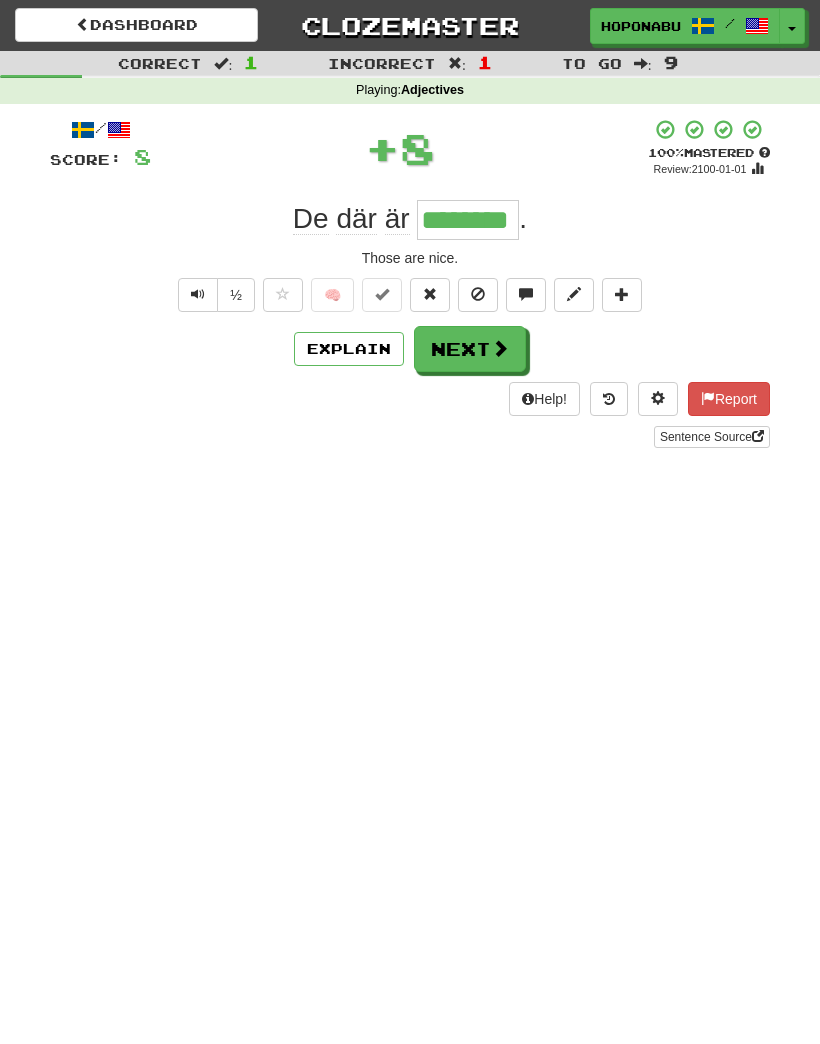 click on "Next" at bounding box center (470, 349) 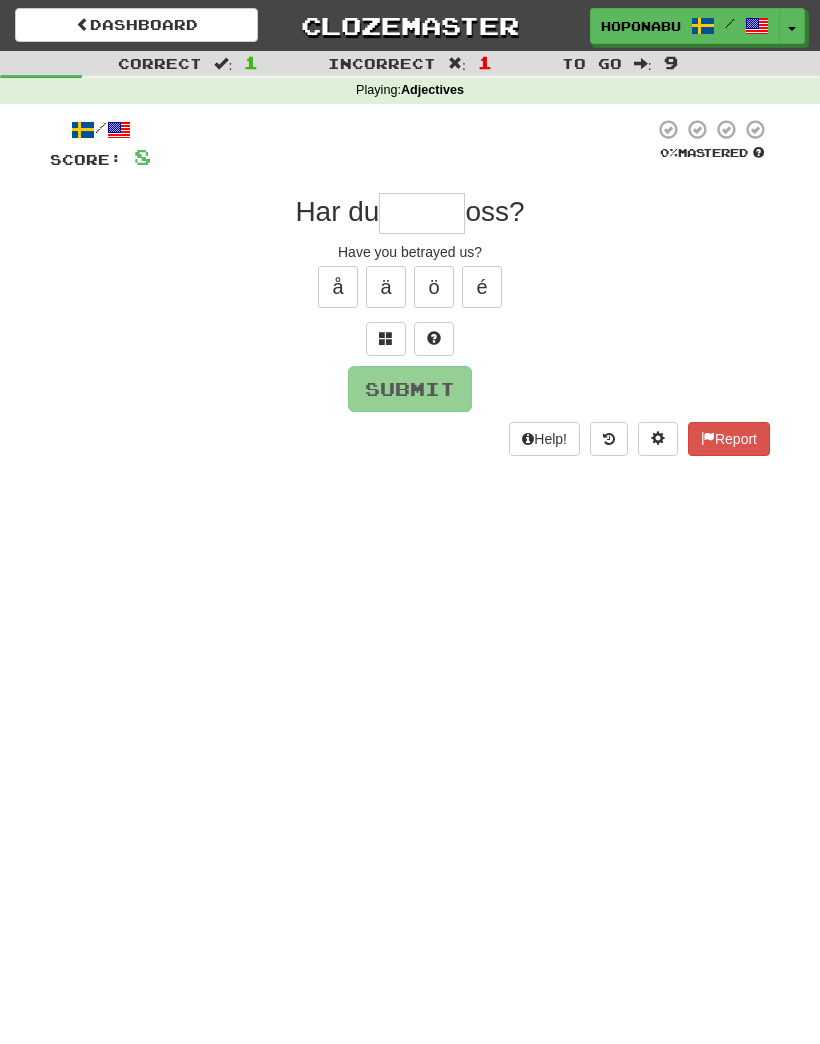 click at bounding box center [386, 338] 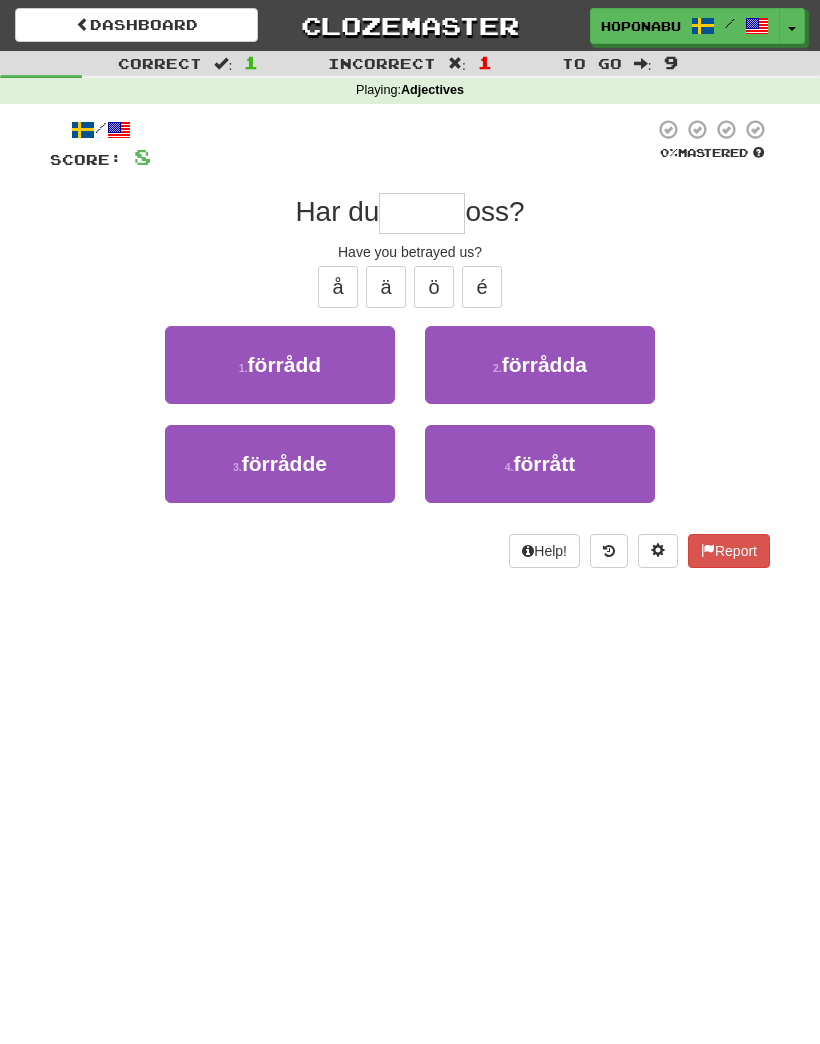 click on "3 . förrådde" at bounding box center [280, 464] 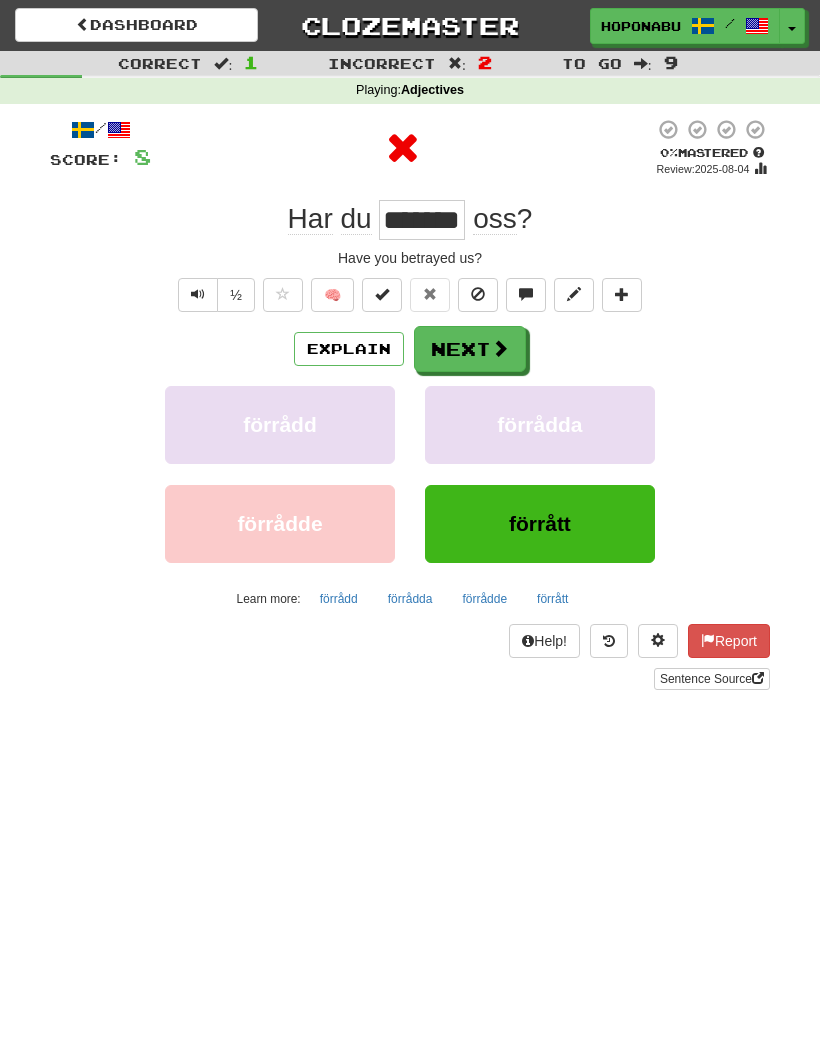 click on "Next" at bounding box center [470, 349] 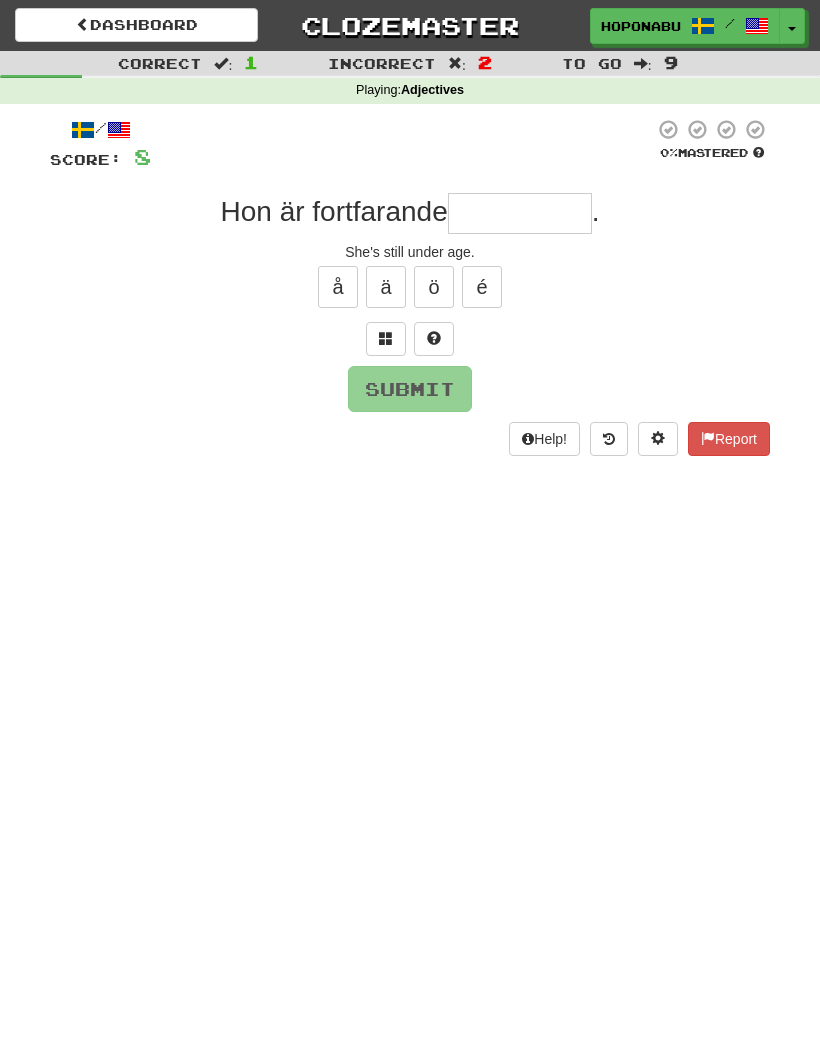 click at bounding box center (434, 339) 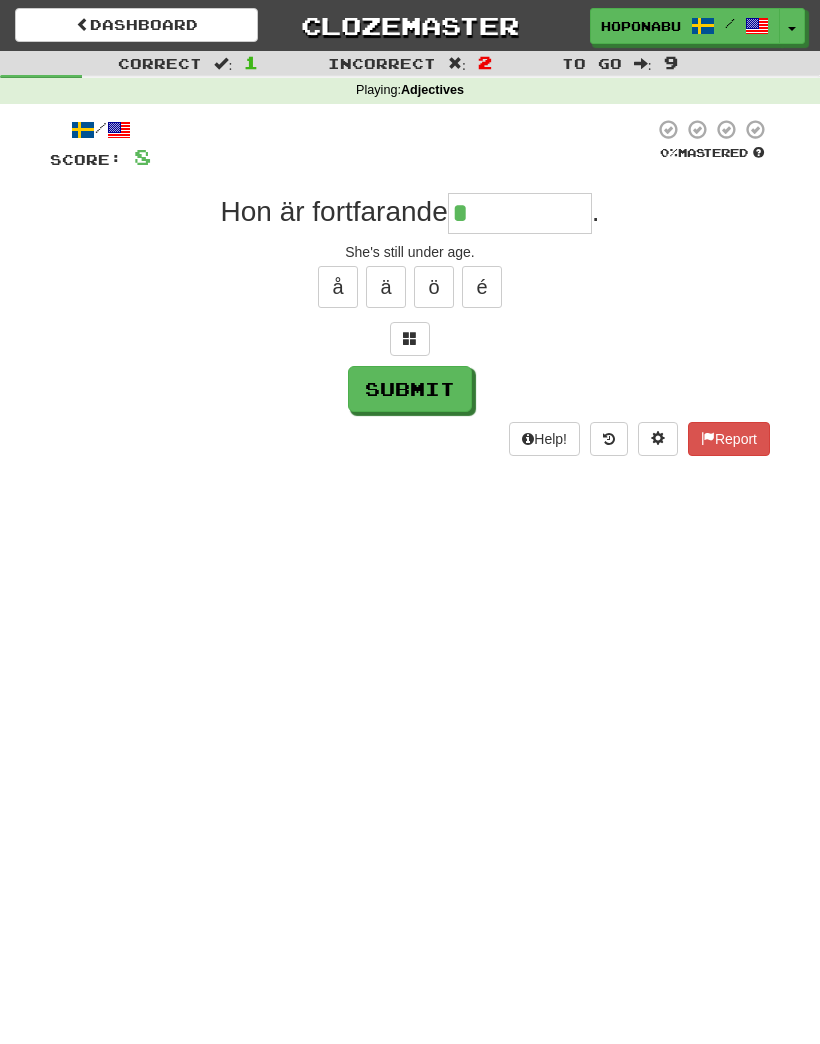click at bounding box center (410, 338) 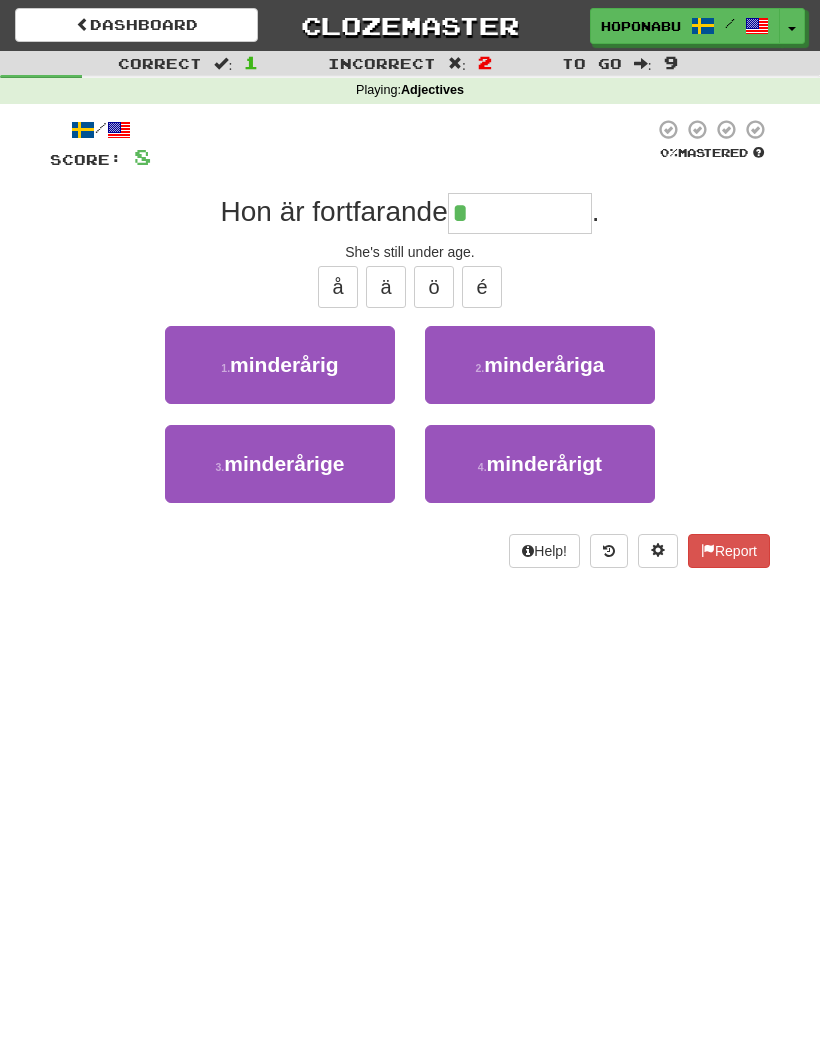 click on "1 . minderårig" at bounding box center (280, 365) 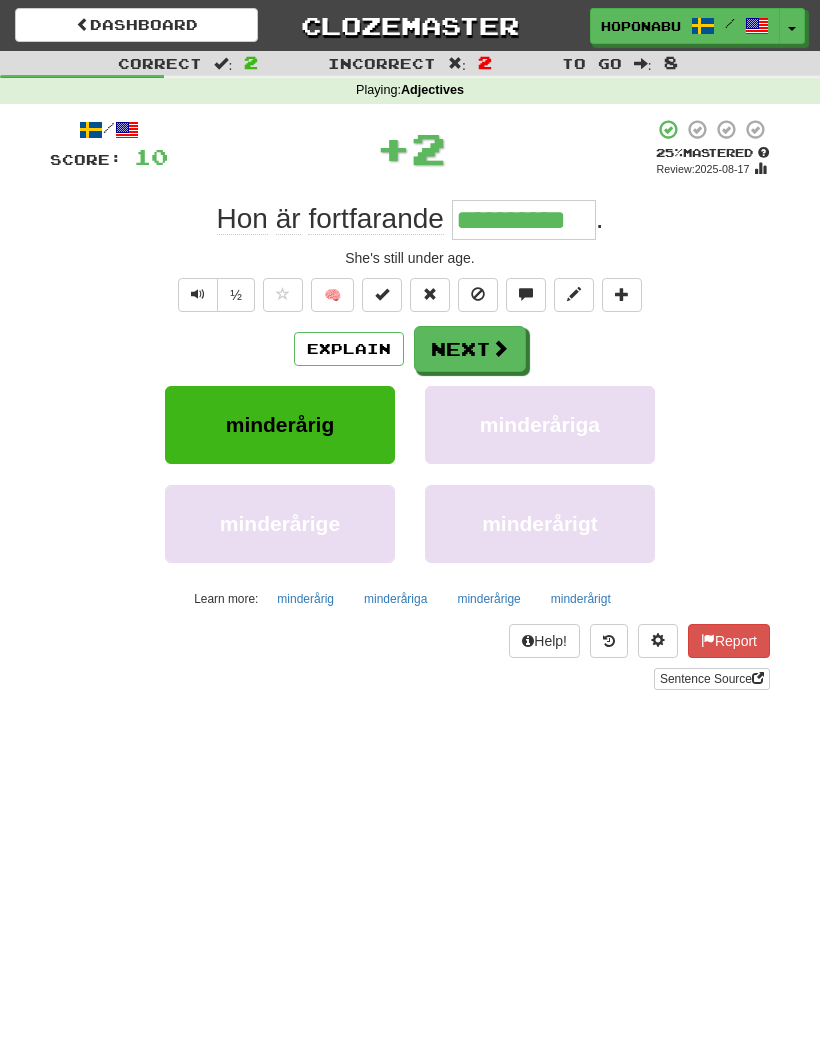 click on "Explain" at bounding box center [349, 349] 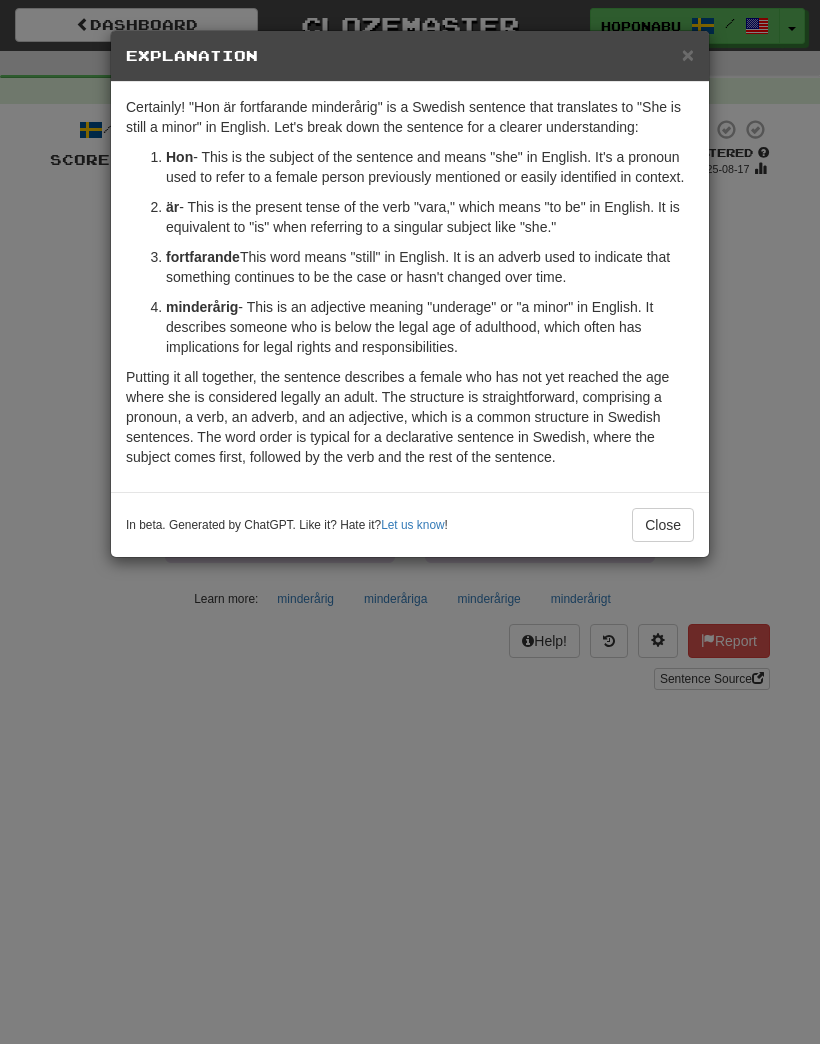 click on "Close" at bounding box center [663, 525] 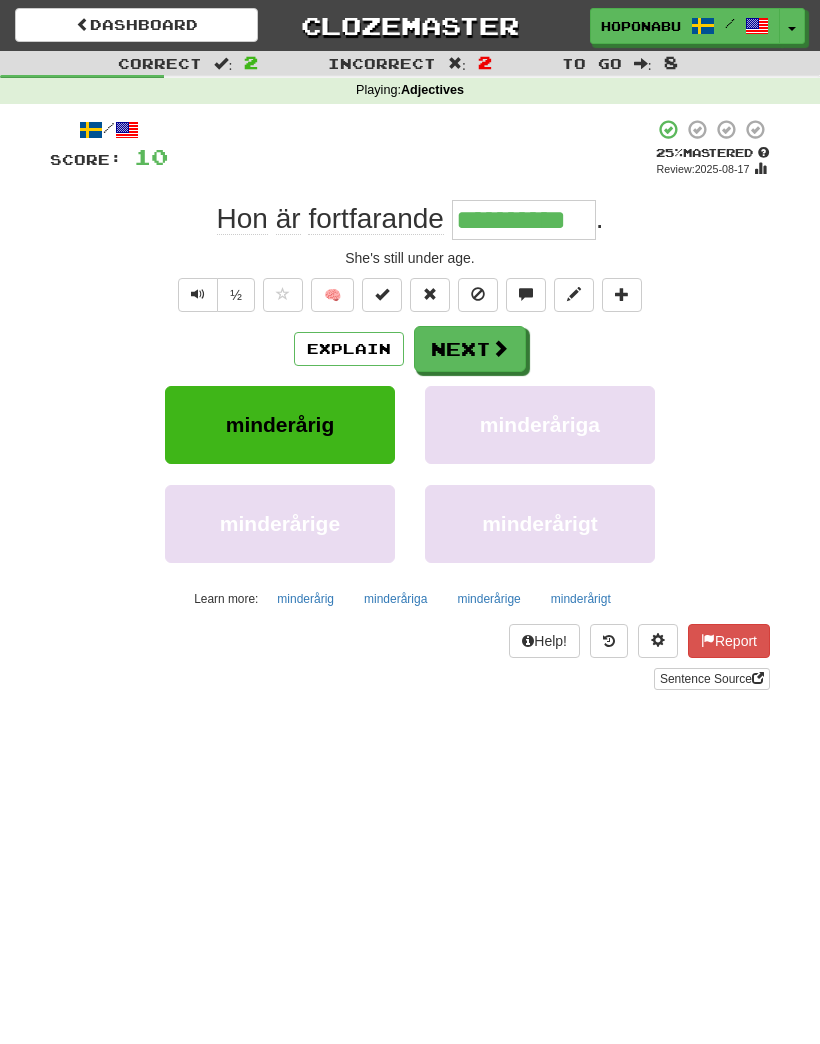 click on "Next" at bounding box center [470, 349] 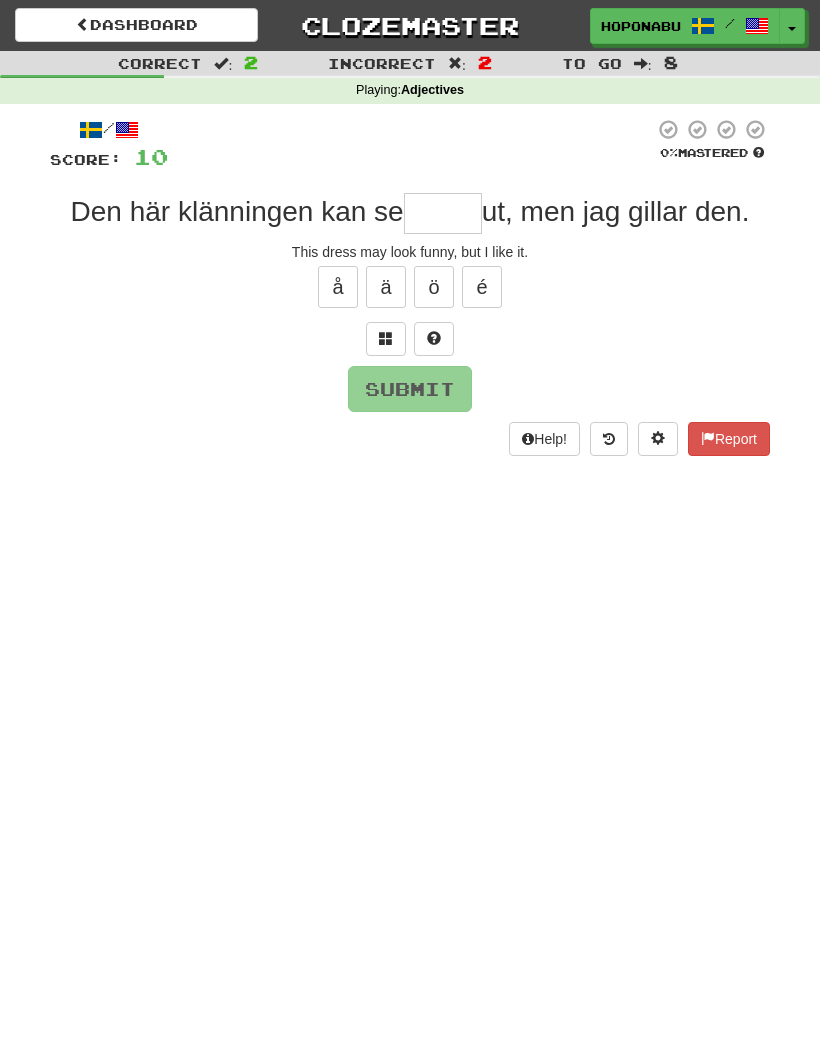 click at bounding box center (434, 338) 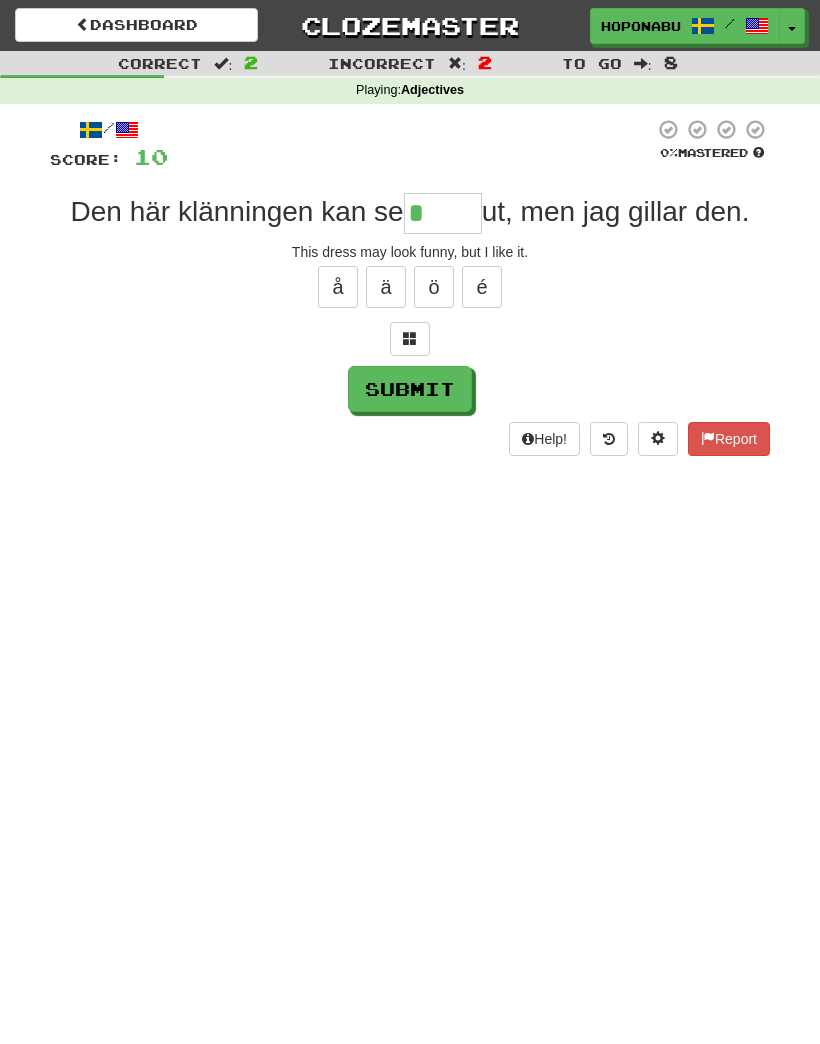 click at bounding box center [410, 339] 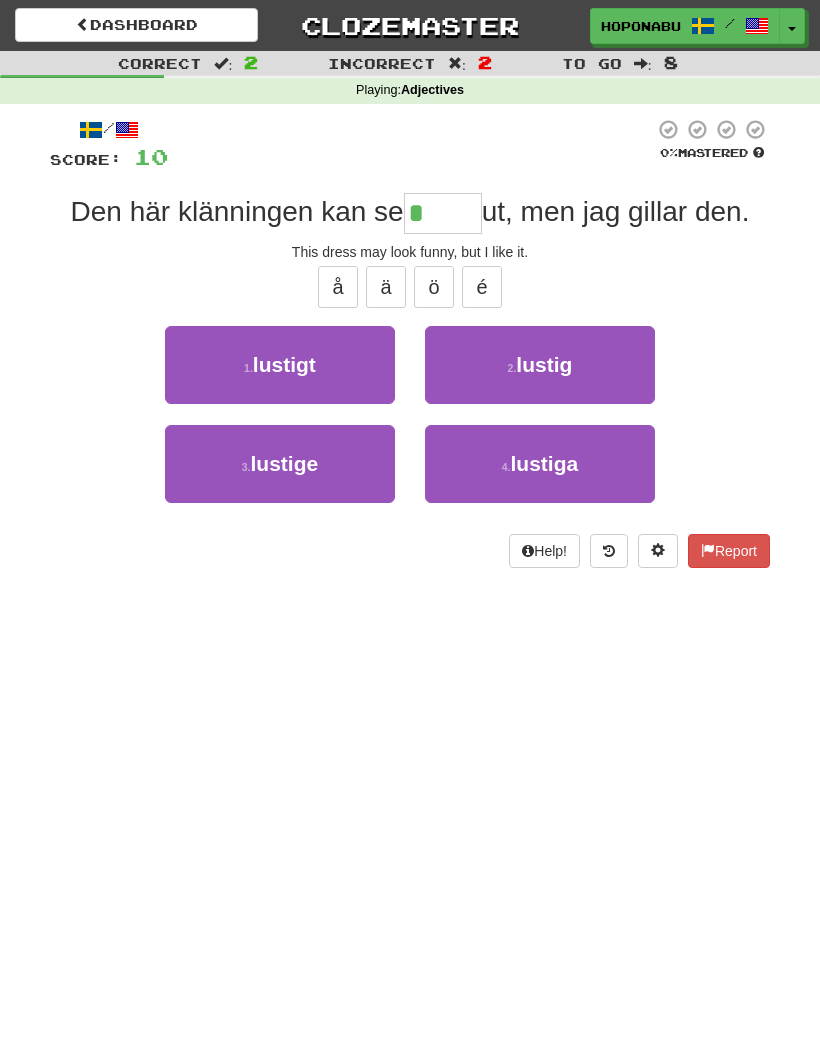 click on "2 .  lustig" at bounding box center [540, 365] 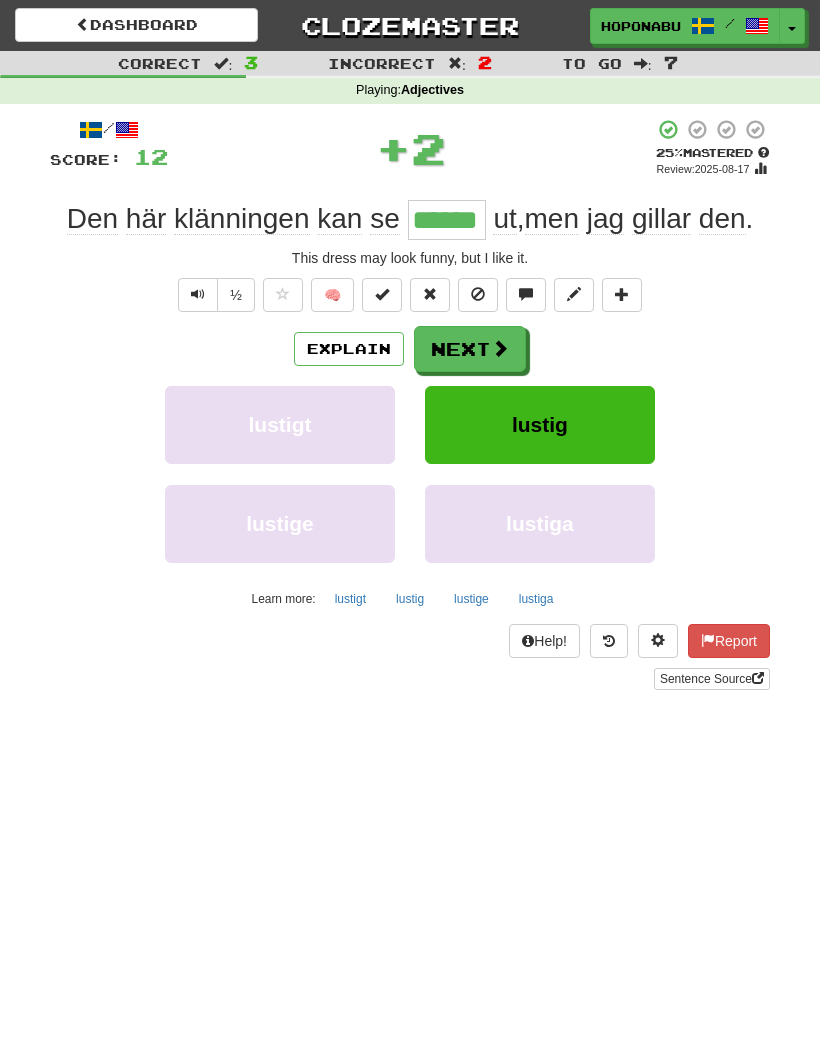 click on "Next" at bounding box center (470, 349) 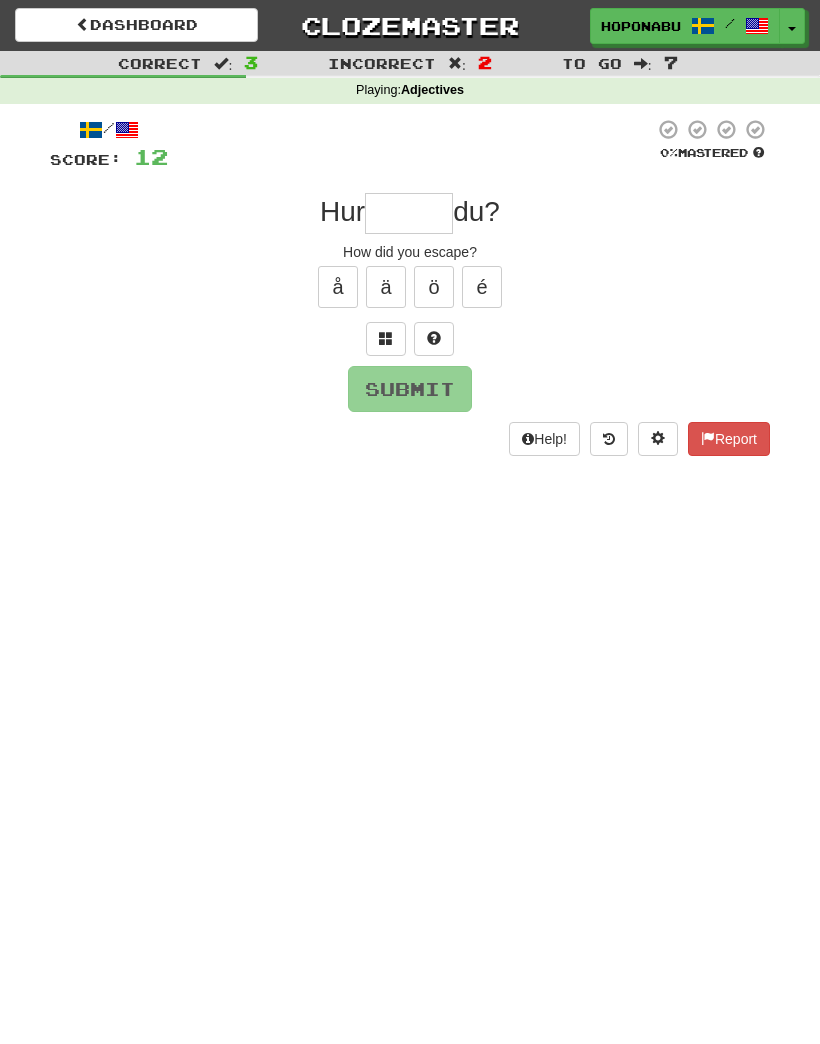 type on "*" 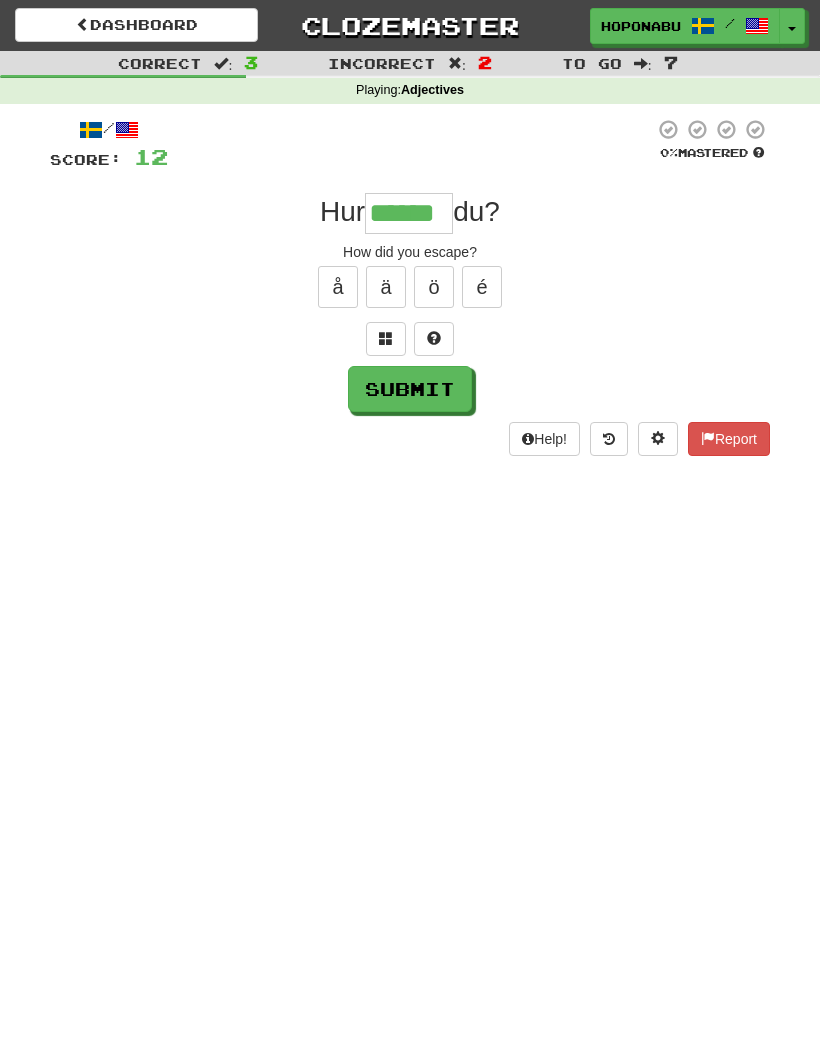 type on "******" 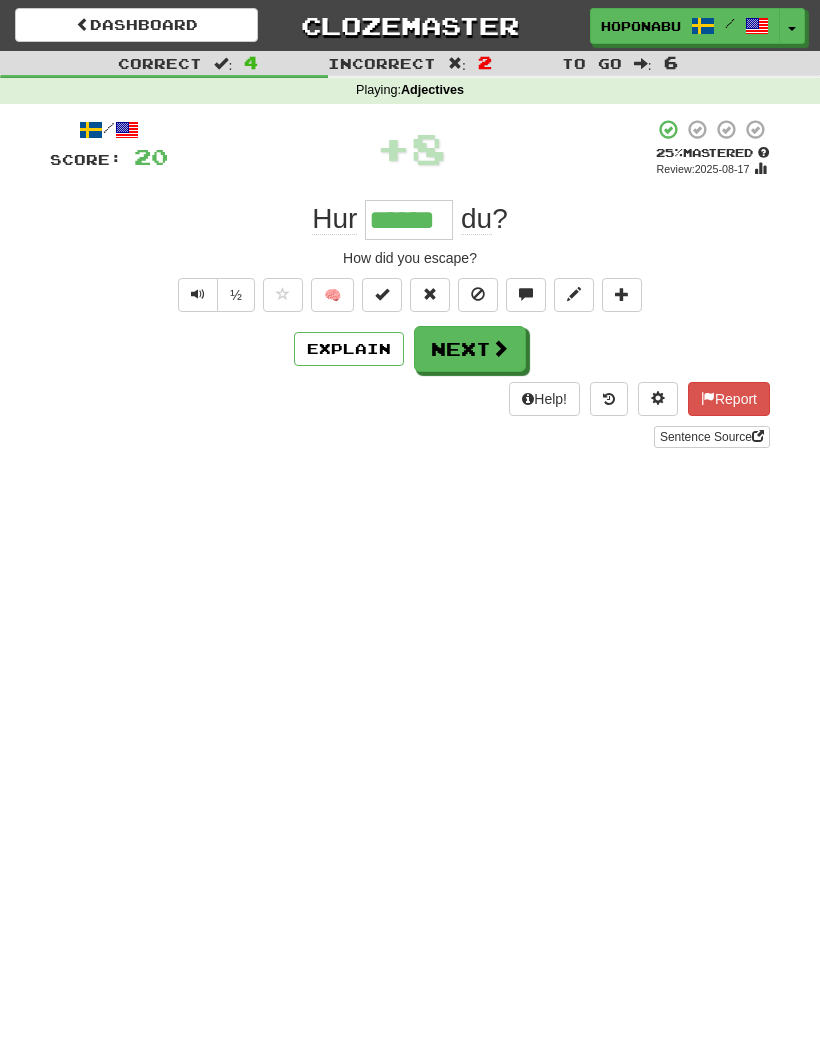 click on "Next" at bounding box center [470, 349] 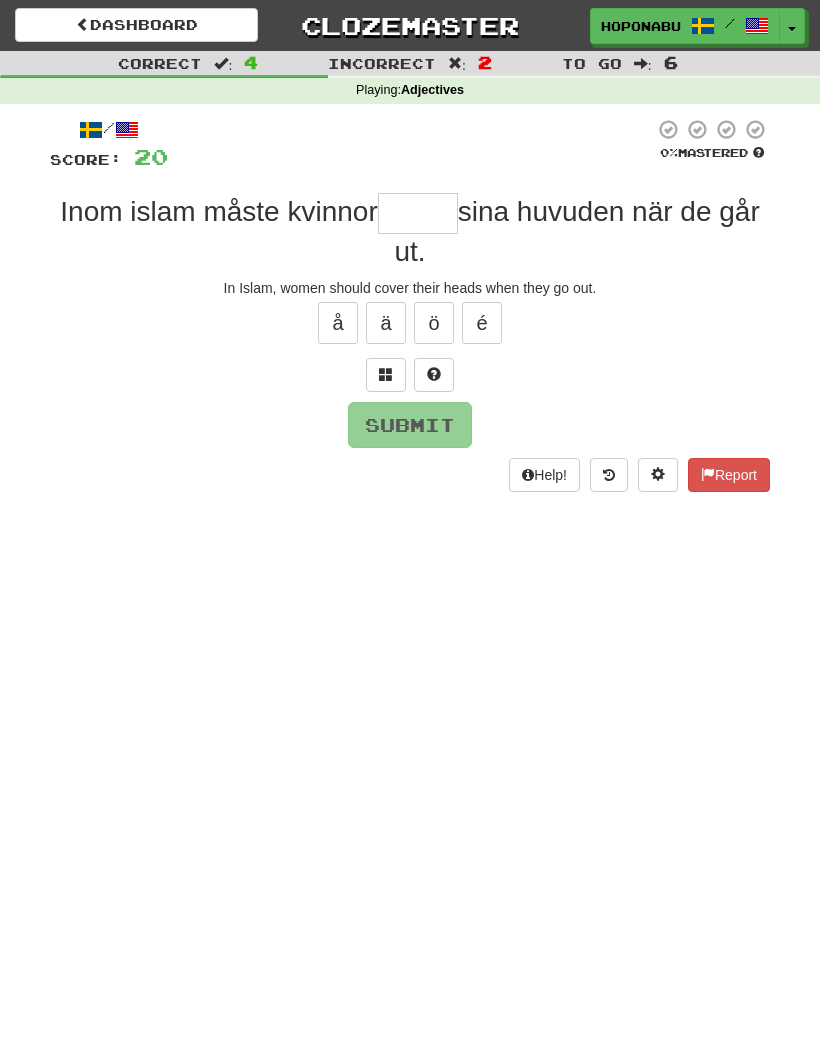 click at bounding box center (434, 375) 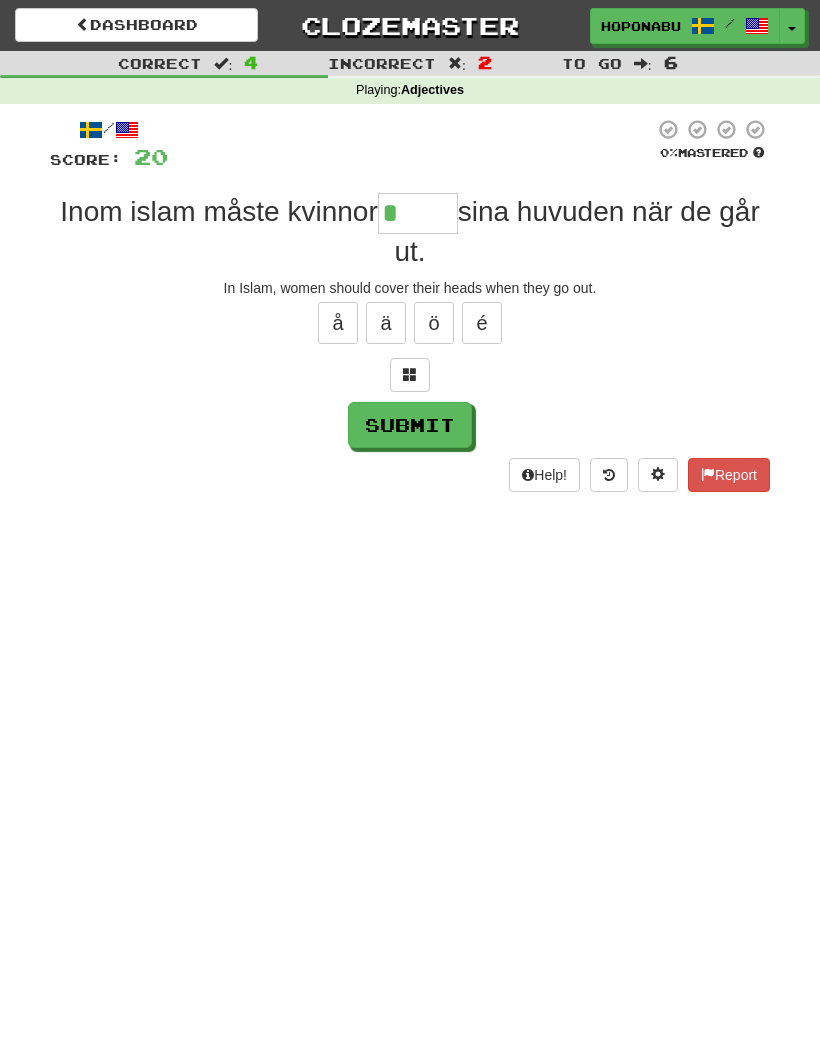 click at bounding box center [410, 374] 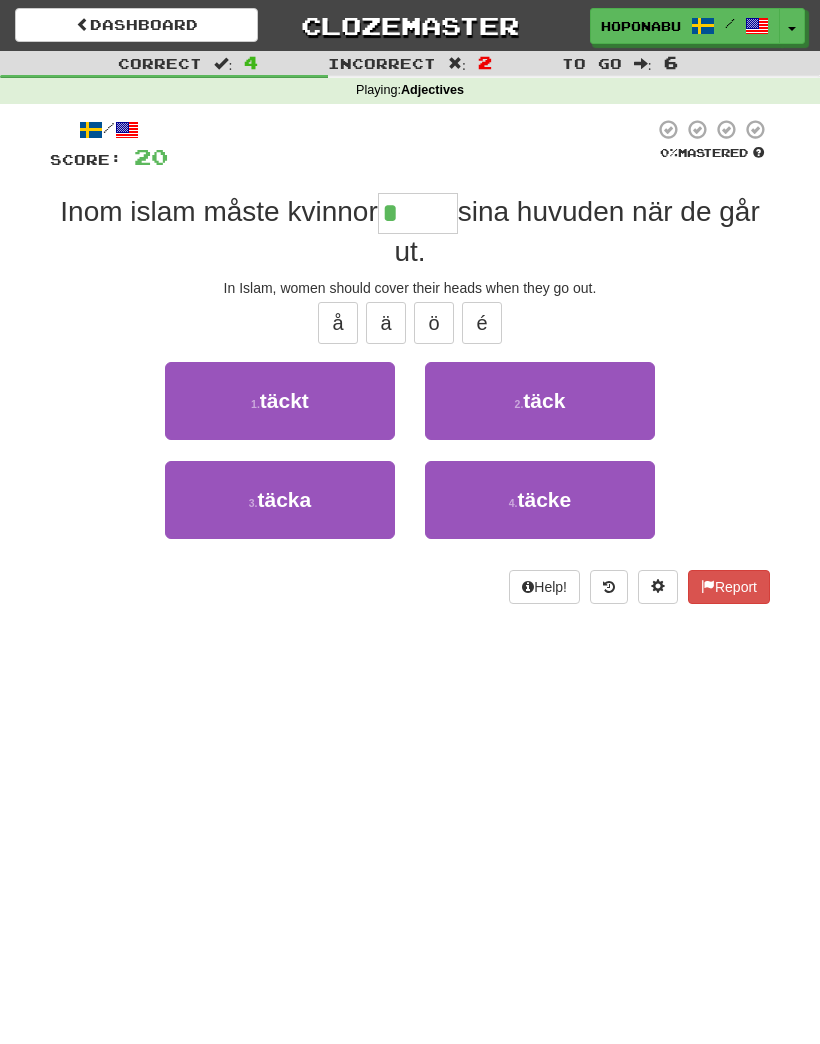 click on "täcka" at bounding box center [285, 499] 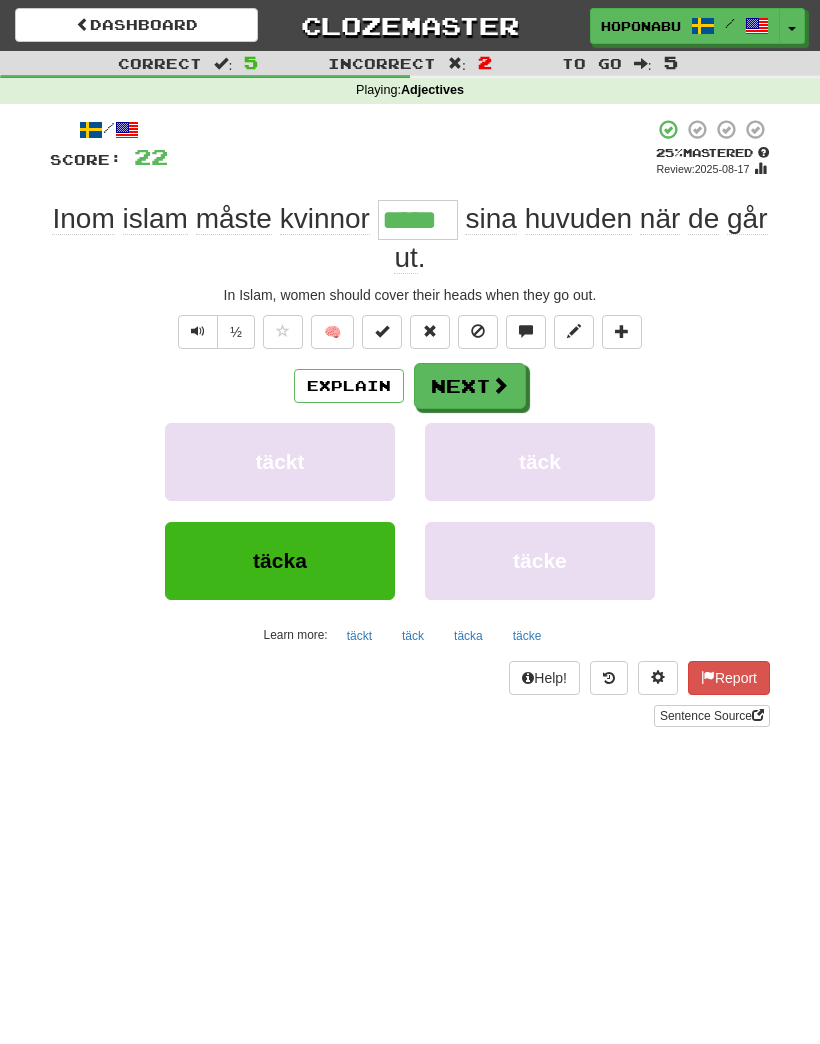 click on "Next" at bounding box center (470, 386) 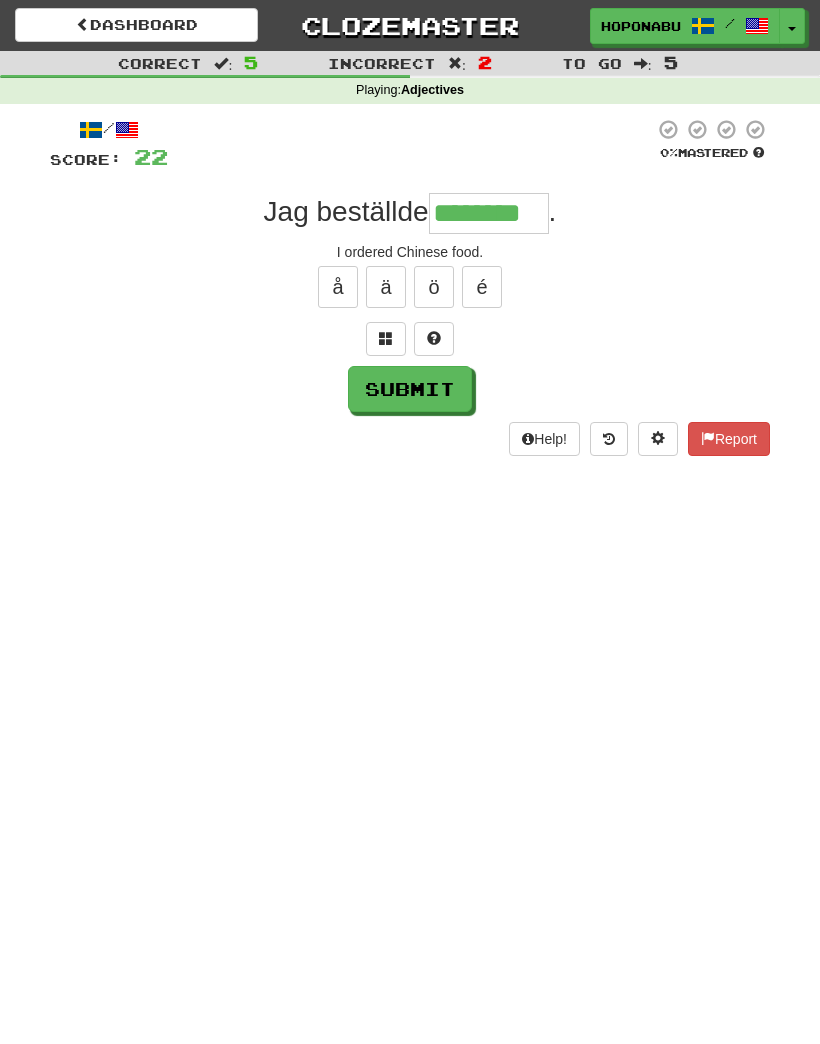 click on "Submit" at bounding box center [410, 389] 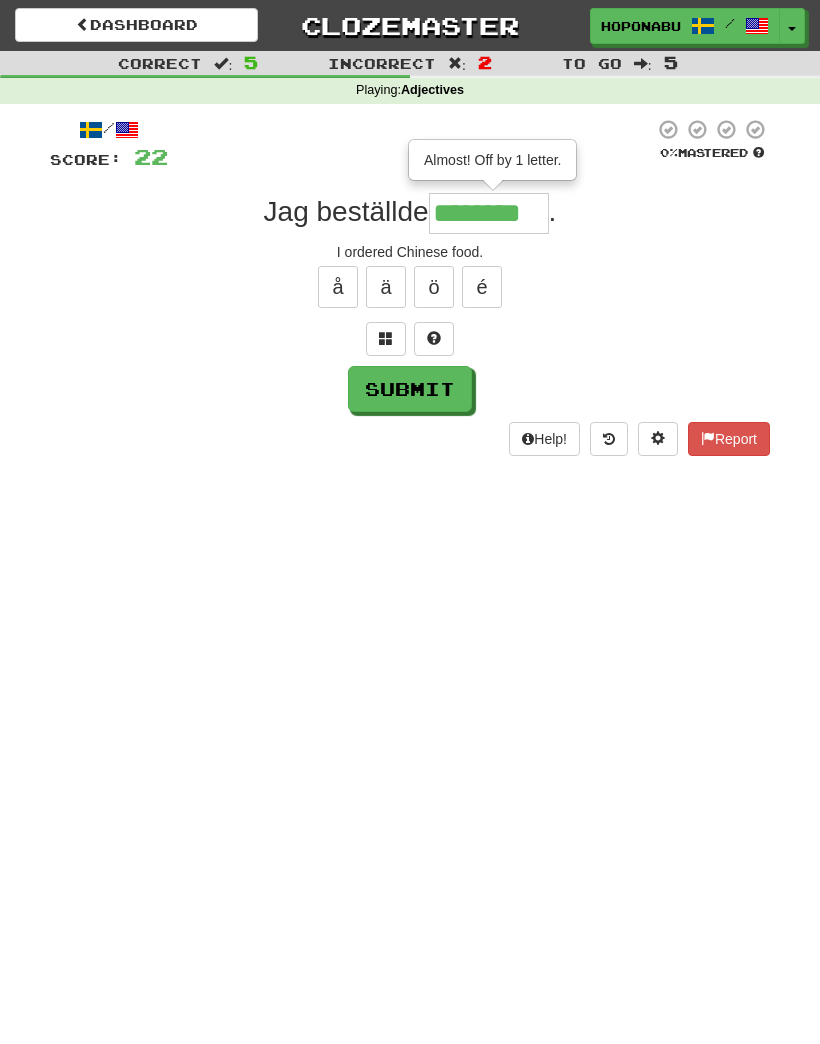 click on "********" at bounding box center (489, 213) 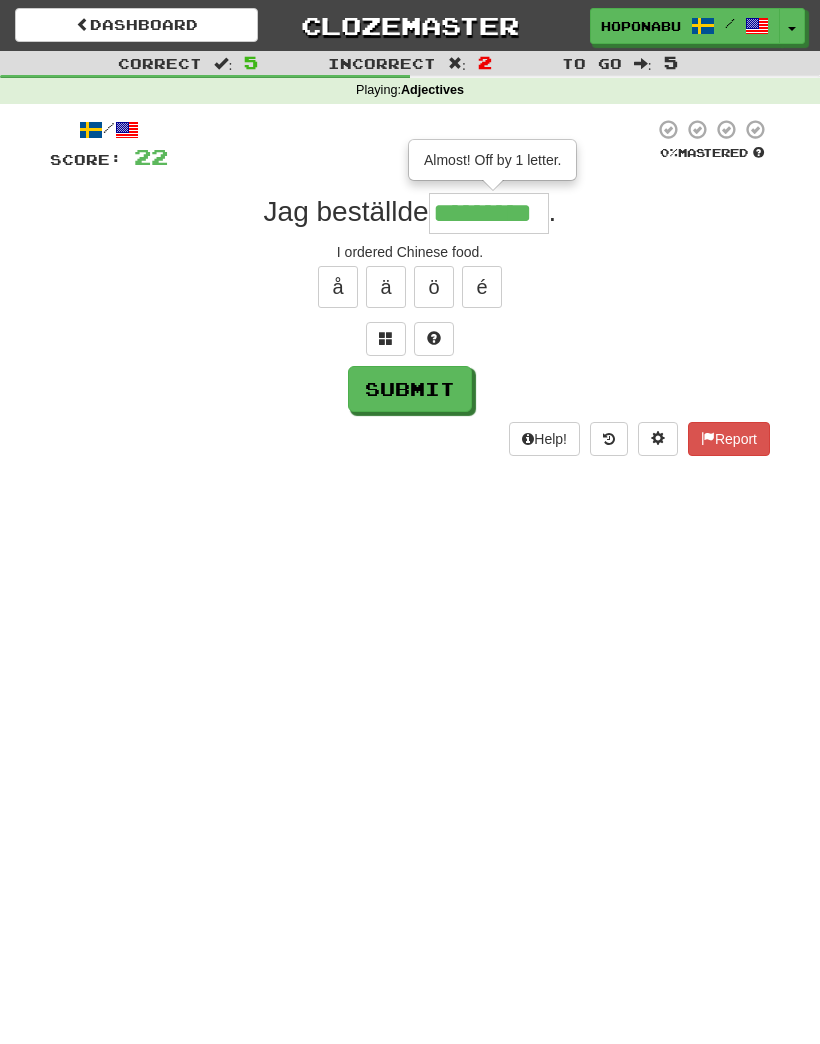 type on "*********" 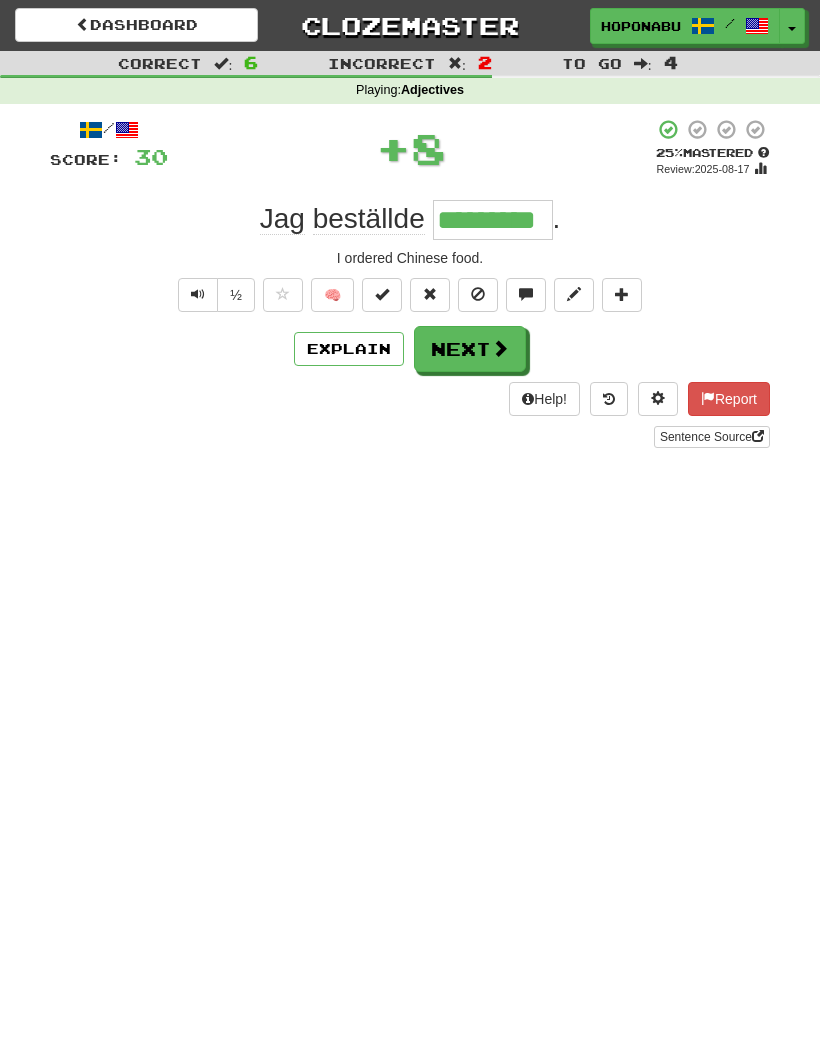 click on "Explain" at bounding box center (349, 349) 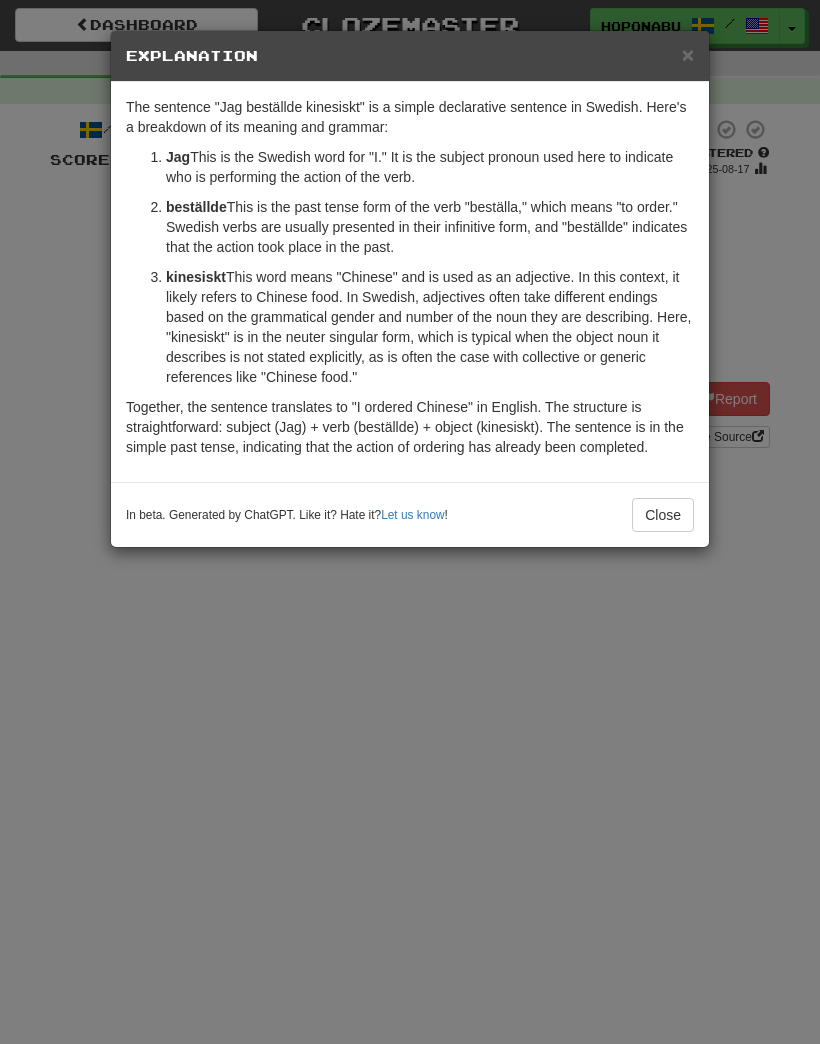 click on "Close" at bounding box center (663, 515) 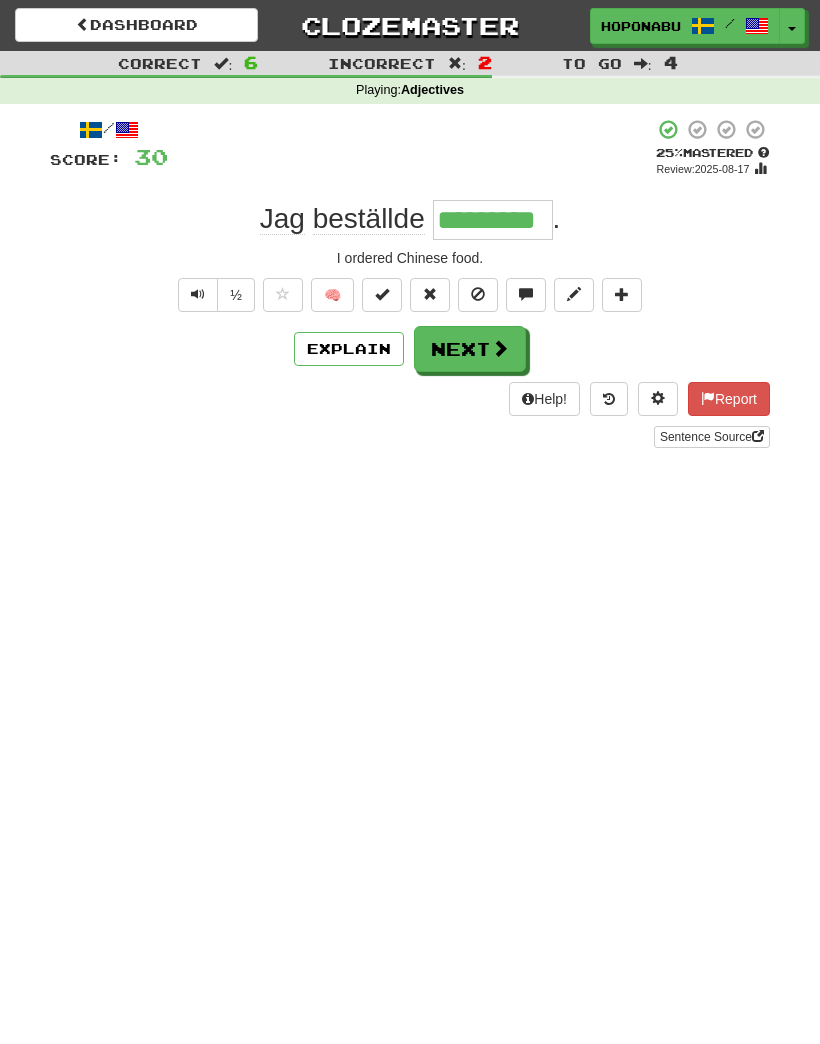 click on "Next" at bounding box center (470, 349) 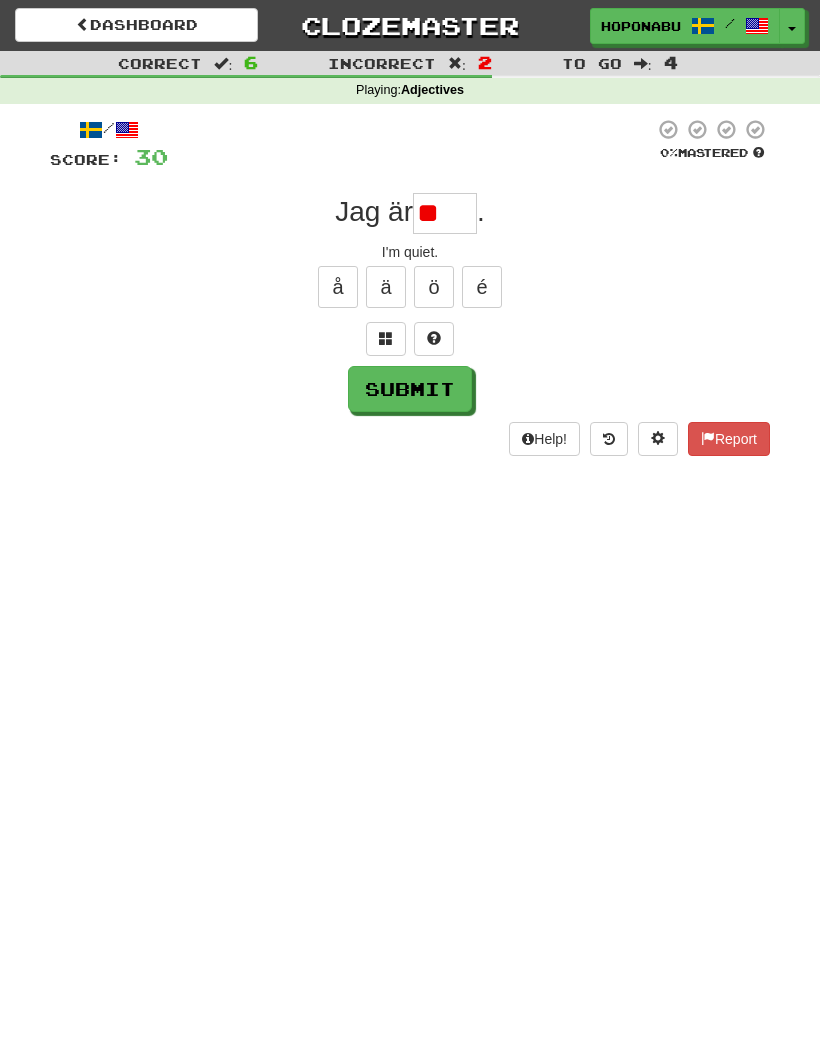 type on "*" 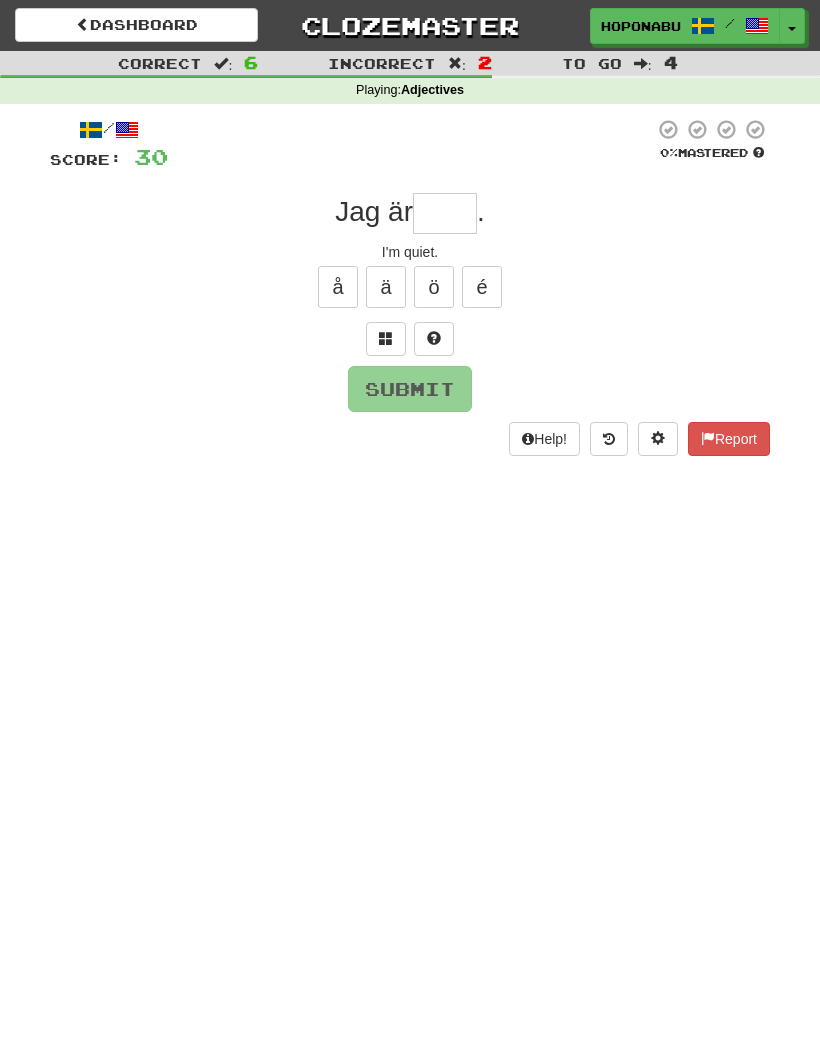 click at bounding box center (434, 339) 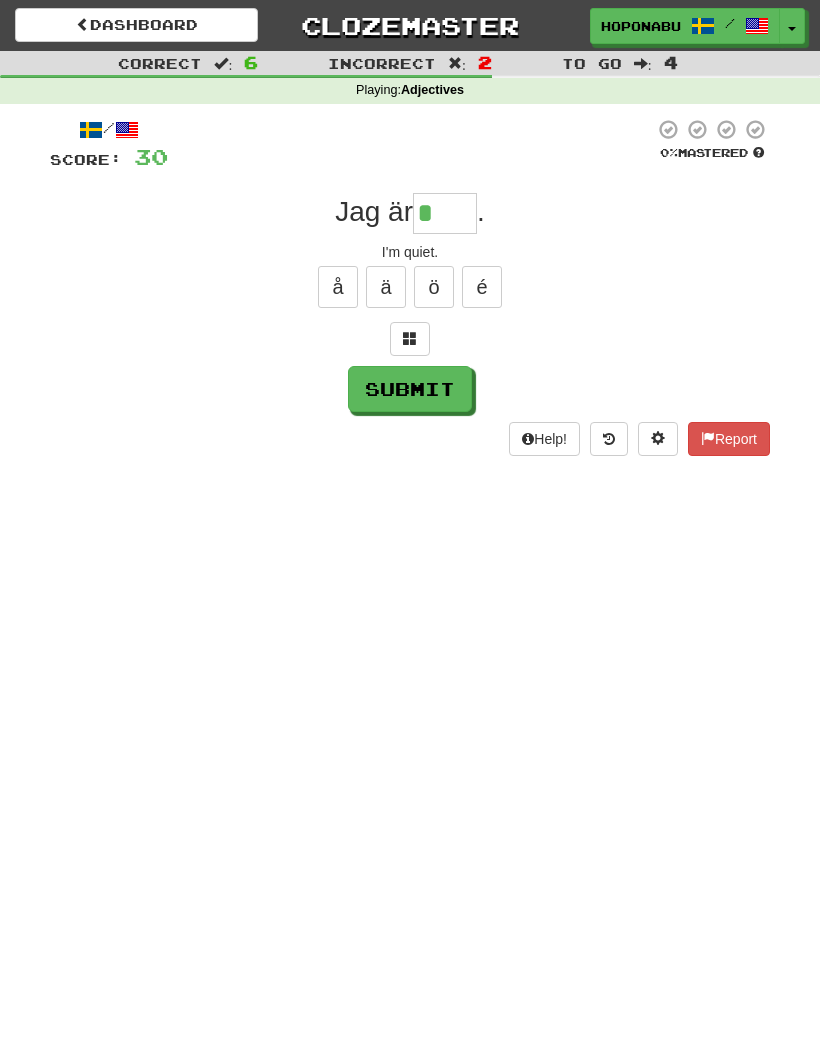 click at bounding box center [410, 339] 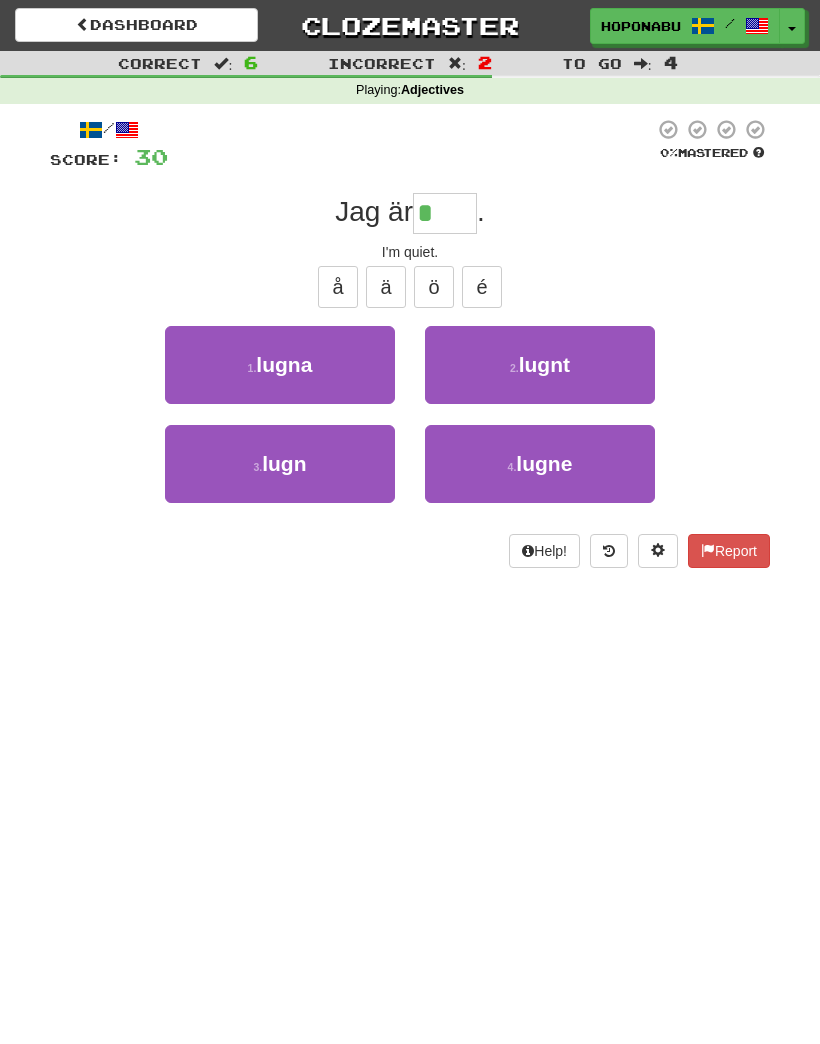 click on "3 . lugn" at bounding box center (280, 464) 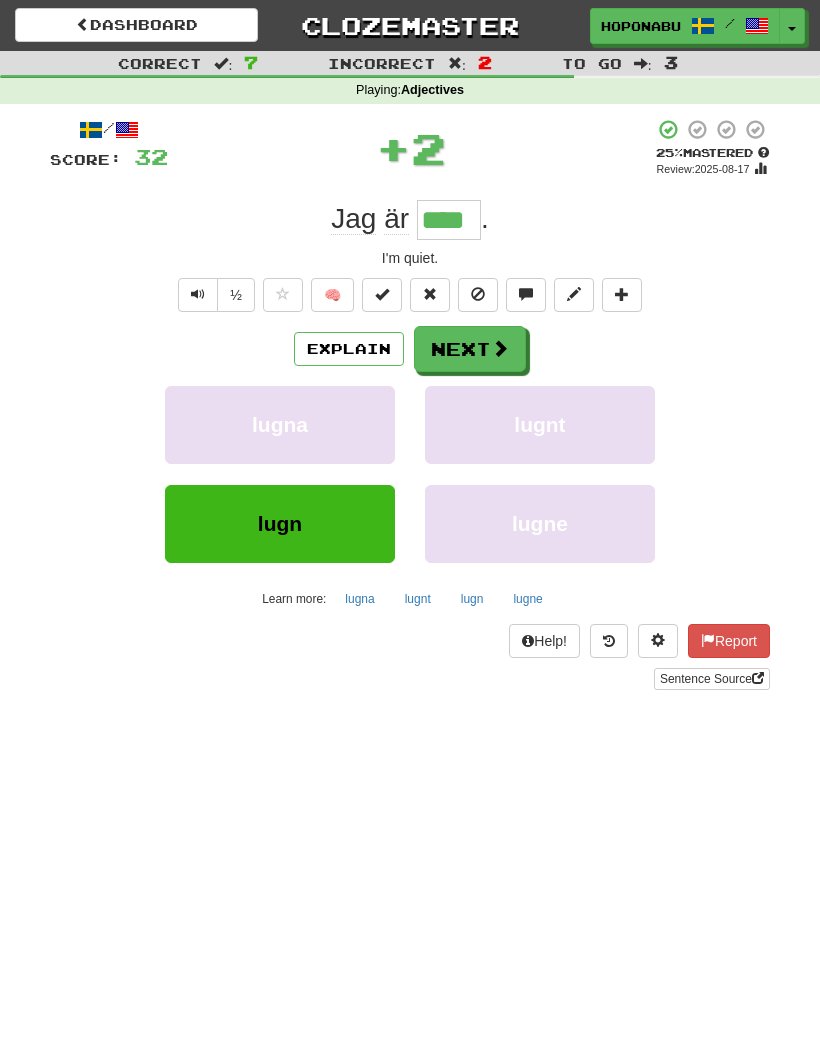click on "Explain" at bounding box center (349, 349) 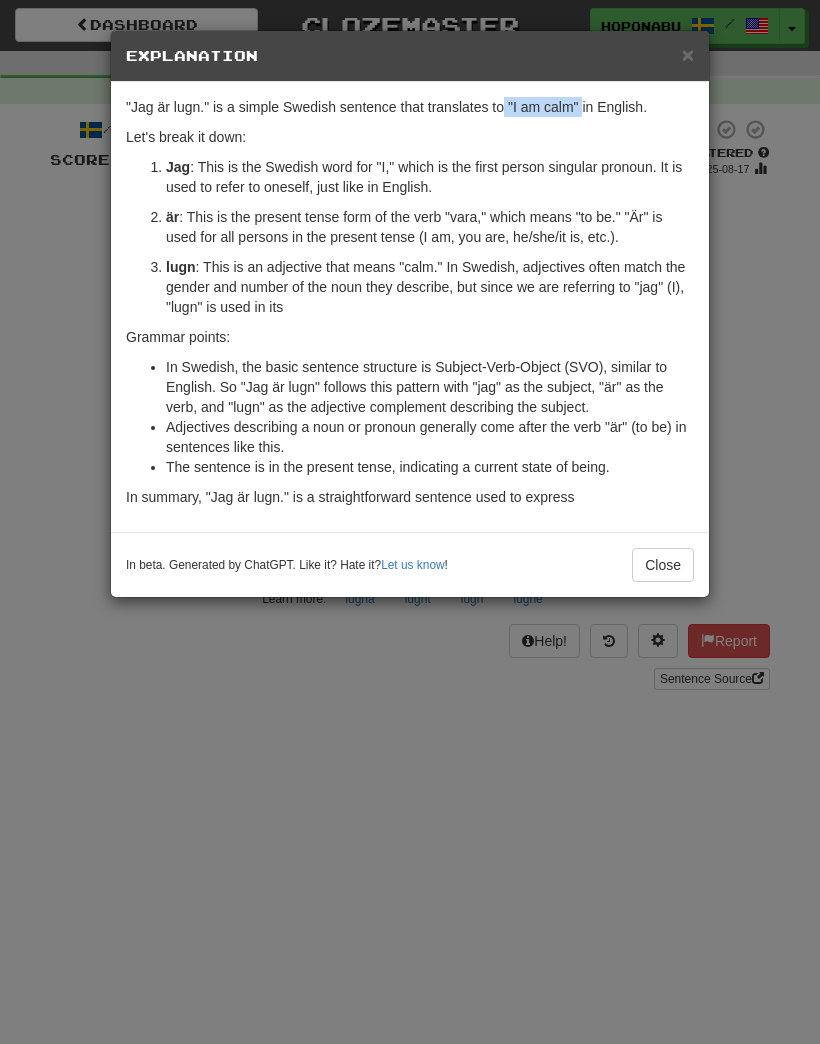 click on "Explanation "Jag är lugn." is a simple Swedish sentence that translates to "I am calm" in English.
Let's break it down:
Jag : This is the Swedish word for "I," which is the first person singular pronoun. It is used to refer to oneself, just like in English.
är : This is the present tense form of the verb "vara," which means "to be." "Är" is used for all persons in the present tense (I am, you are, he/she/it is, etc.).
lugn : This is an adjective that means "calm." In Swedish, adjectives often match the gender and number of the noun they describe, but since we are referring to "jag" (I), "lugn" is used in its basic form.
Grammar points:
In Swedish, the basic sentence structure is Subject-Verb-Object (SVO), similar to English. So "Jag är lugn" follows this pattern with "jag" as the subject, "är" as the verb, and "lugn" as the adjective complement describing the subject.
The sentence is in the present tense, indicating a current state of being.
Let us know ! Close" at bounding box center [410, 522] 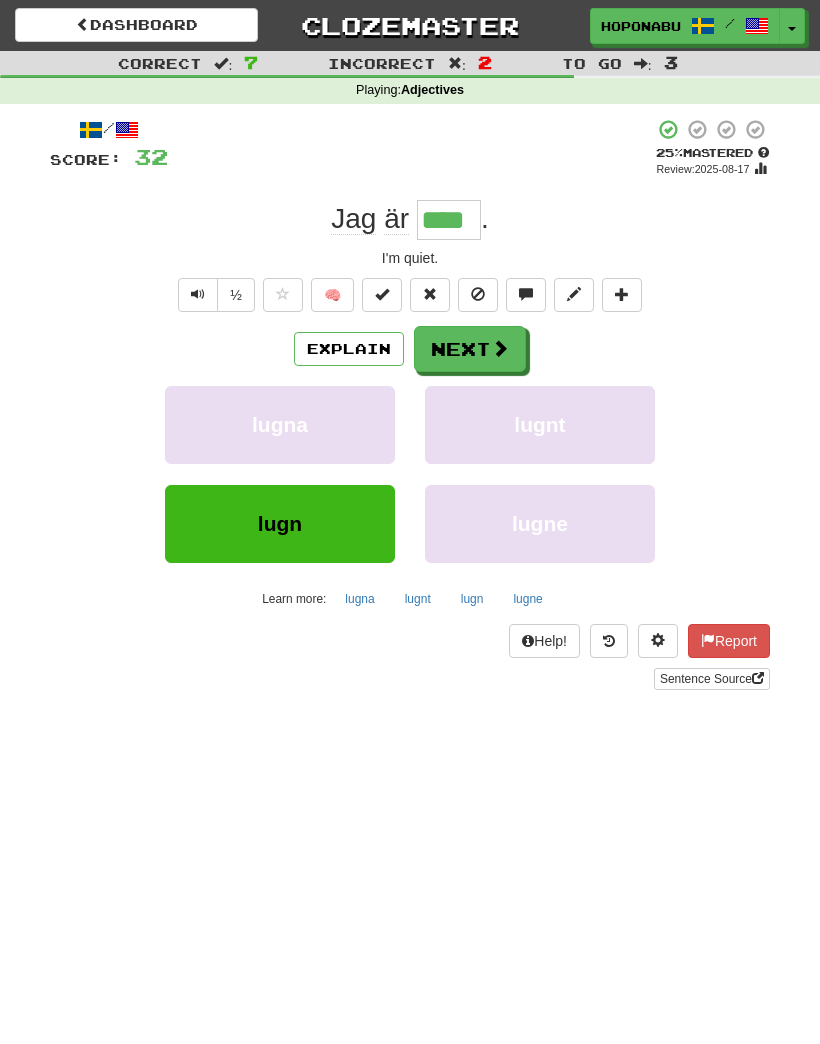 click on "Report" at bounding box center [729, 641] 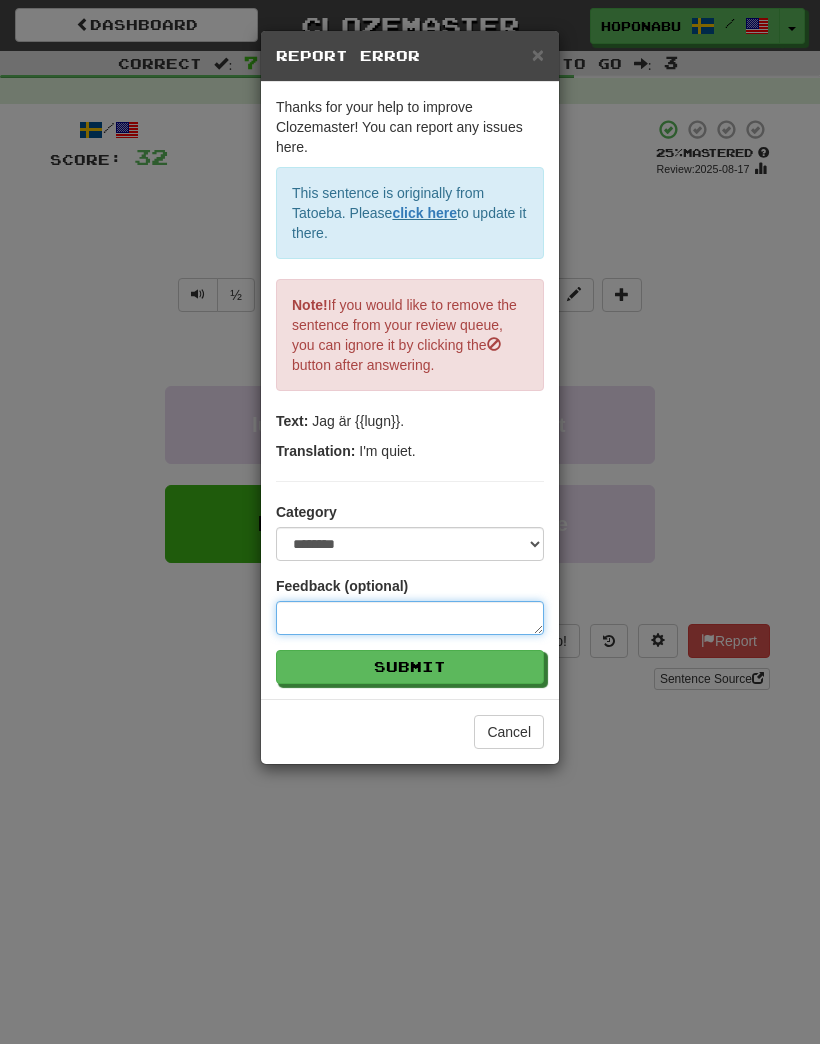 click at bounding box center (410, 618) 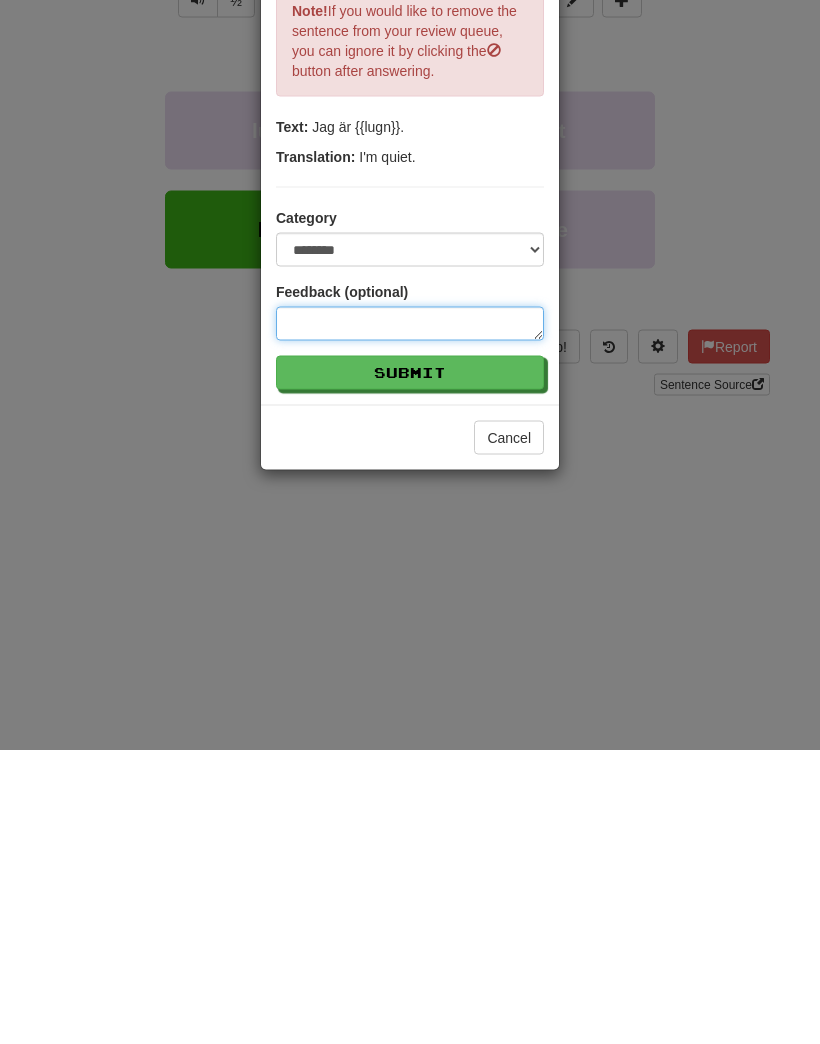 click at bounding box center (410, 618) 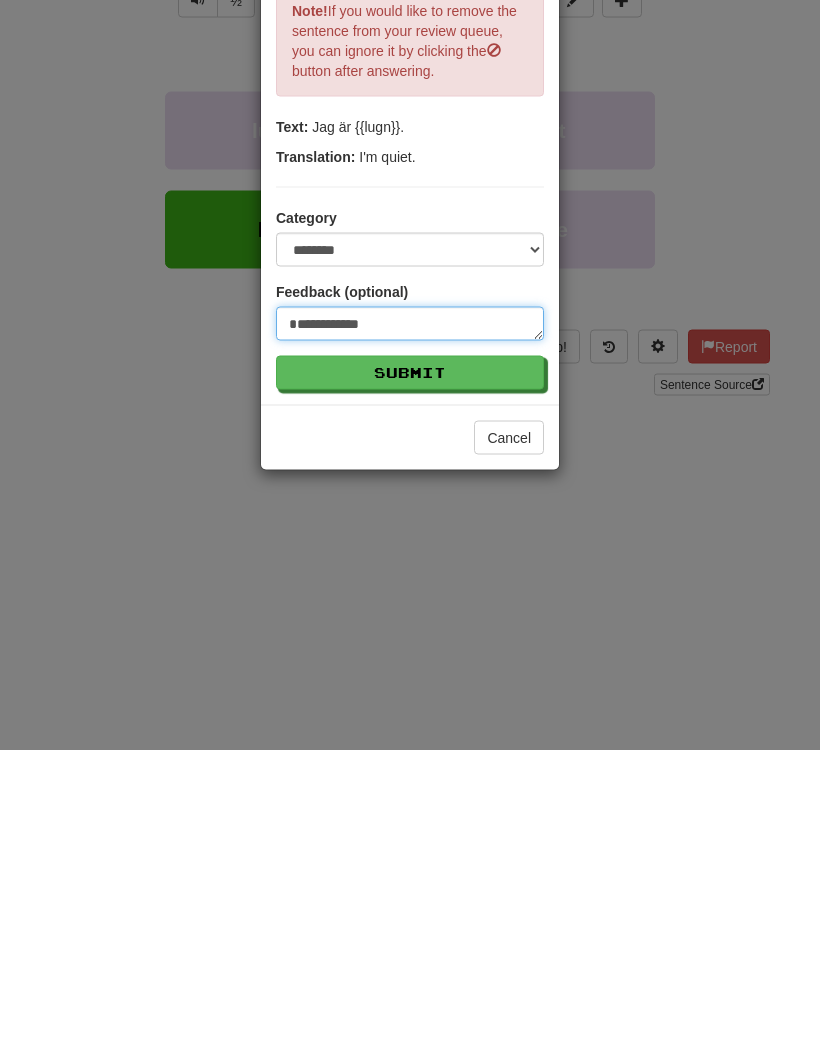 type on "**********" 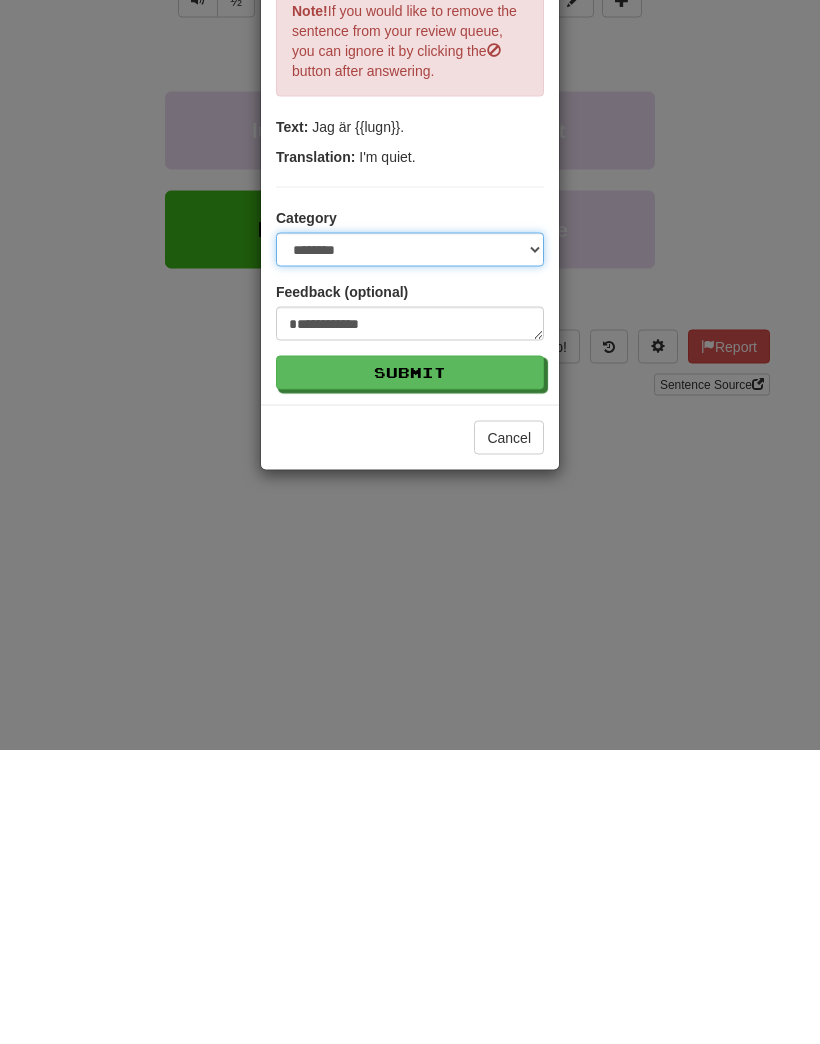 click on "**********" at bounding box center [410, 544] 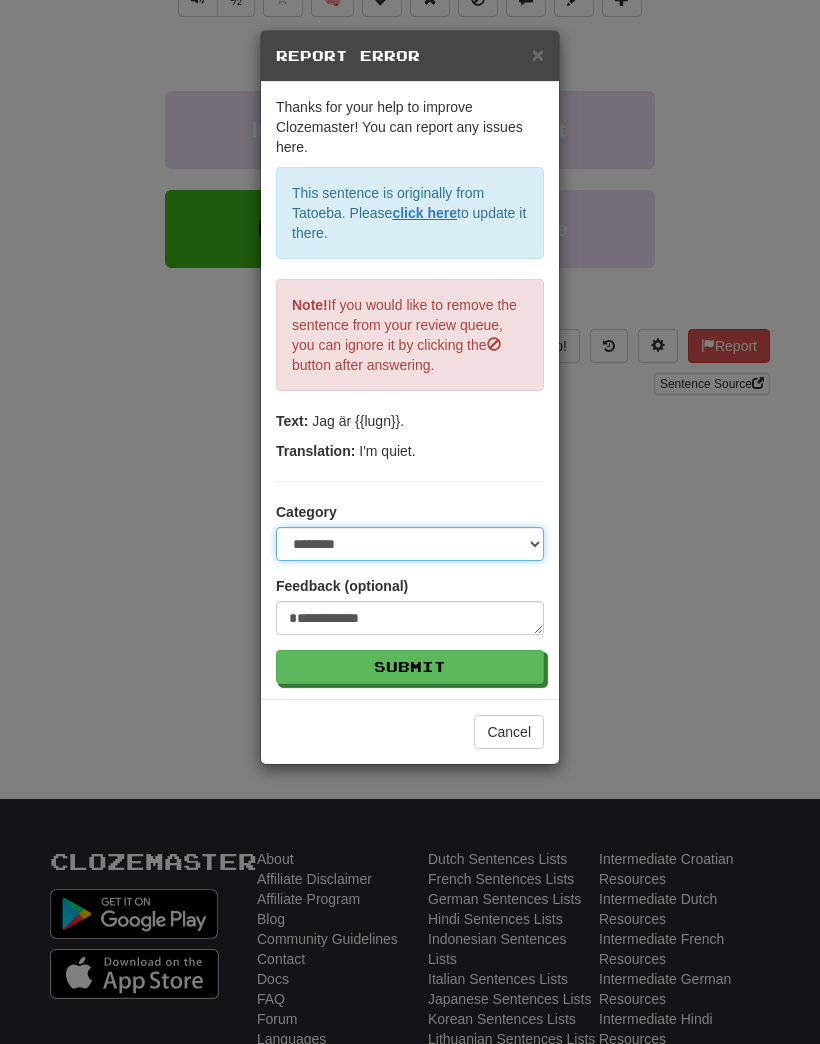 select on "**********" 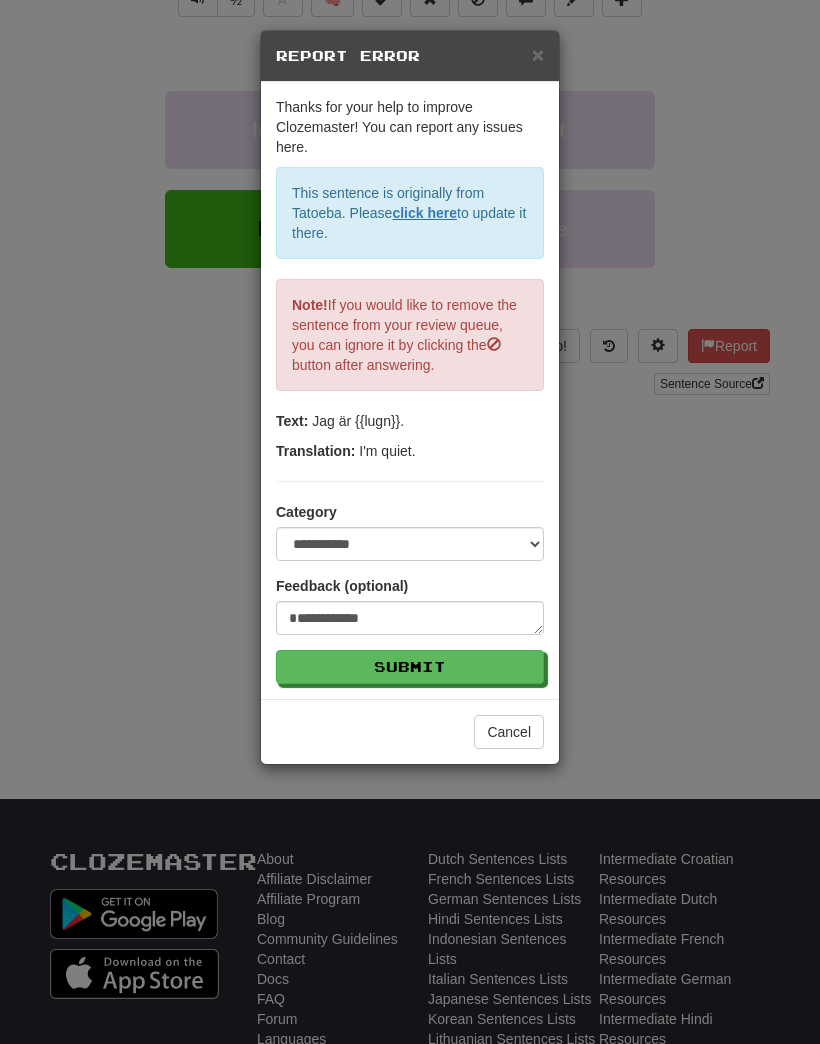 click on "Submit" at bounding box center (410, 667) 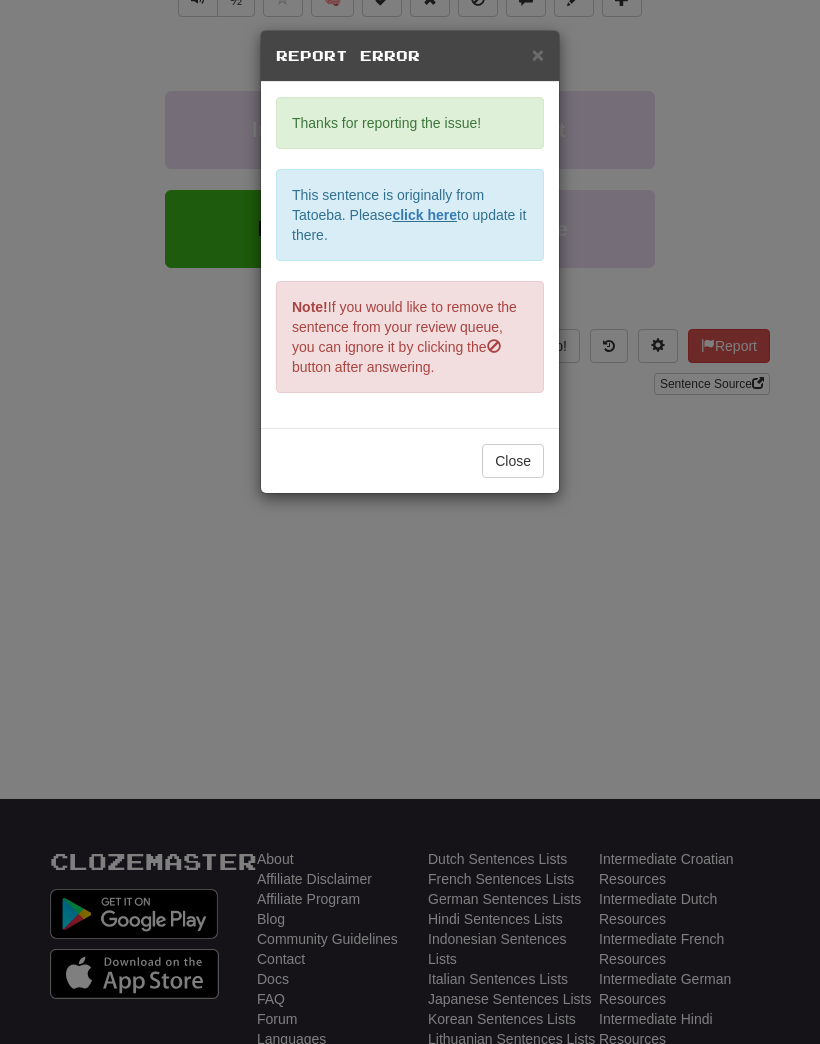 click on "Close" at bounding box center [513, 461] 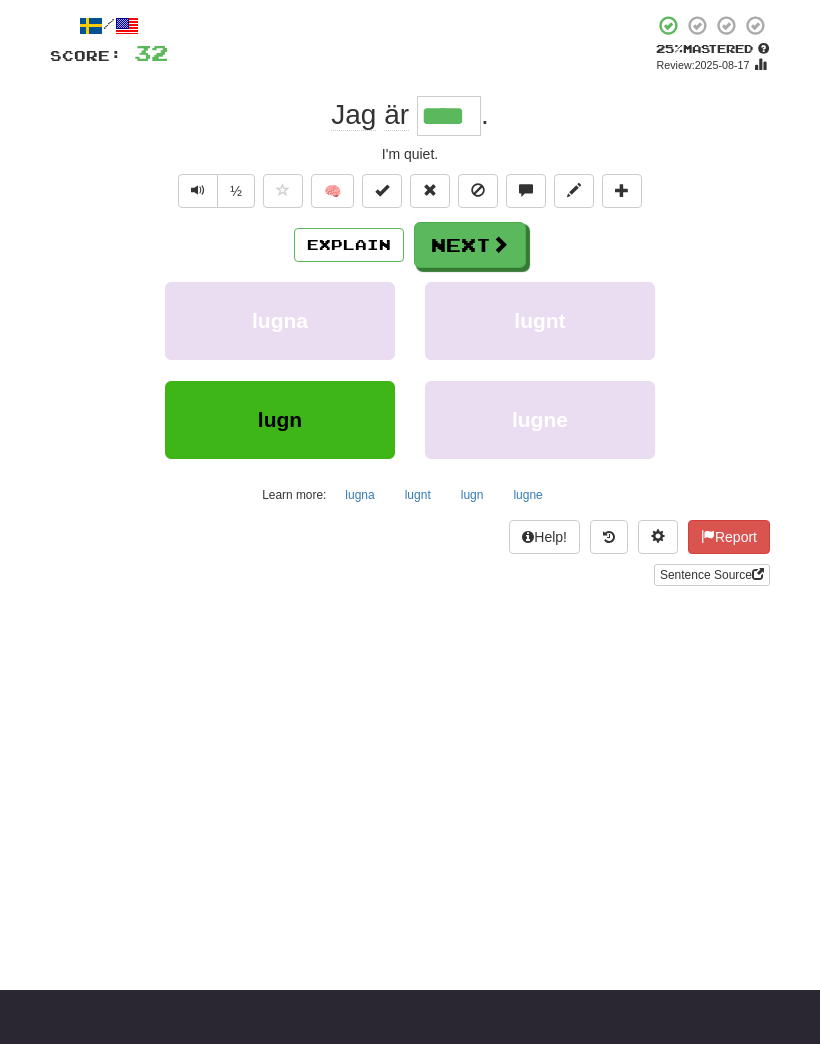 scroll, scrollTop: 0, scrollLeft: 0, axis: both 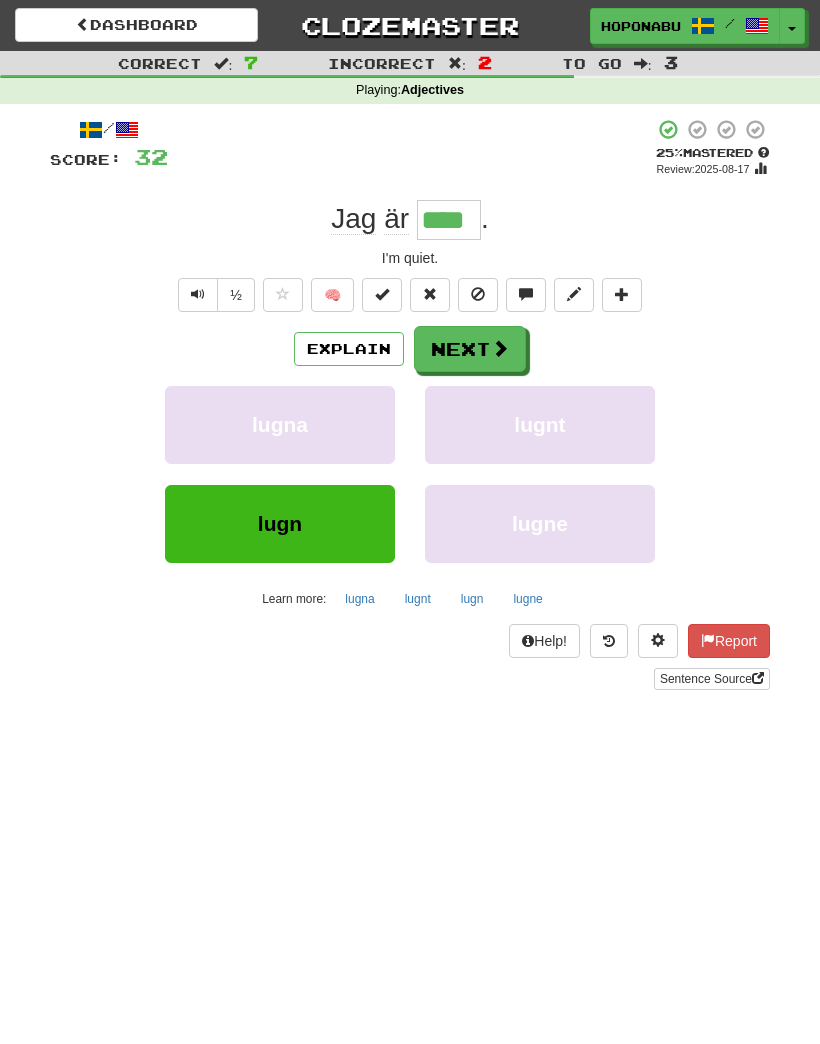 click at bounding box center [500, 348] 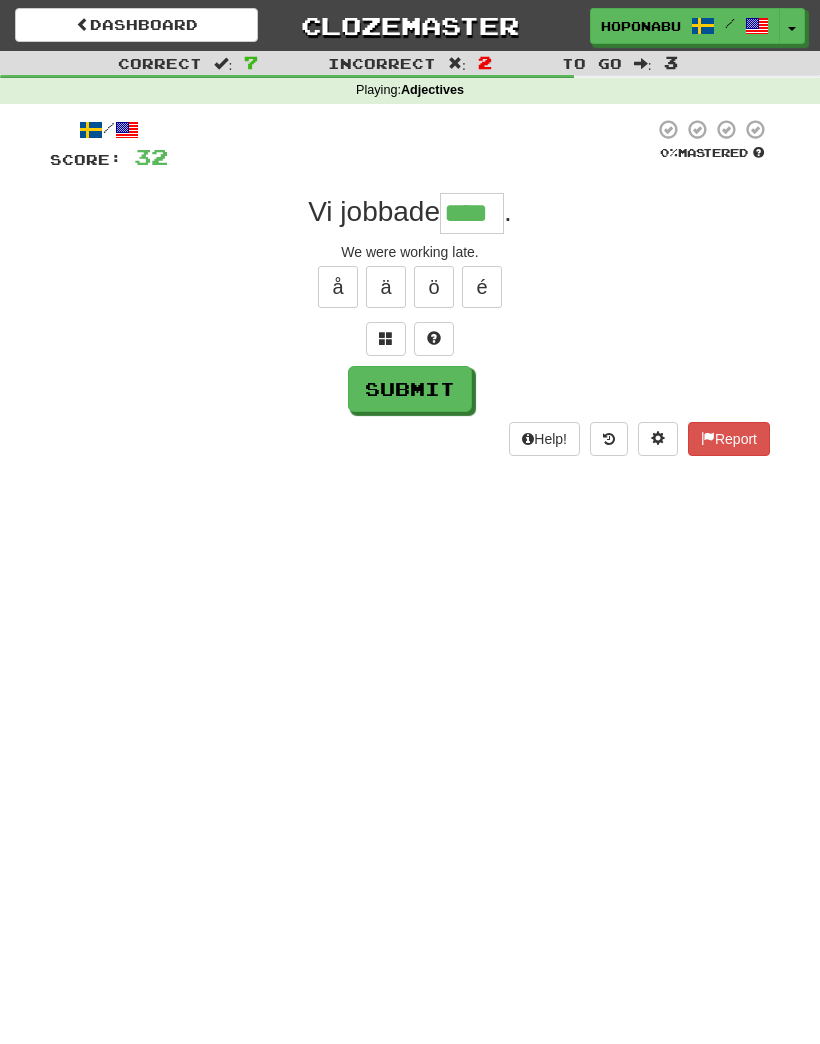 type on "****" 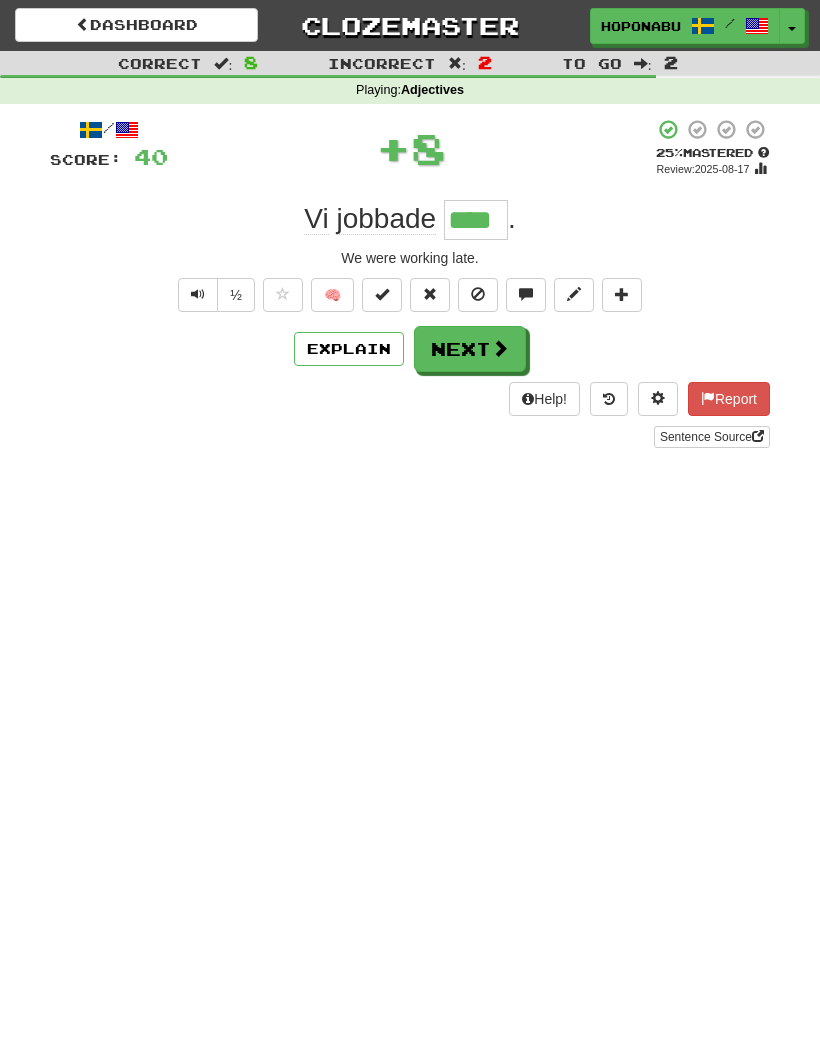 click on "🧠" at bounding box center (332, 295) 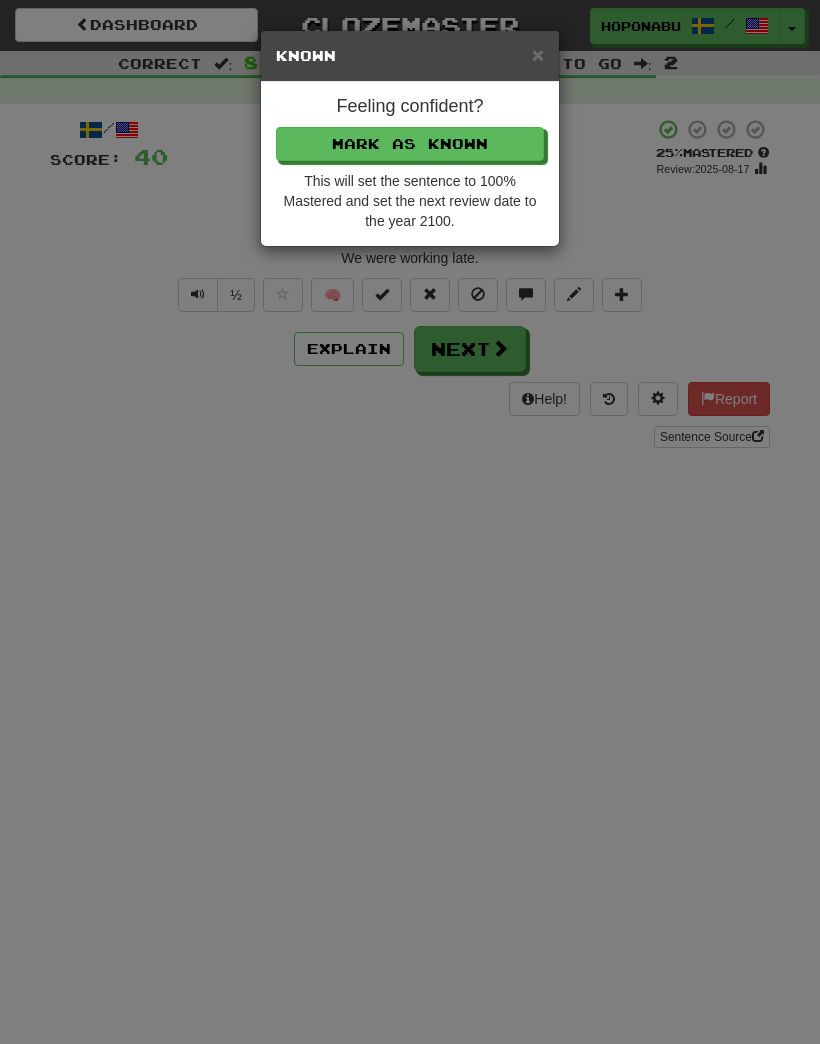 click on "Mark as Known" at bounding box center [410, 144] 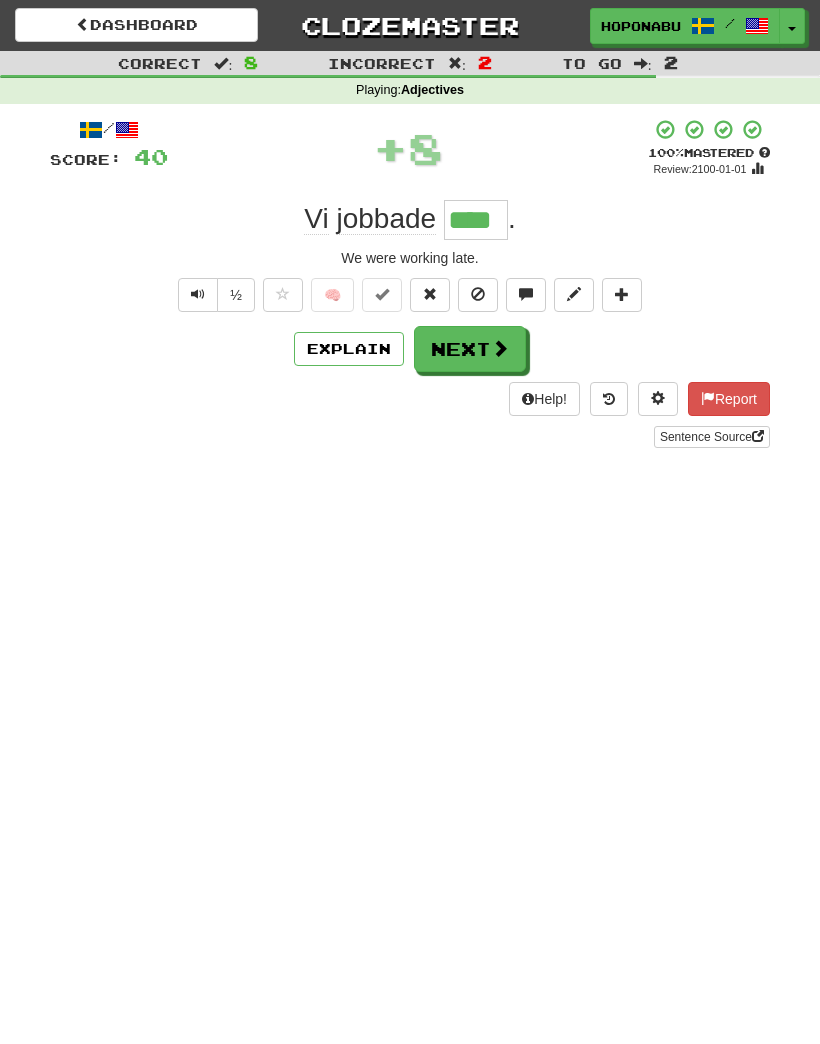 click on "Next" at bounding box center (470, 349) 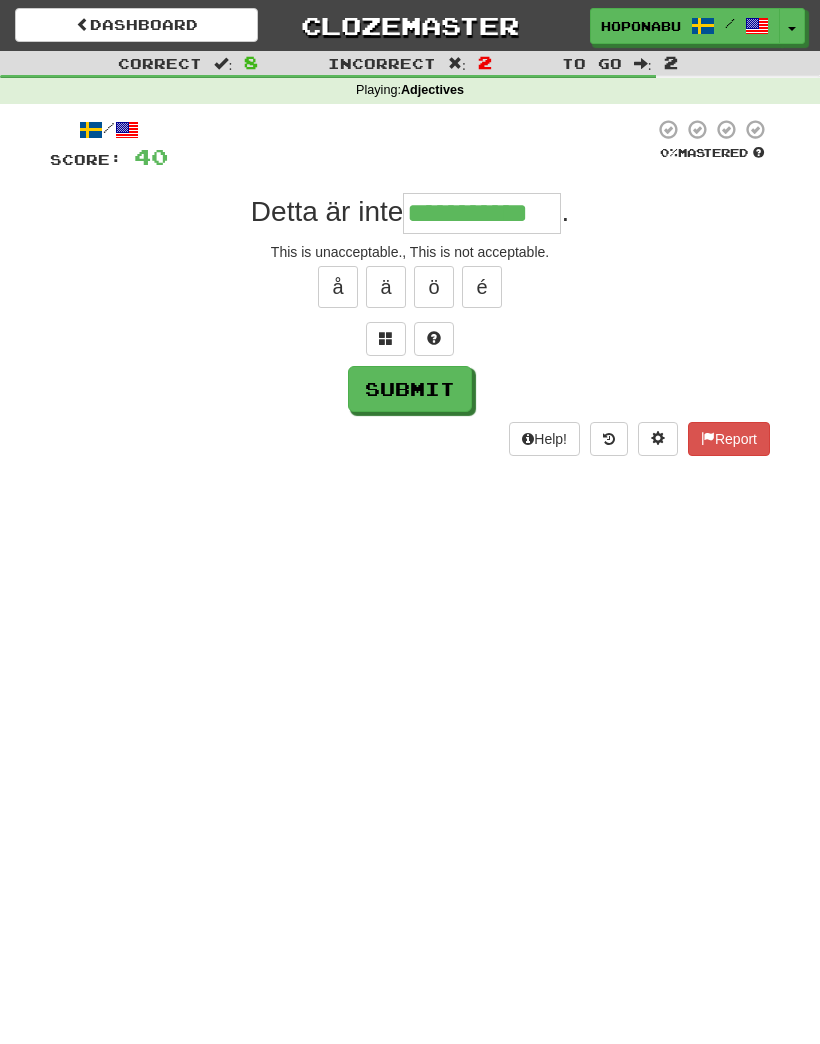 type on "**********" 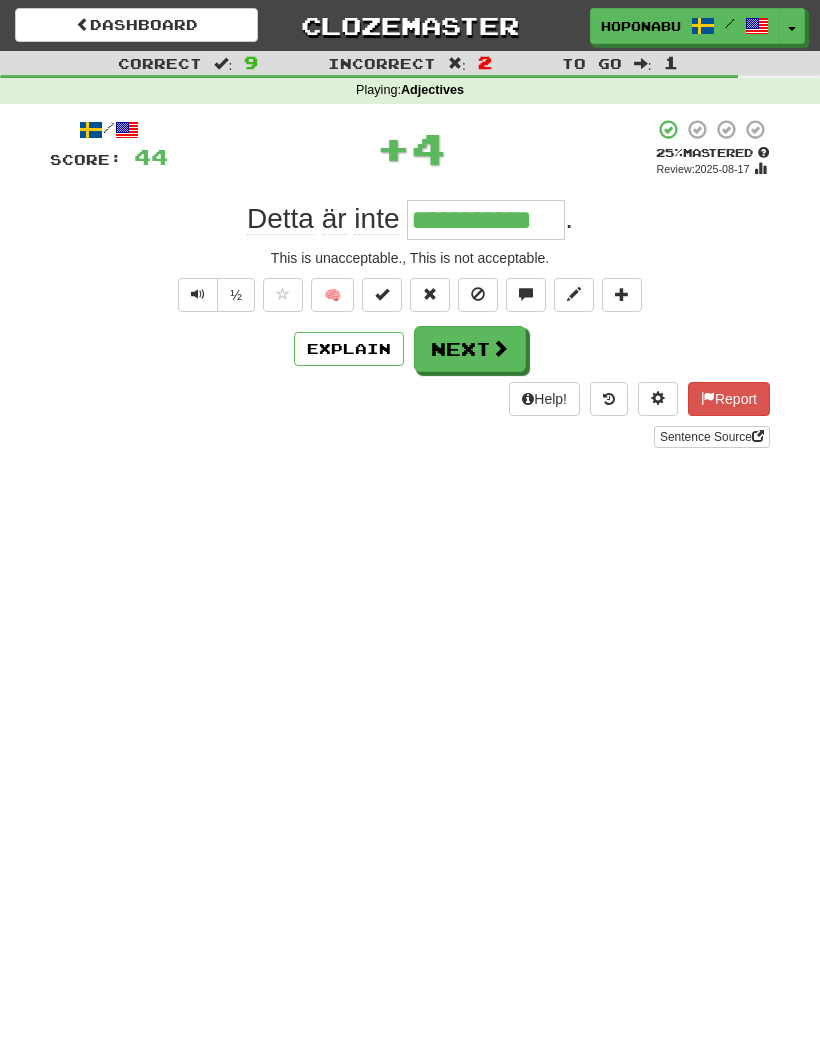 click on "Next" at bounding box center (470, 349) 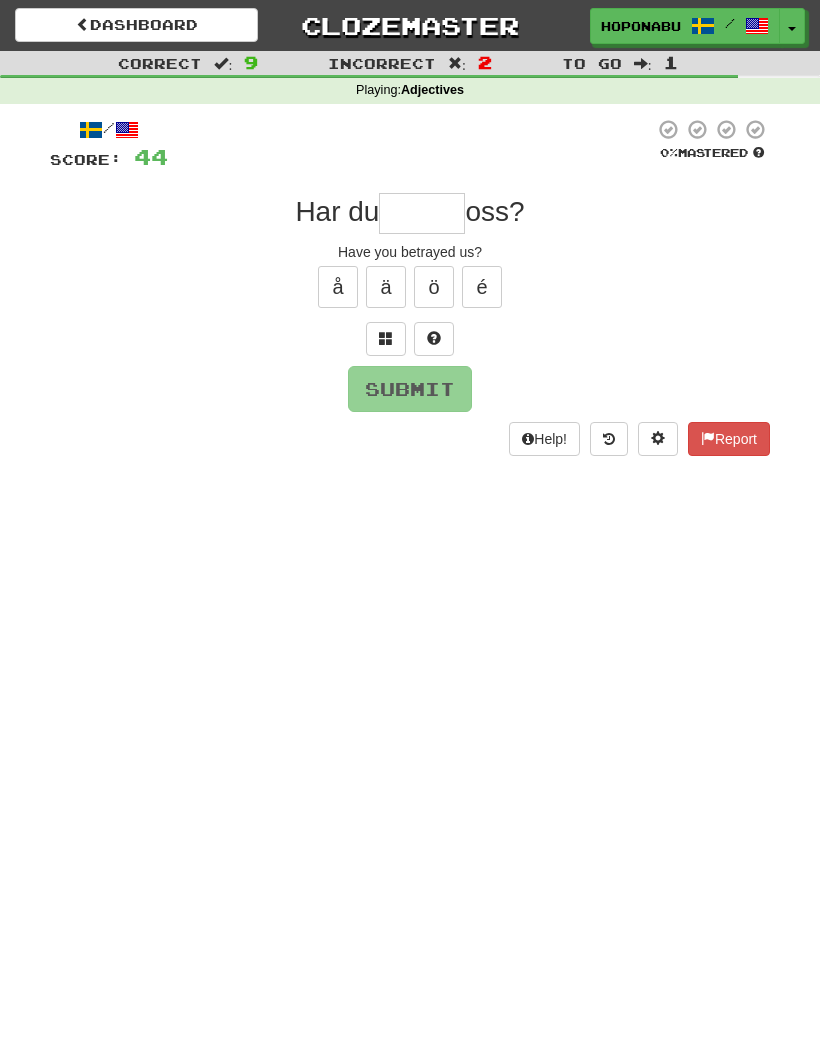 click at bounding box center [386, 338] 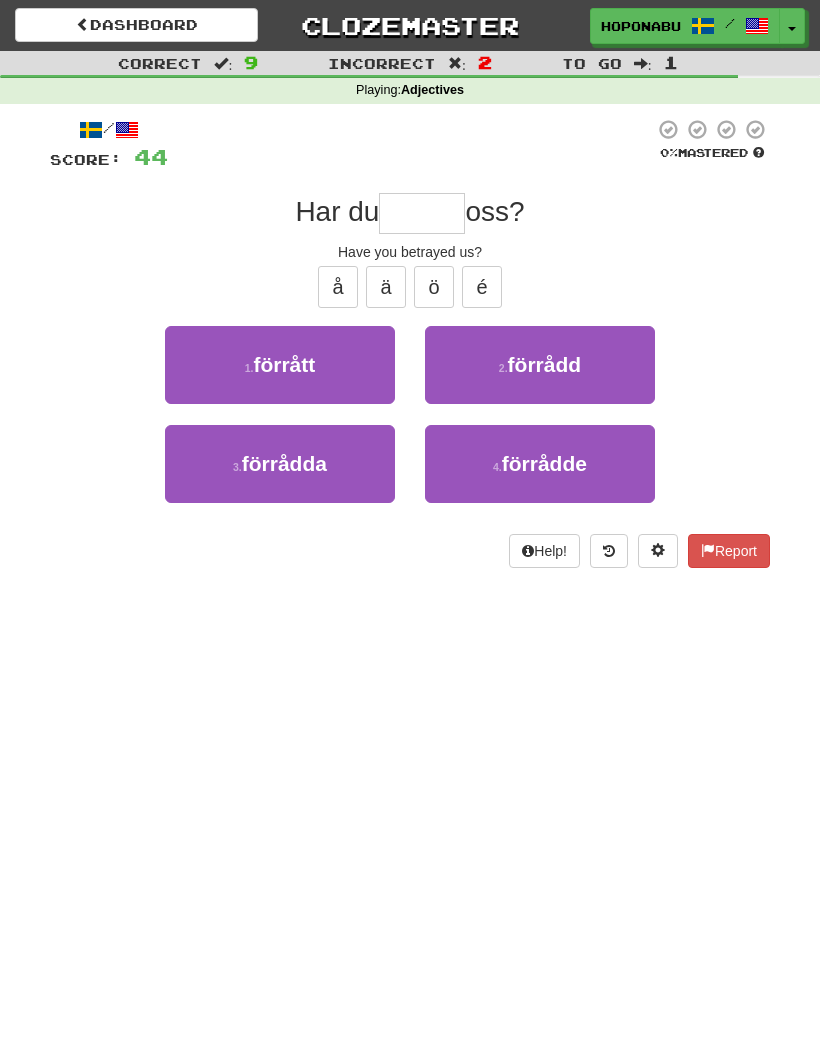 click on "förrått" at bounding box center [284, 364] 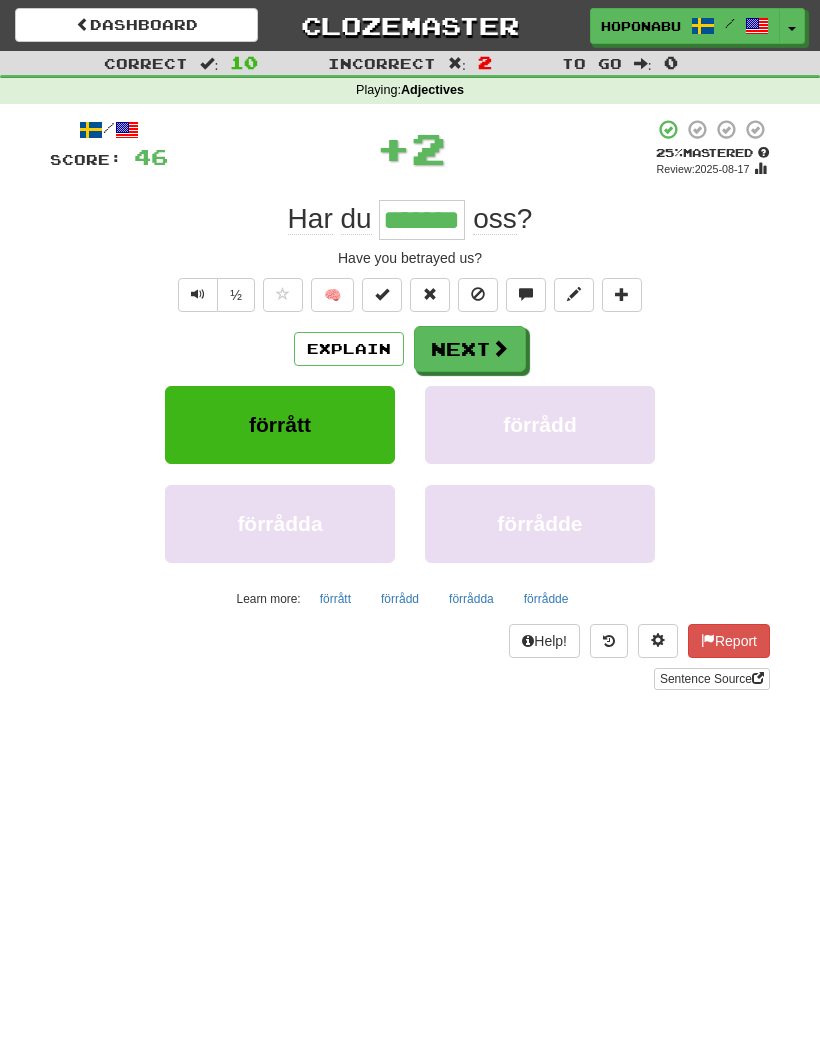 click on "Next" at bounding box center [470, 349] 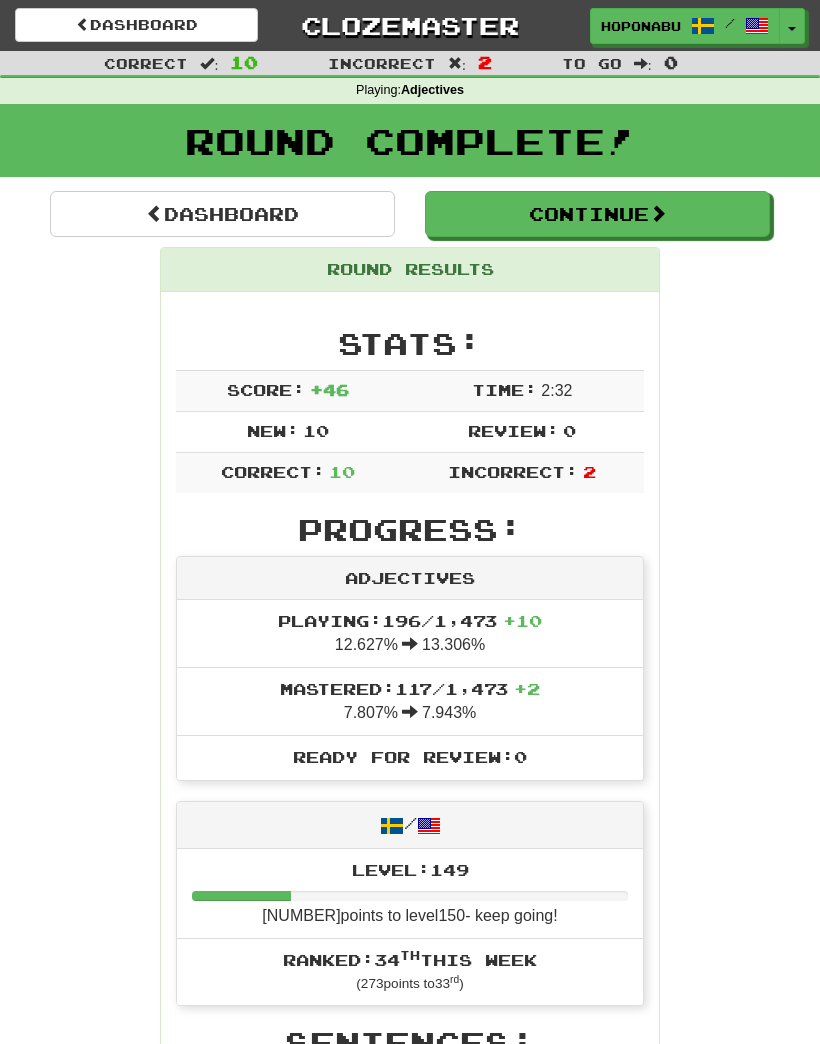 click at bounding box center (658, 213) 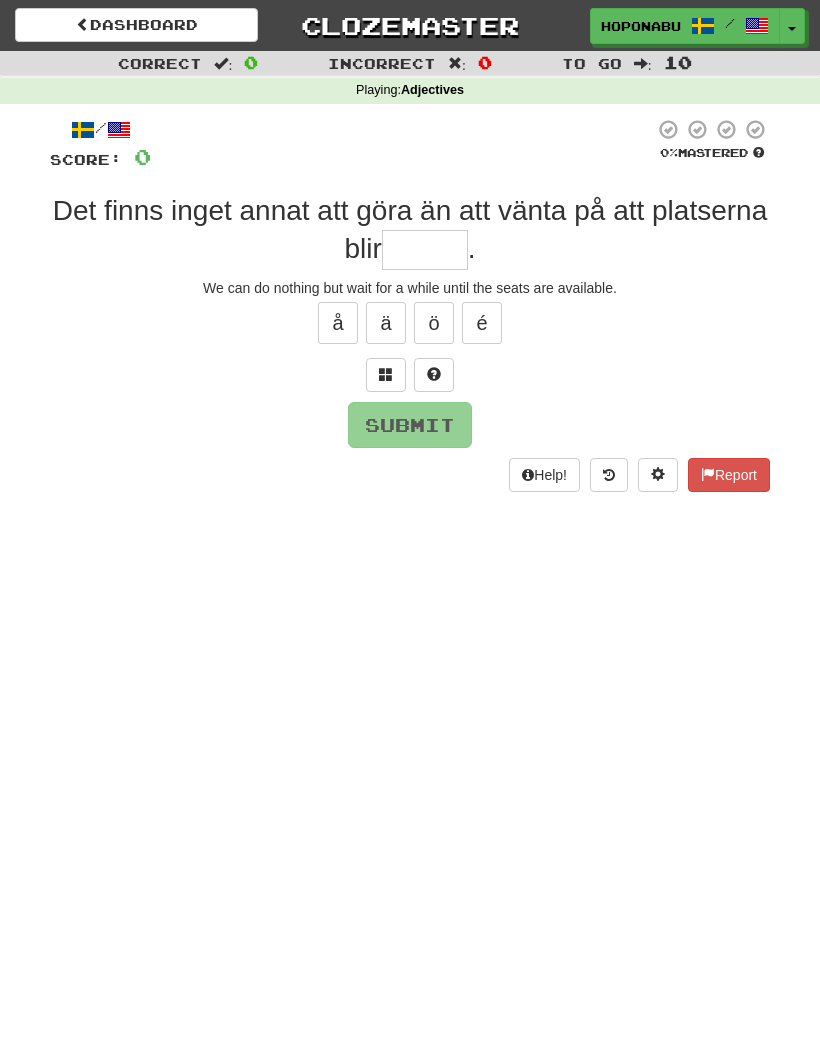 click at bounding box center [425, 250] 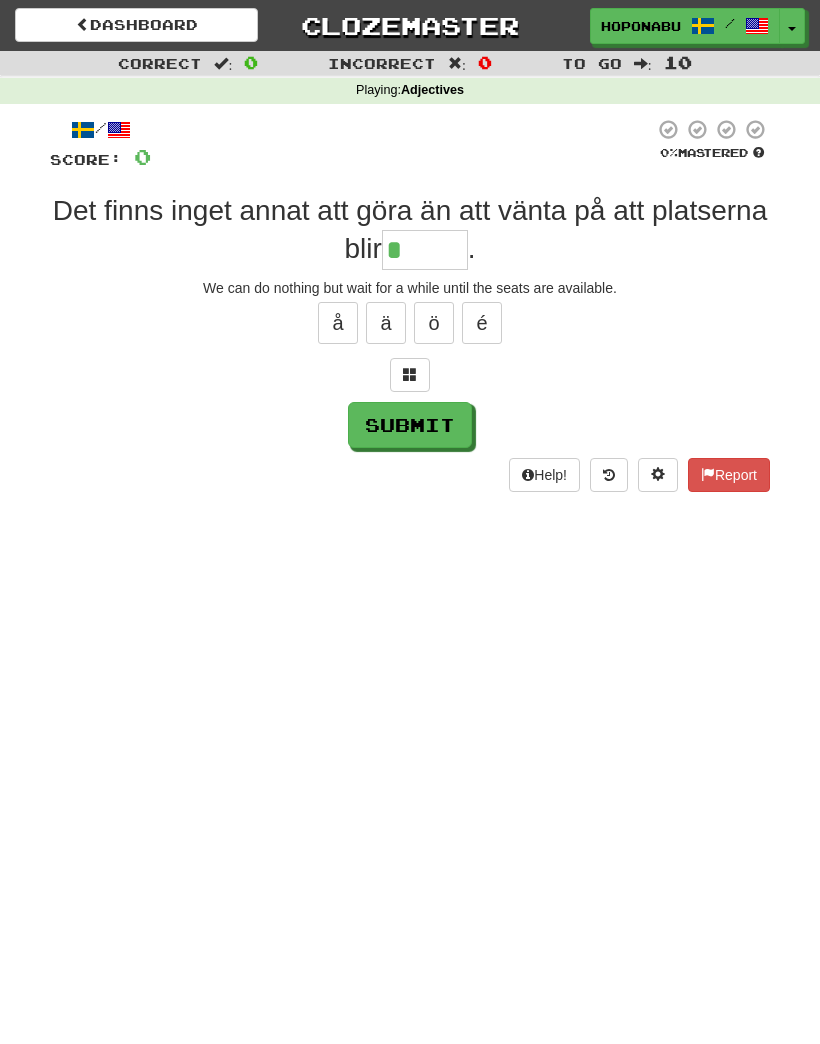 click at bounding box center (410, 374) 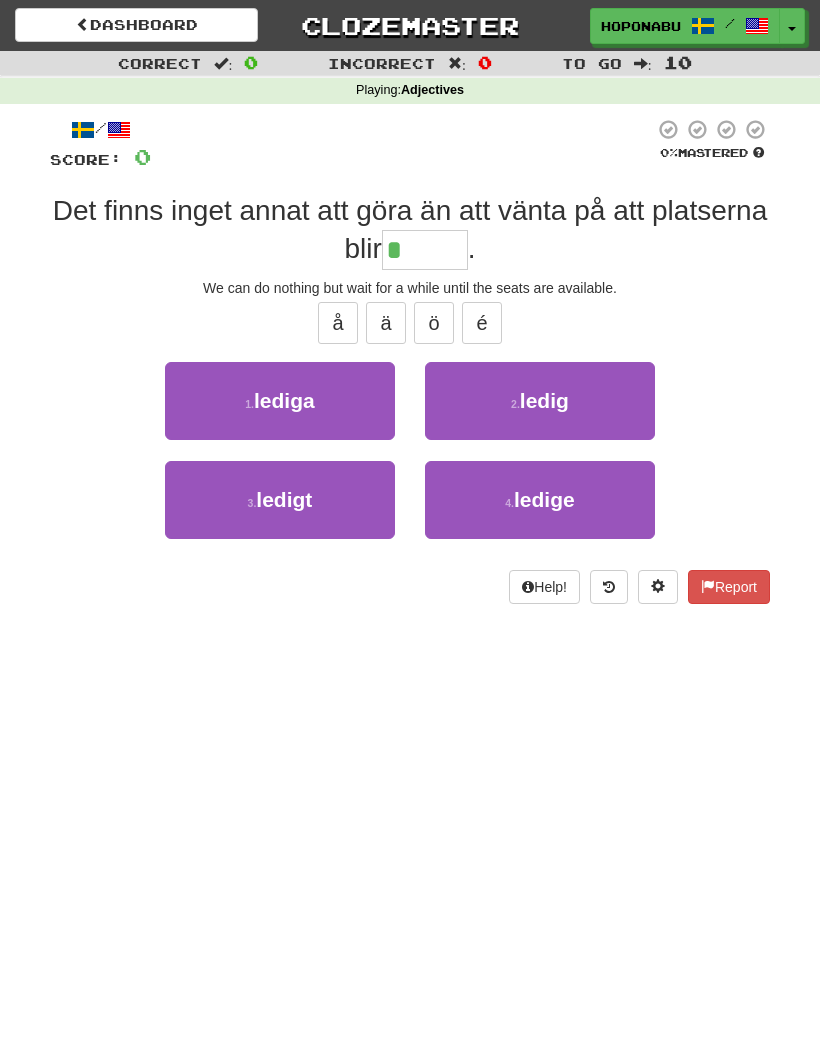 click on "1 . lediga" at bounding box center [280, 401] 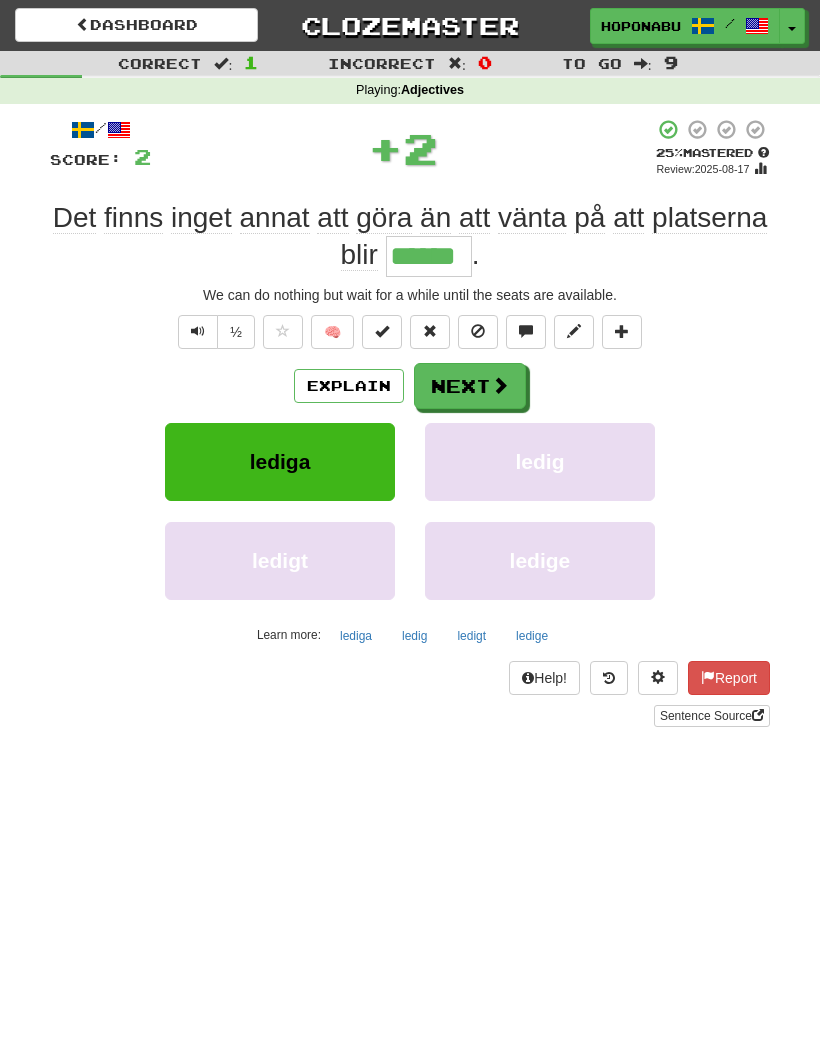 click on "Explain" at bounding box center (349, 386) 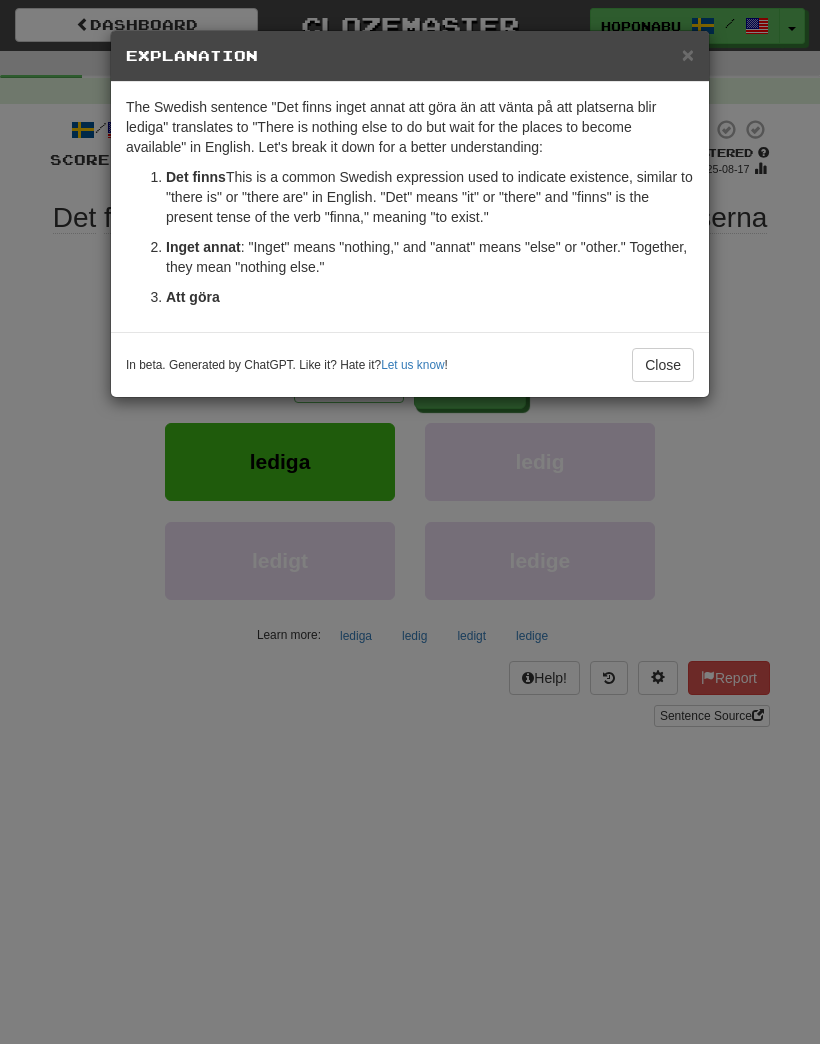 click on "Close" at bounding box center (663, 365) 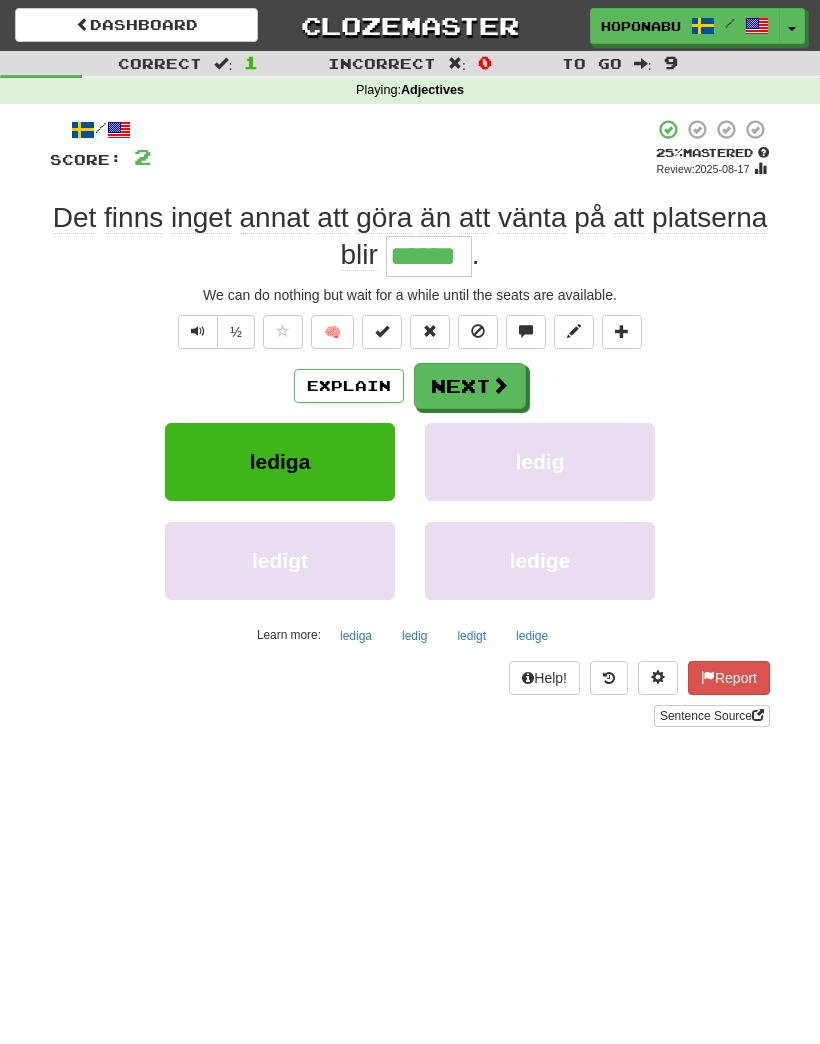 click at bounding box center [500, 385] 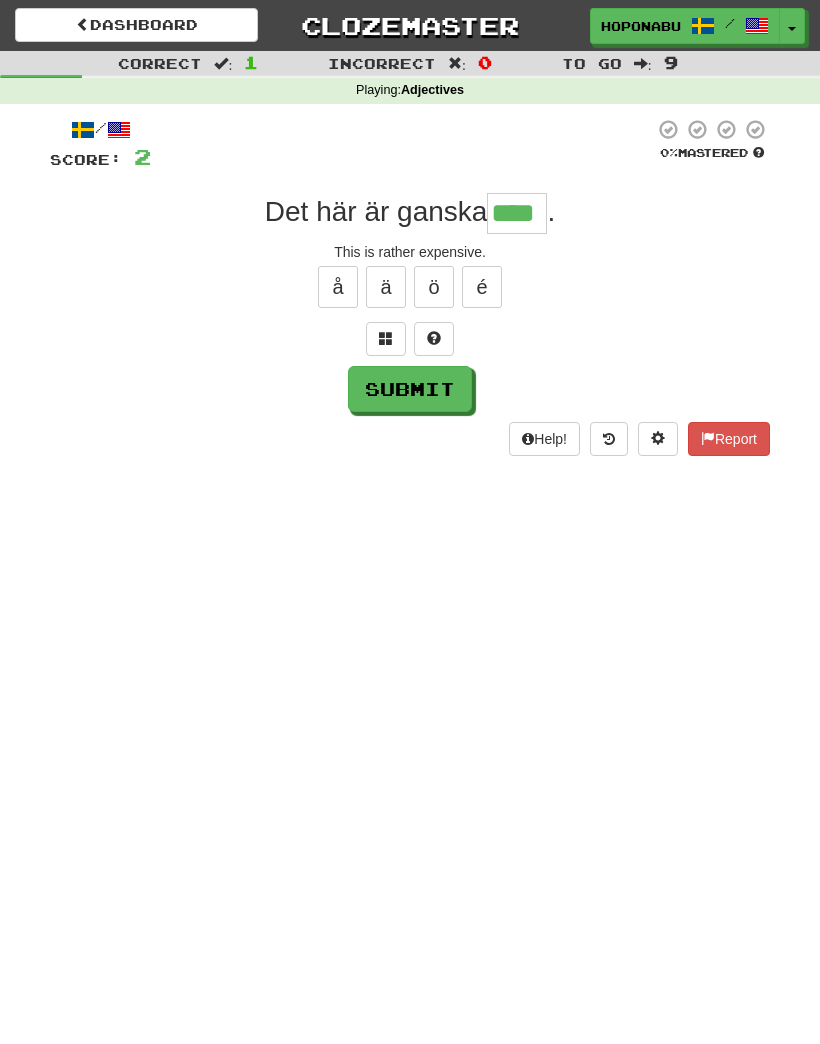 type on "****" 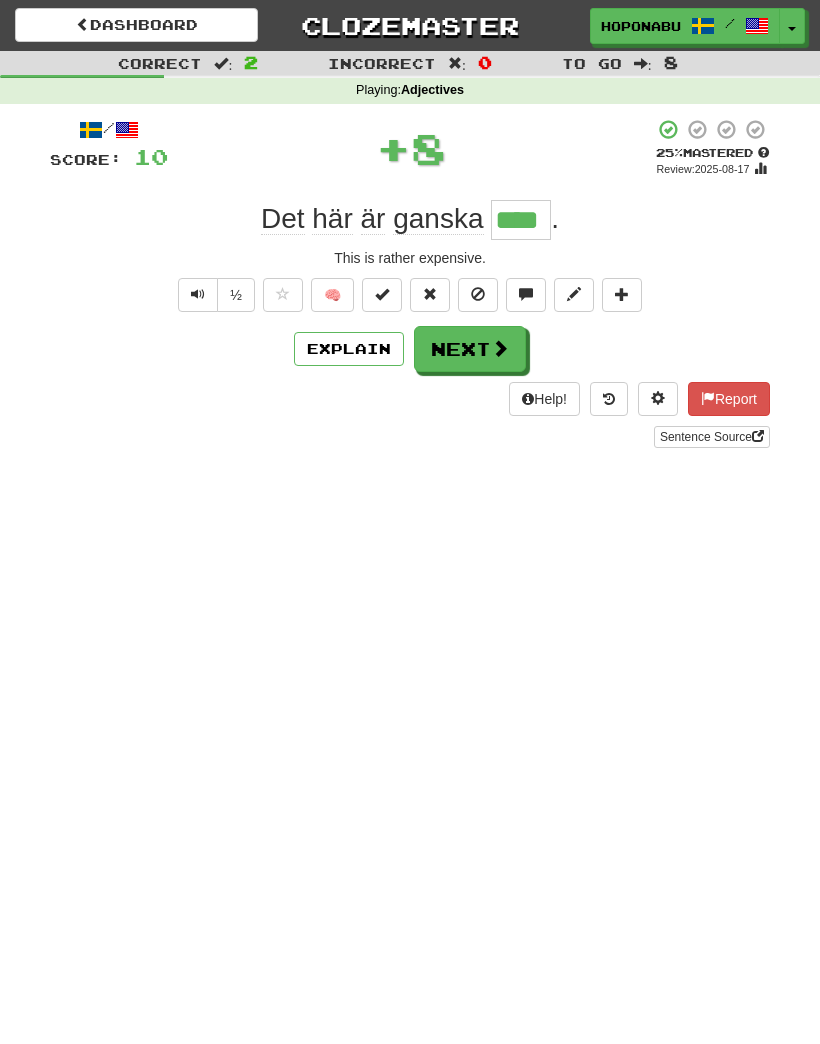 click on "🧠" at bounding box center (332, 295) 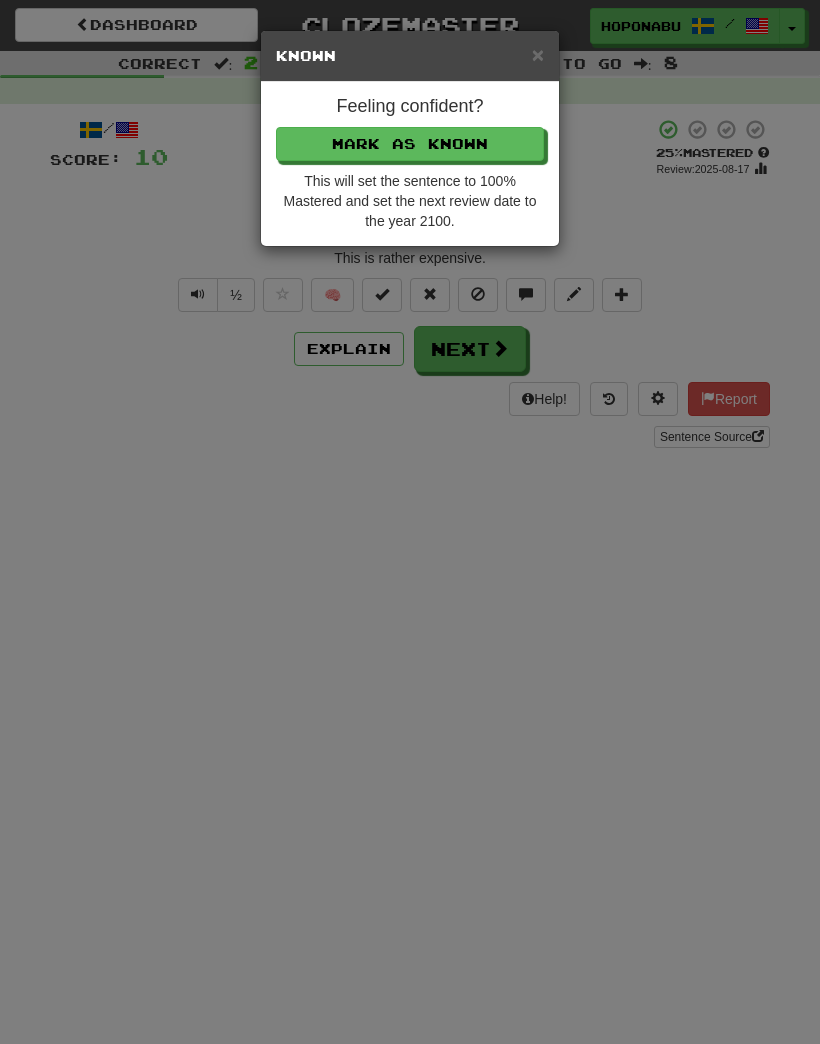 click on "Mark as Known" at bounding box center [410, 144] 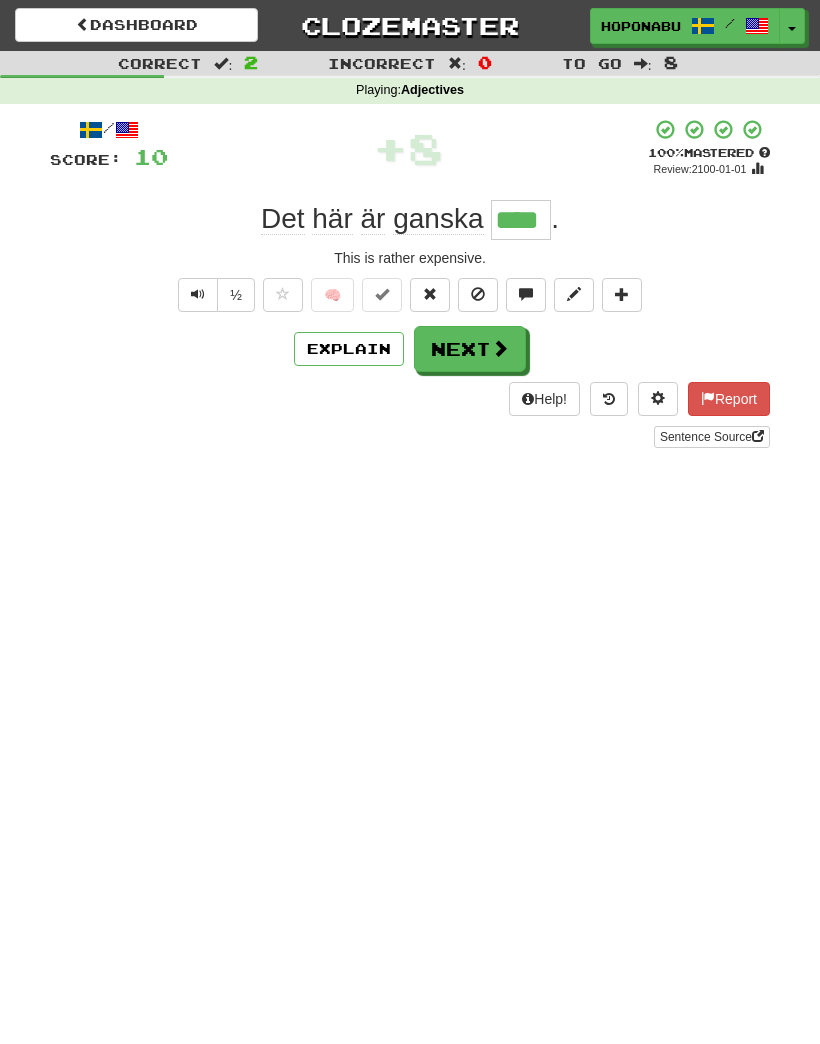 click on "Next" at bounding box center [470, 349] 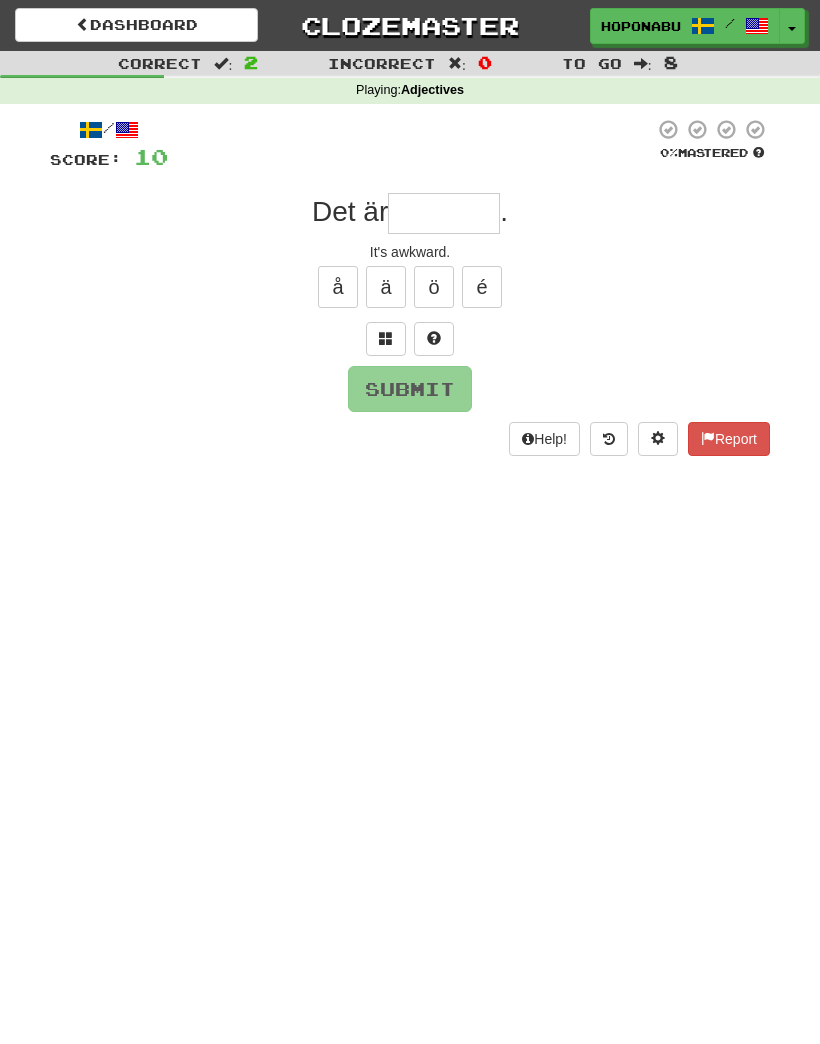 click at bounding box center (434, 338) 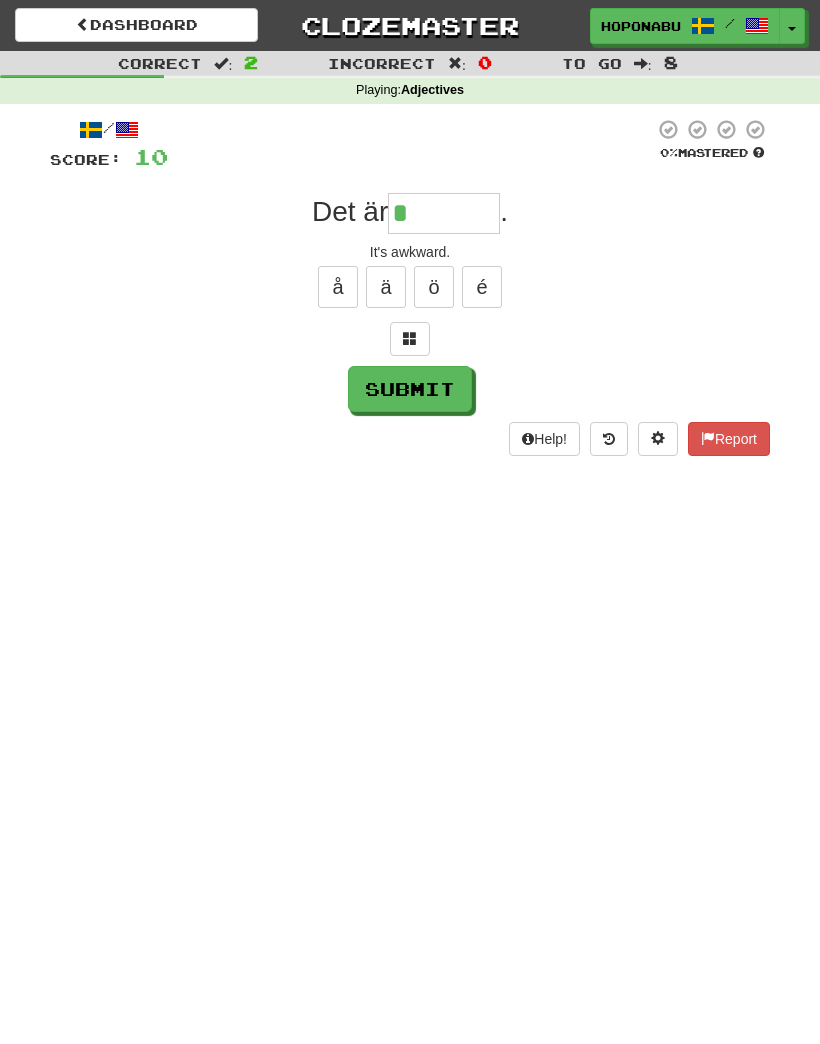 click at bounding box center [410, 339] 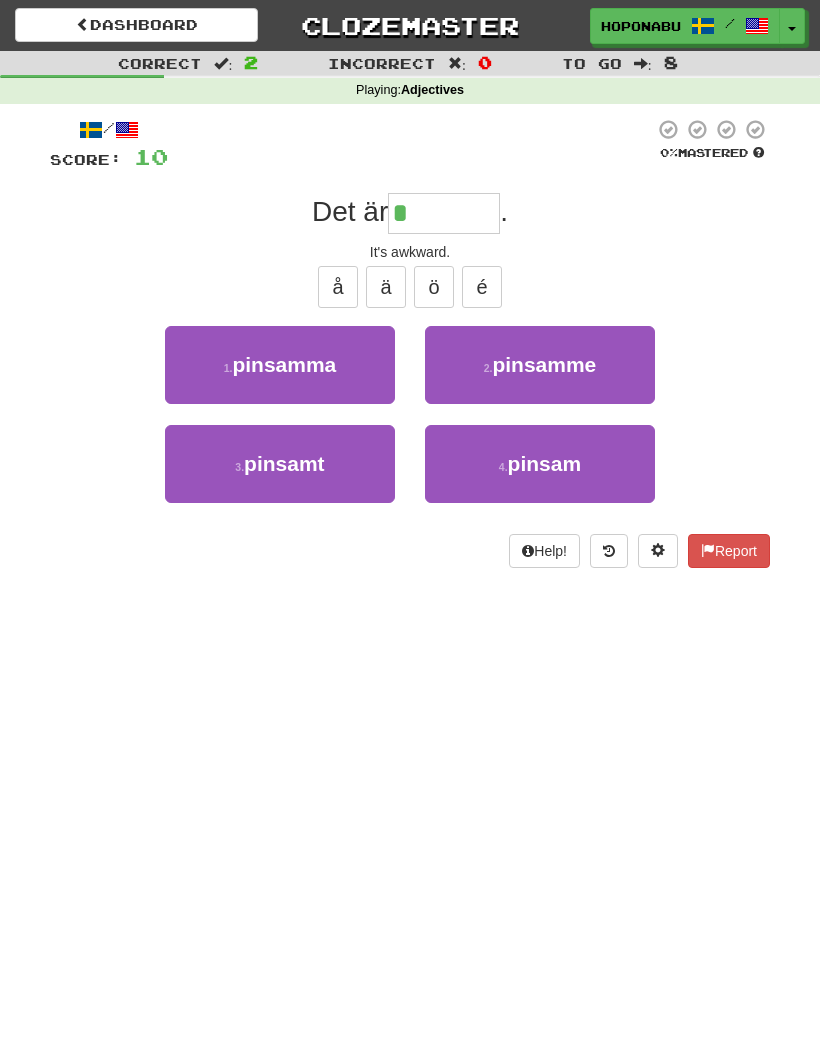 click on "3 . pinsamt" at bounding box center (280, 464) 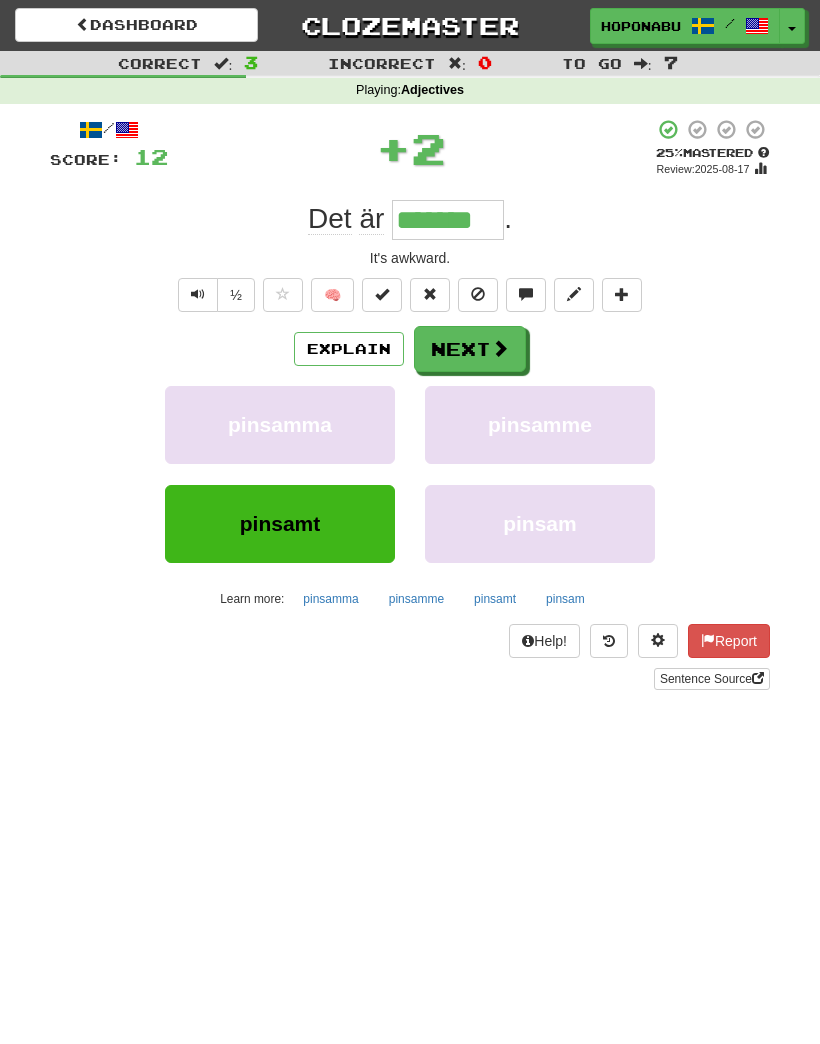 click at bounding box center (500, 348) 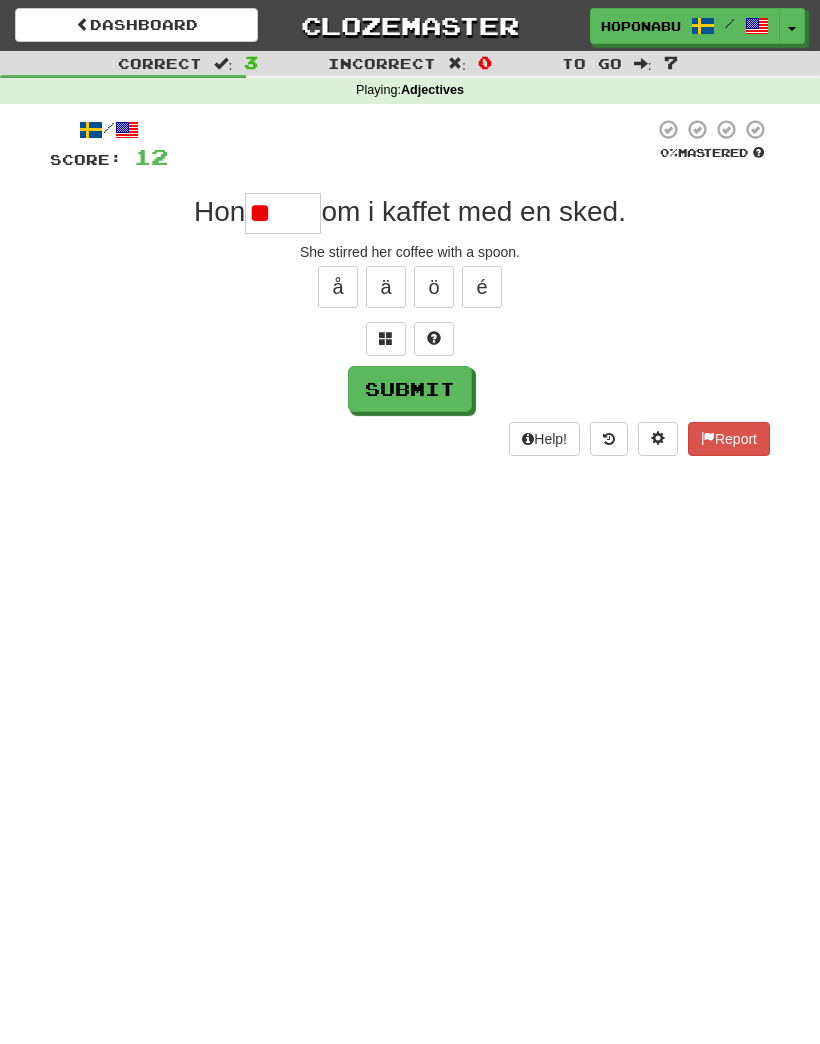 type on "*" 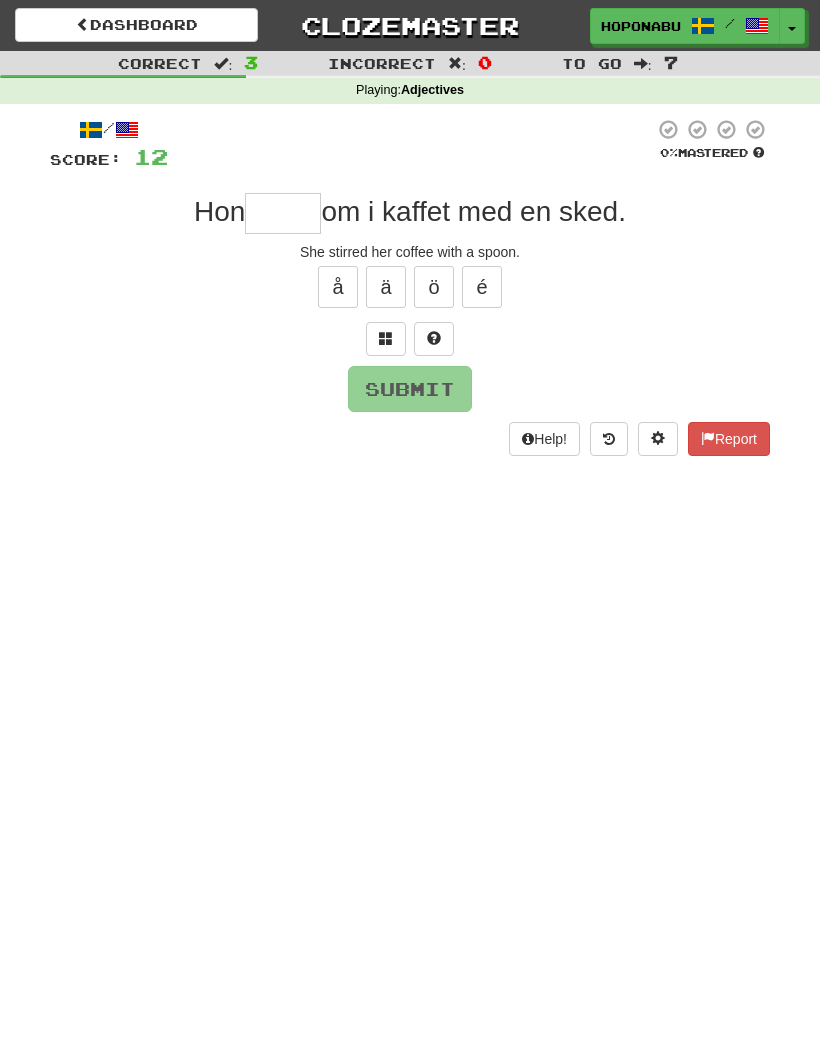 click at bounding box center (434, 339) 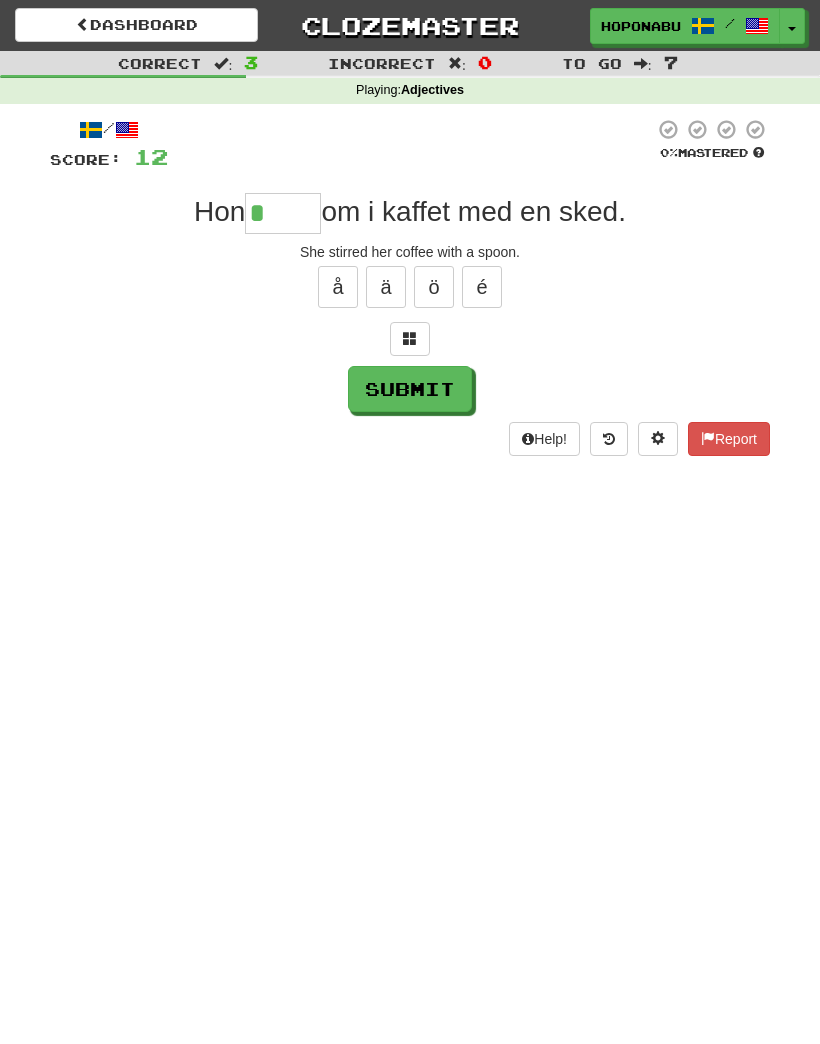 click at bounding box center [410, 338] 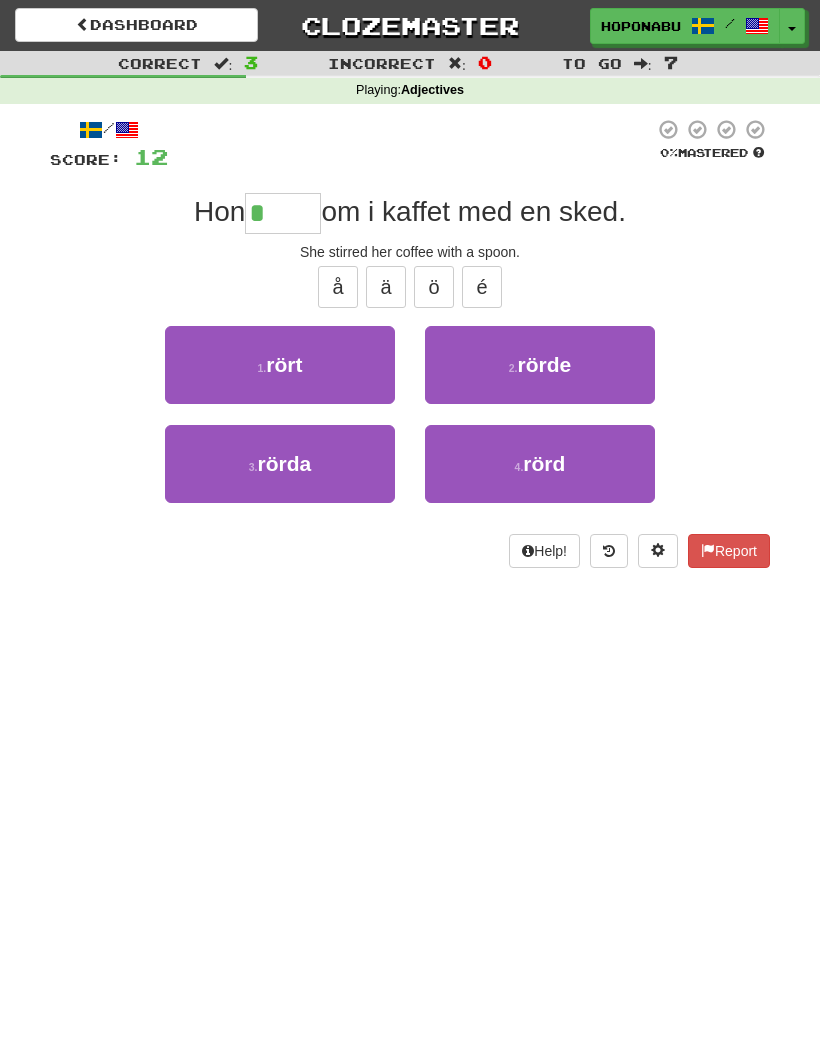 click on "2 . rörde" at bounding box center [540, 365] 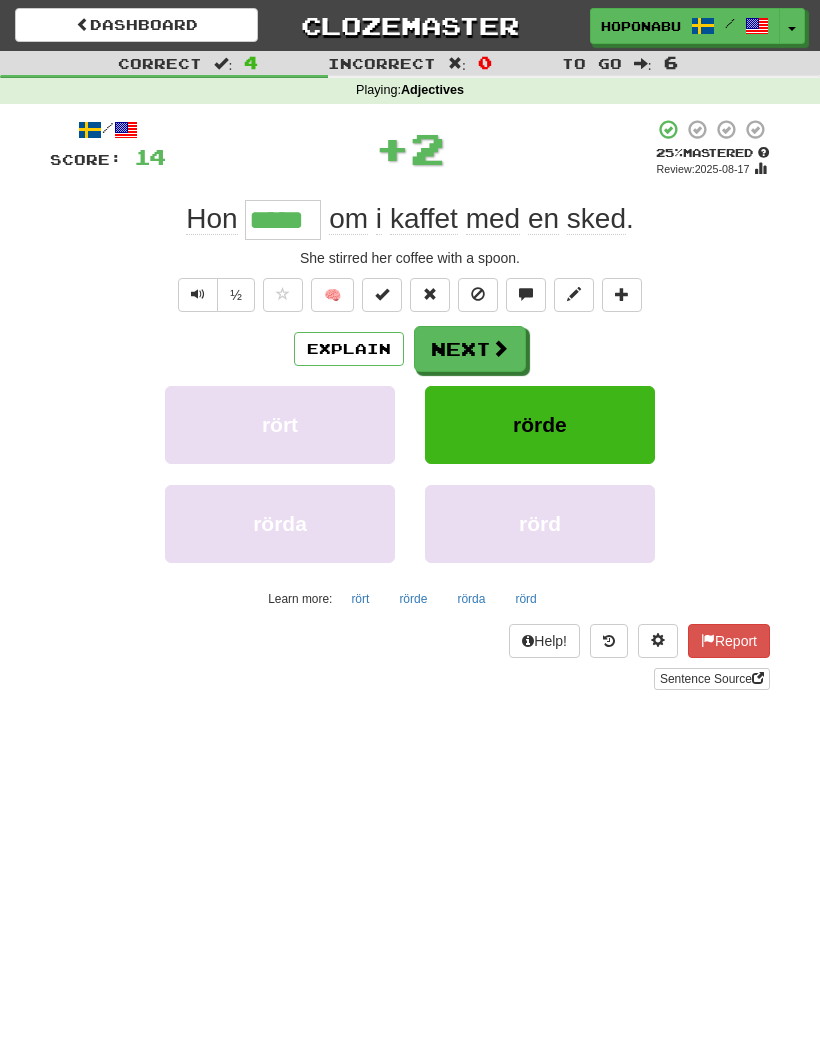 click at bounding box center (500, 348) 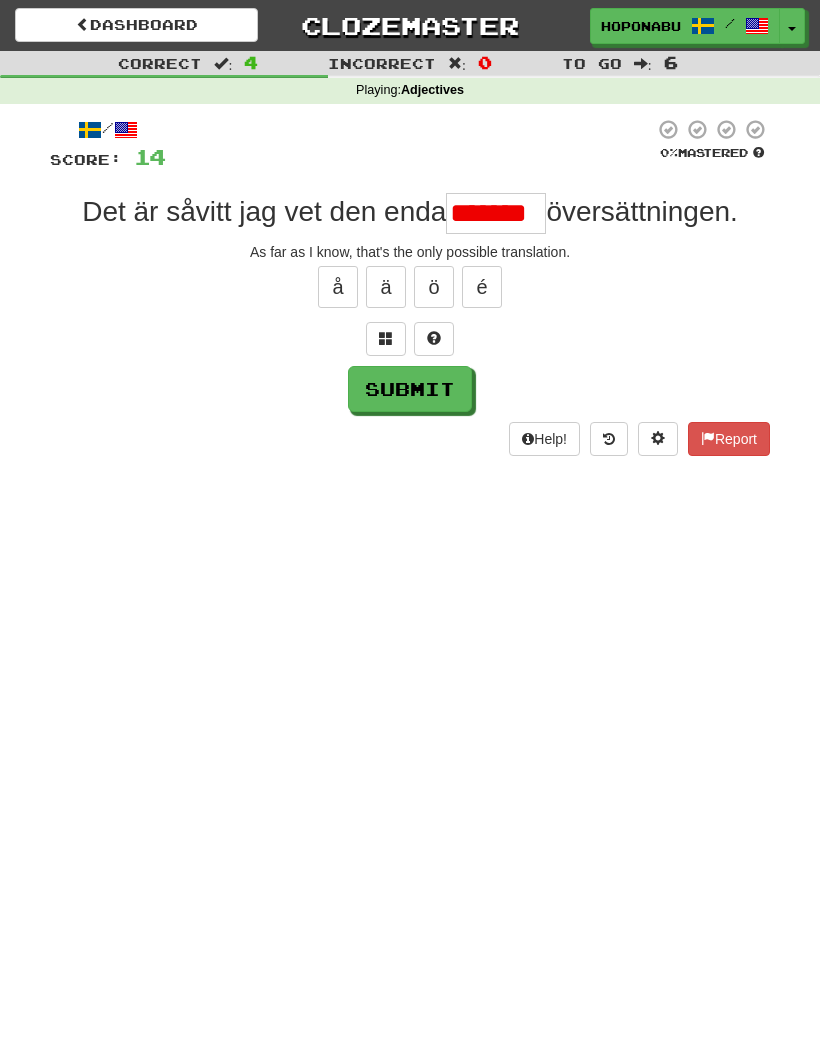 click on "Submit" at bounding box center [410, 389] 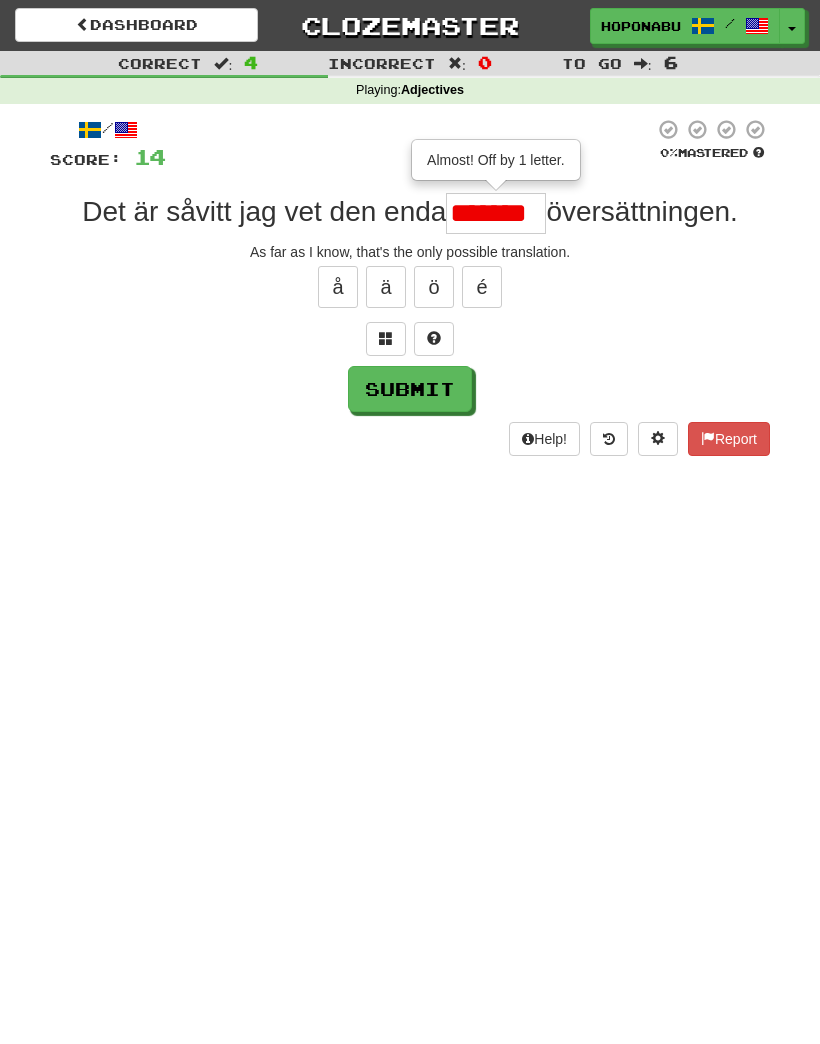 click on "*******" at bounding box center (496, 213) 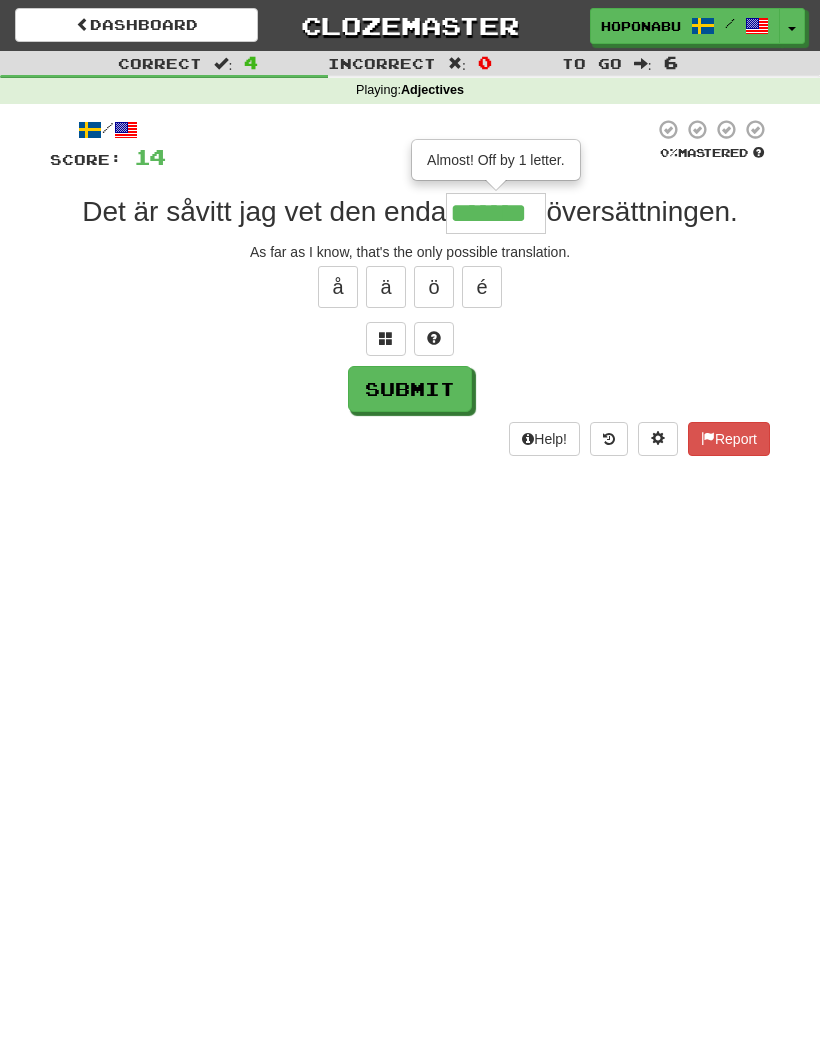 type on "*******" 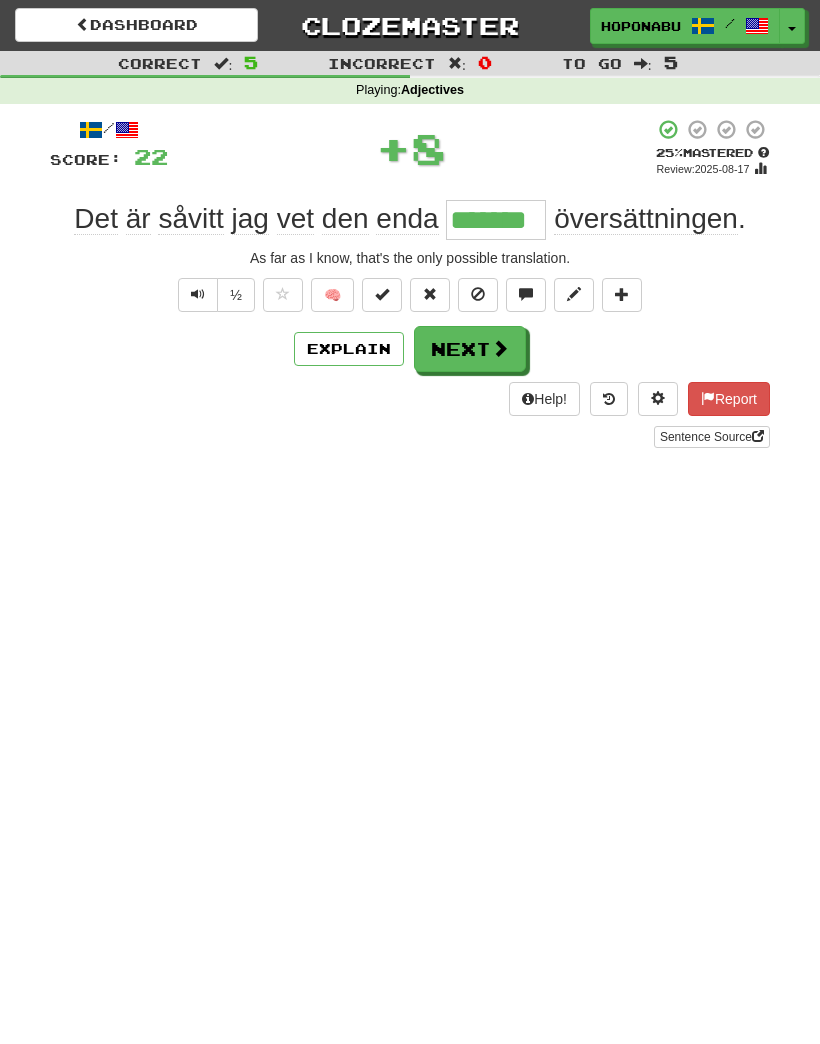 click on "Next" at bounding box center (470, 349) 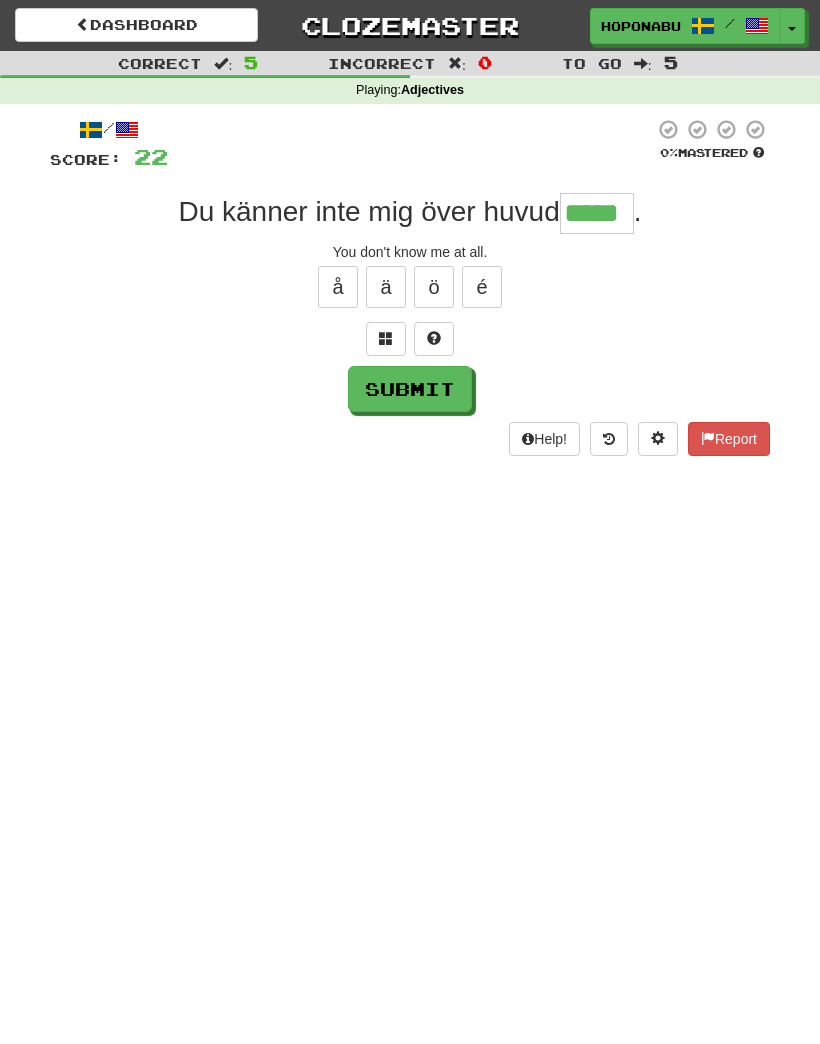 type on "*****" 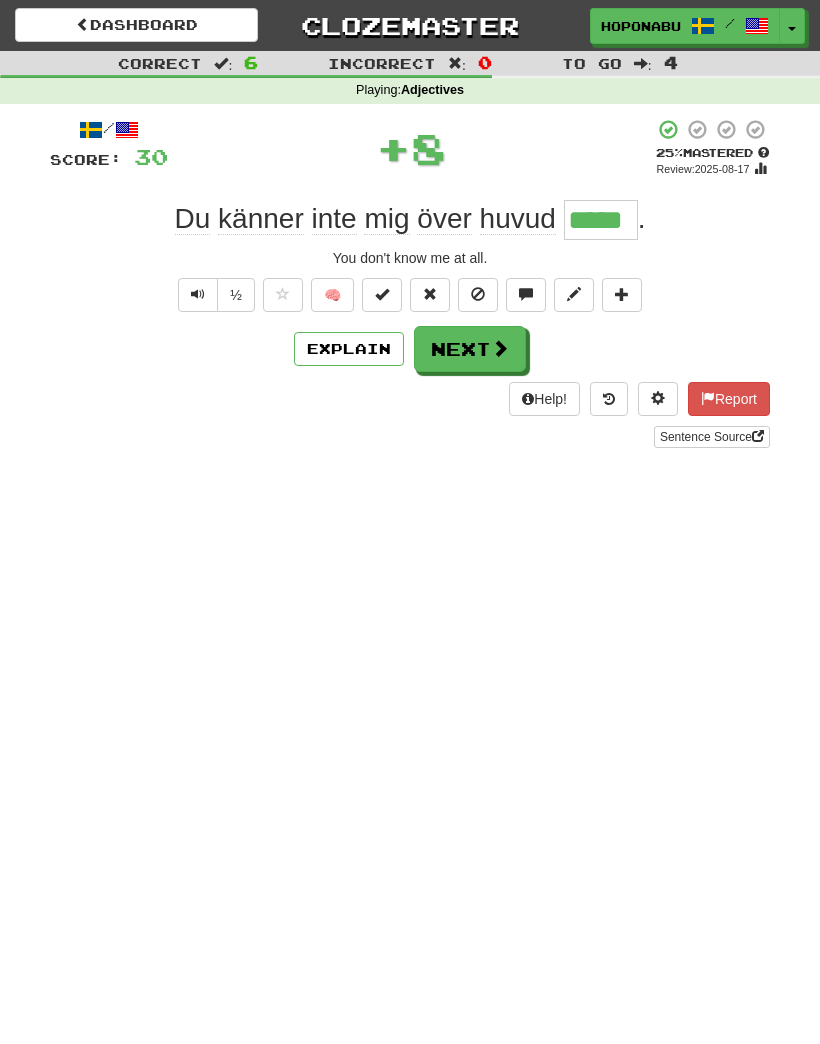click on "Explain" at bounding box center (349, 349) 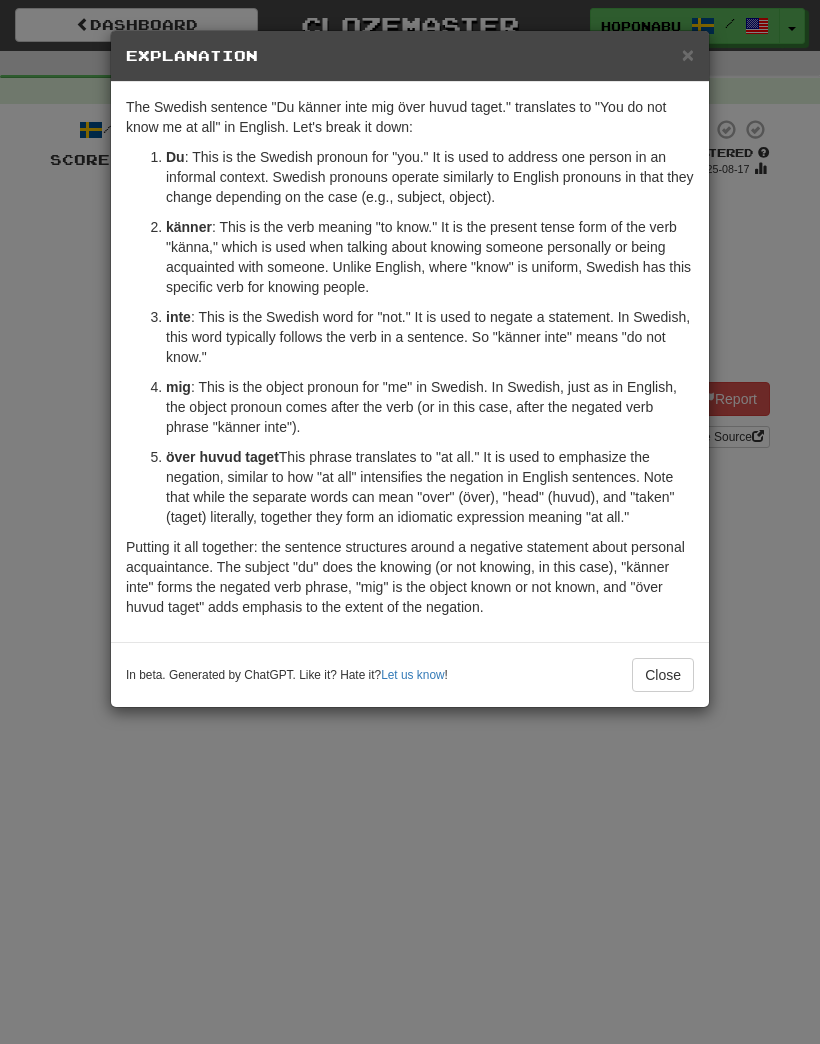click on "Close" at bounding box center [663, 675] 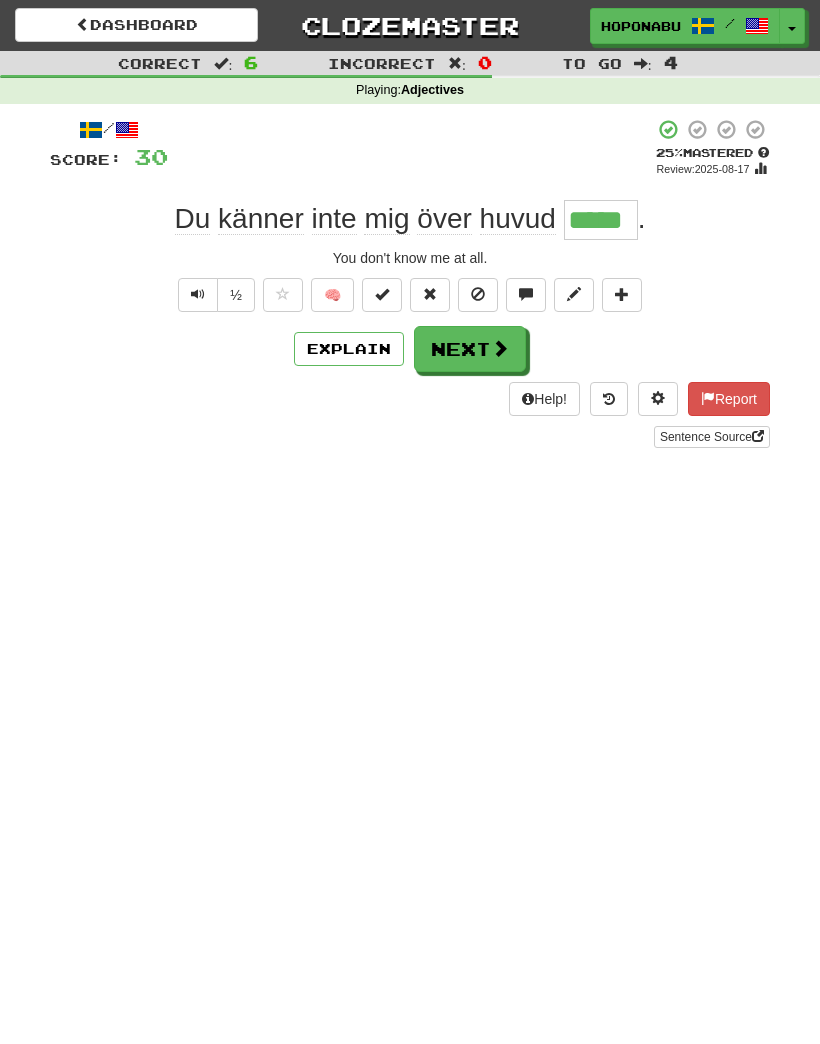 click on "Next" at bounding box center (470, 349) 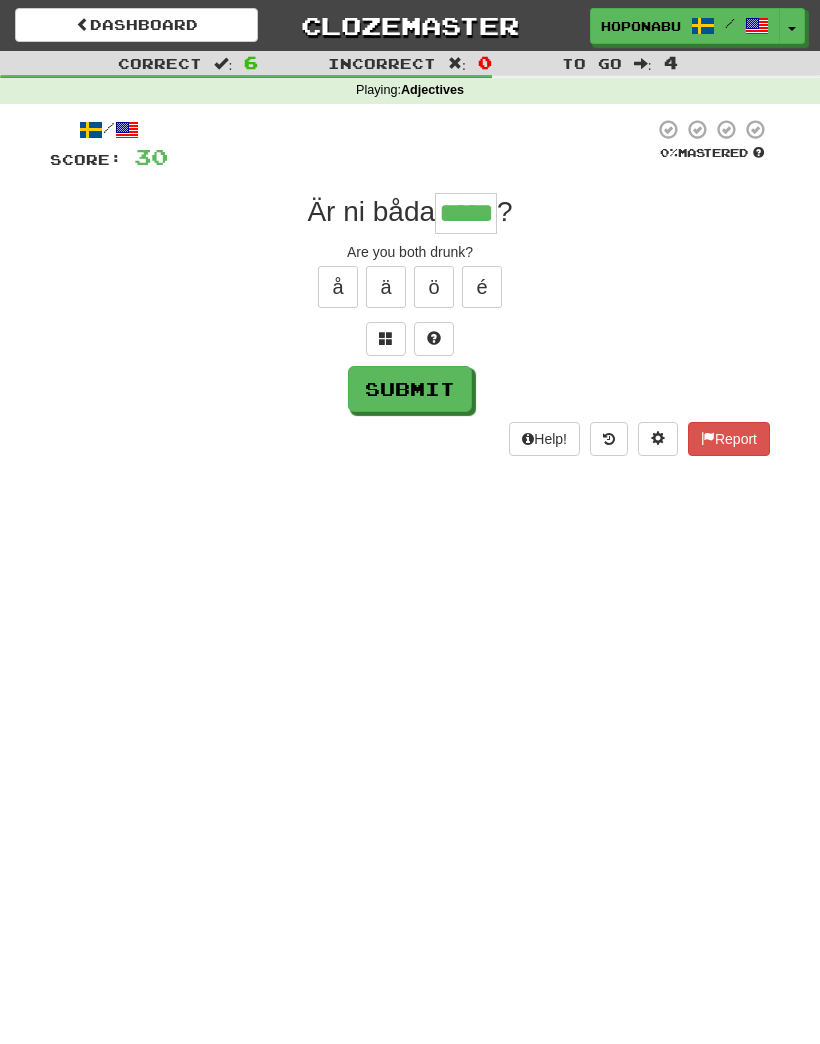 type on "*****" 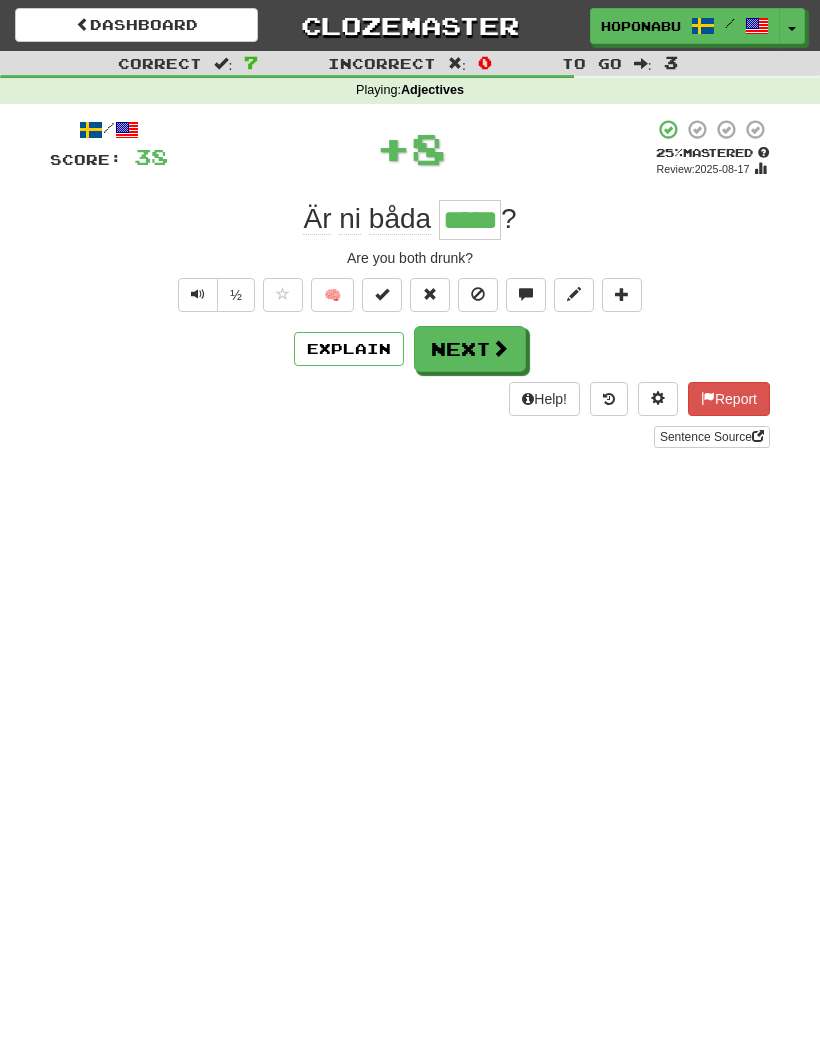 click on "🧠" at bounding box center (332, 295) 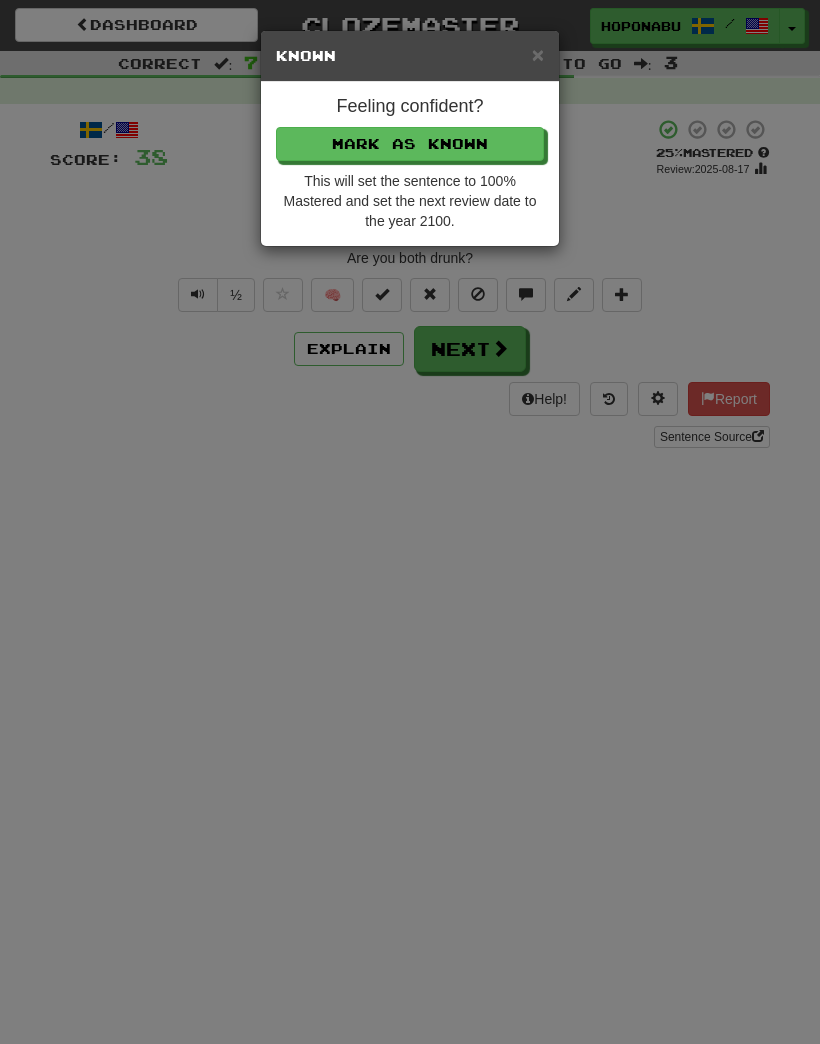 click on "Mark as Known" at bounding box center [410, 144] 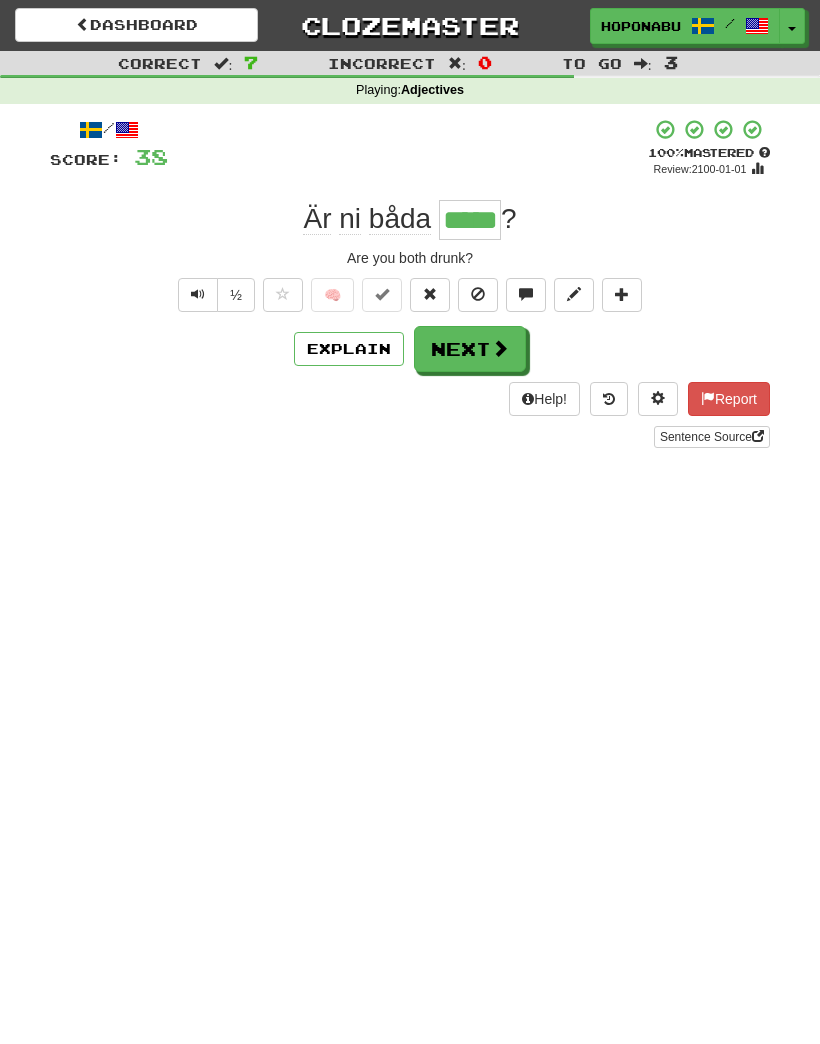 click on "Next" at bounding box center (470, 349) 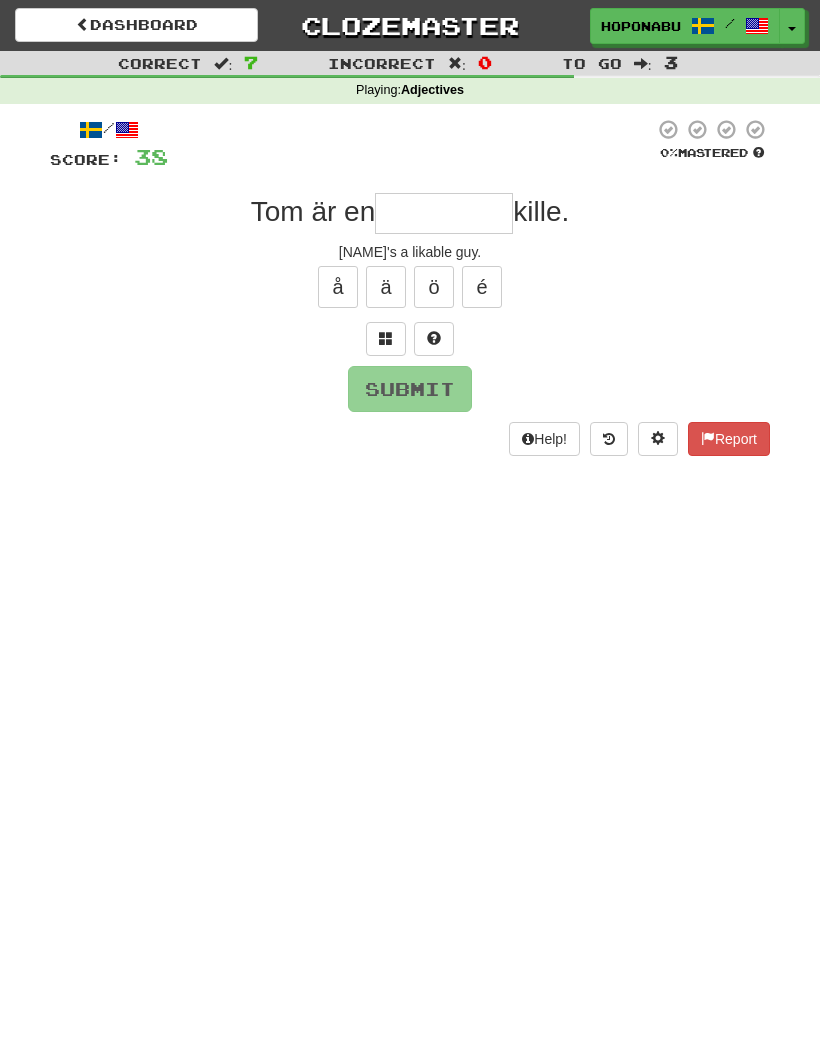 click at bounding box center [434, 339] 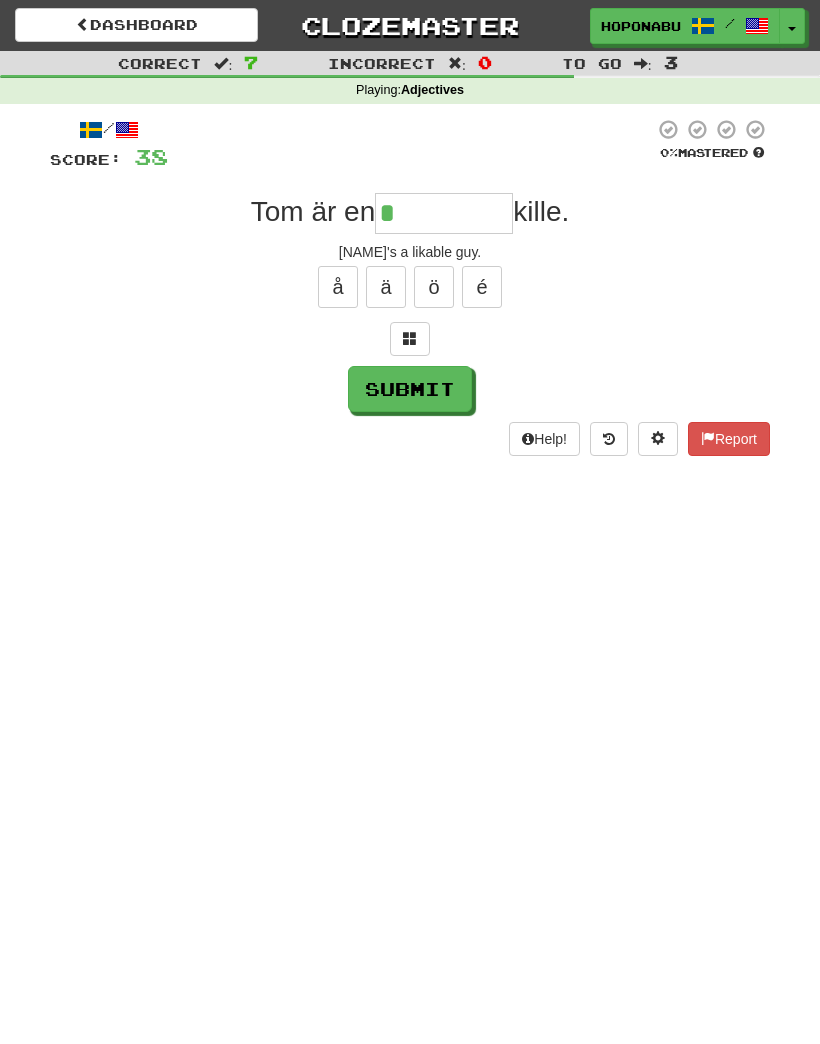 click at bounding box center (410, 338) 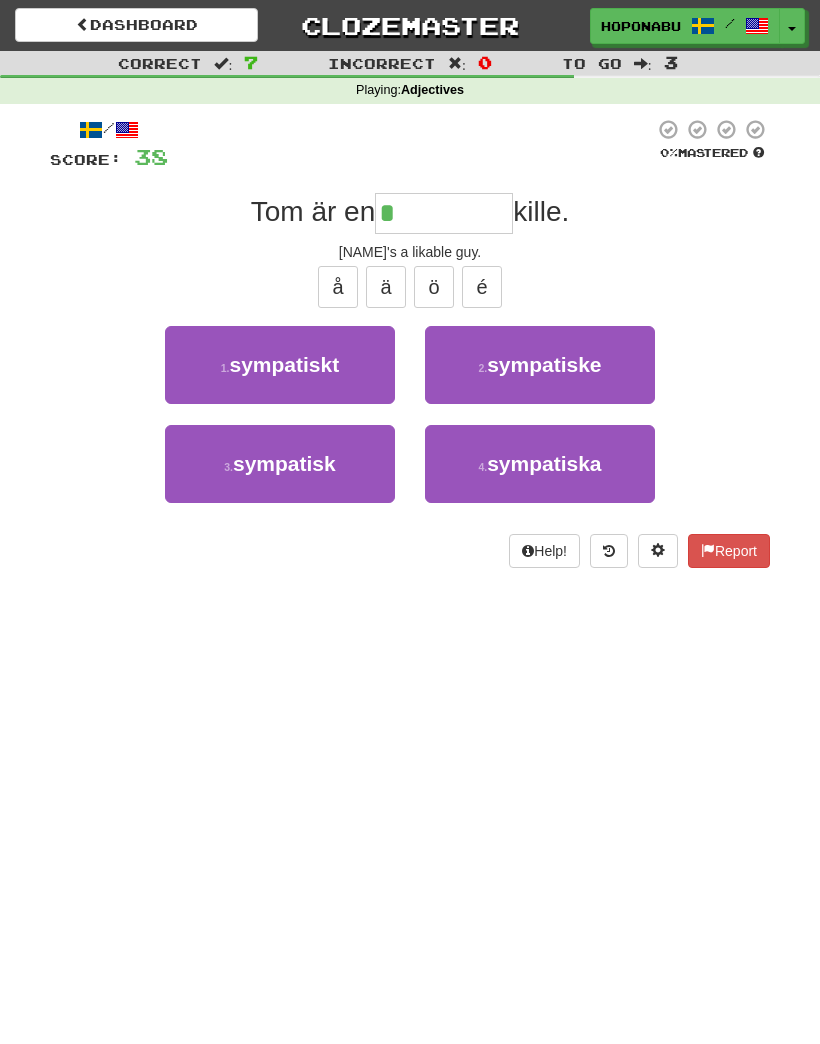 click on "sympatisk" at bounding box center [284, 463] 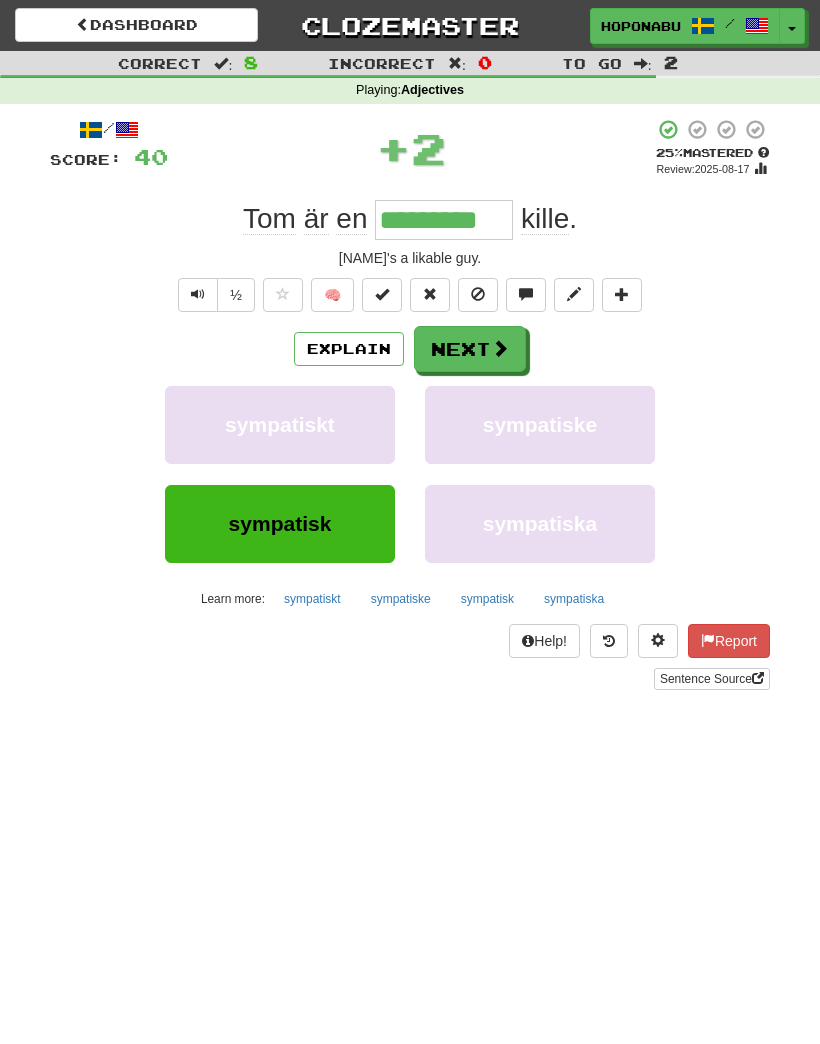click on "Explain" at bounding box center [349, 349] 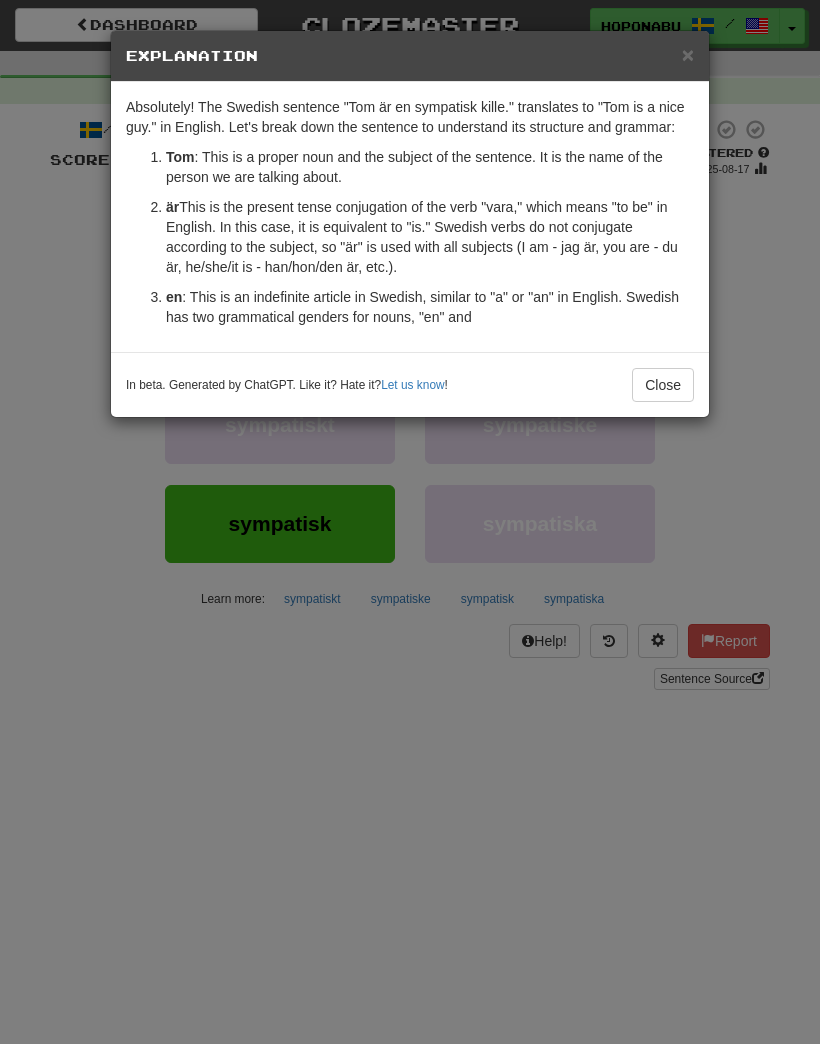 click on "× Explanation Absolutely! The Swedish sentence "Tom är en sympatisk kille." translates to "Tom is a nice guy." in English. Let's break down the sentence to understand its structure and grammar:
Tom : This is a proper noun and the subject of the sentence. It is the name of the person we are talking about.
är : This is the present tense conjugation of the verb "vara," which means "to be" in English. In this case, it is equivalent to "is." Swedish verbs do not conjugate according to the subject, so "är" is used with all subjects (I am - jag är, you are - du är, he/she/it is - han/hon/den är, etc.).
en : This is an indefinite article in Swedish, similar to "a" or "an" in English. Swedish has two grammatical genders for nouns, "en" and
In beta. Generated by ChatGPT. Like it? Hate it? Let us know ! Close" at bounding box center [410, 522] 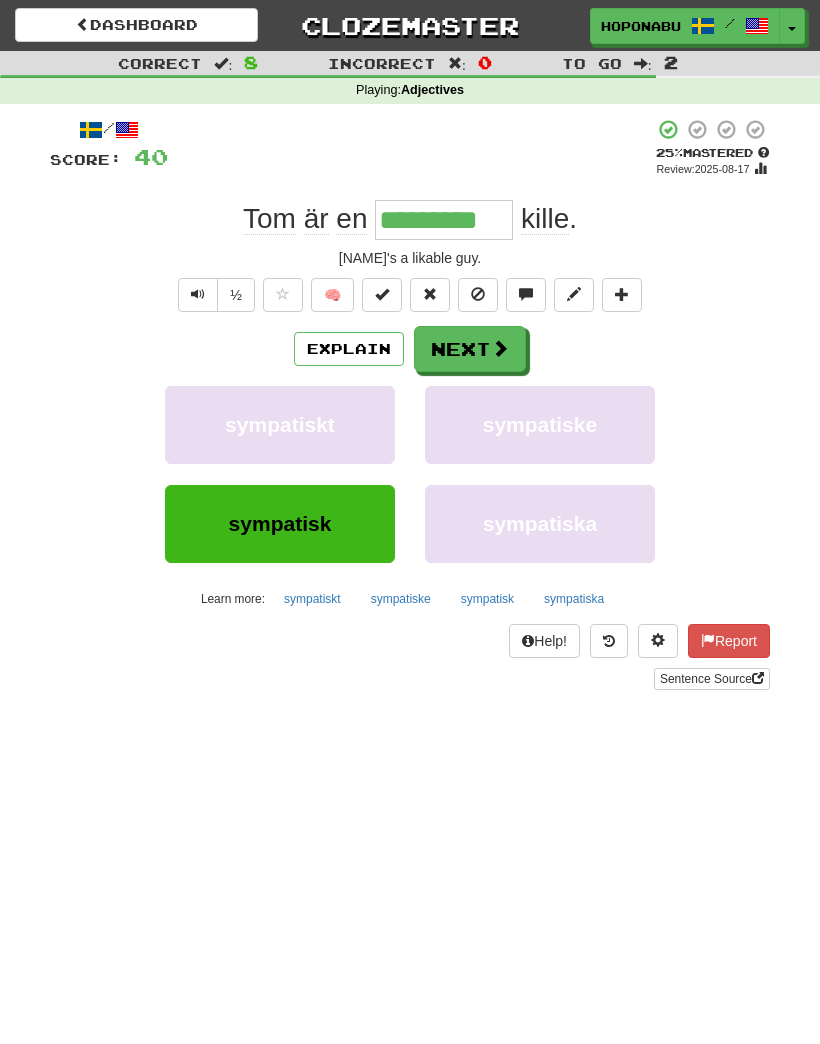 click on "Next" at bounding box center (470, 349) 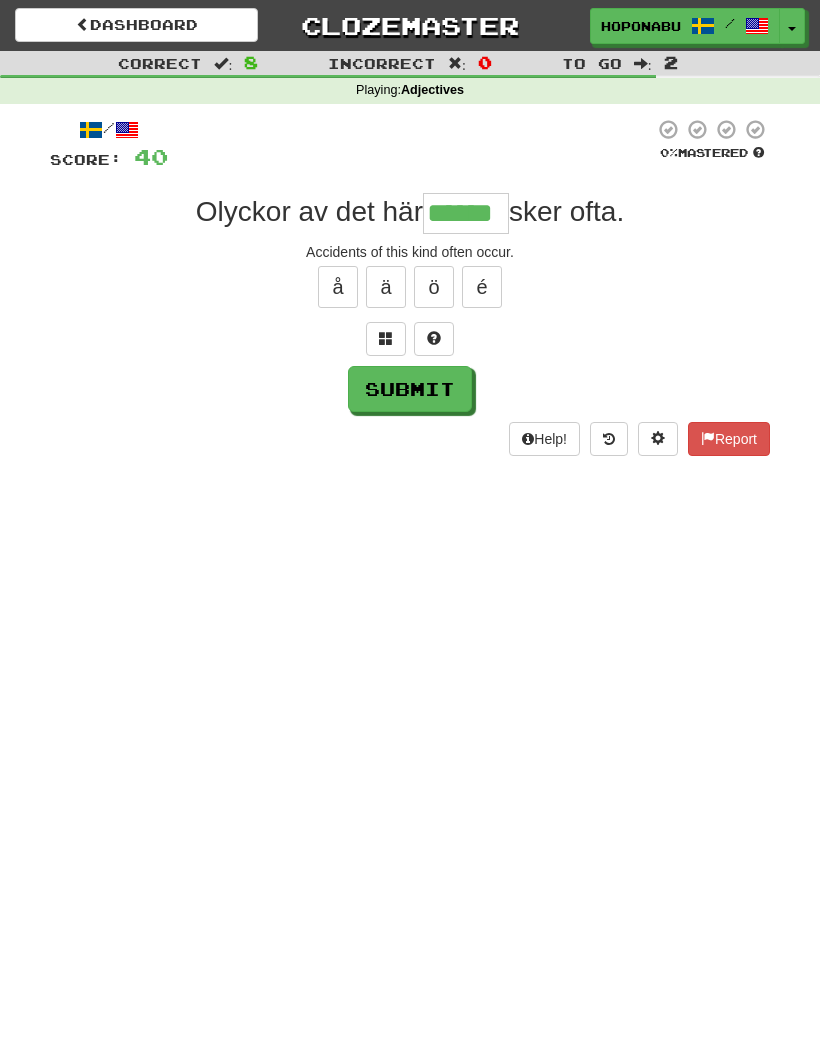 type on "******" 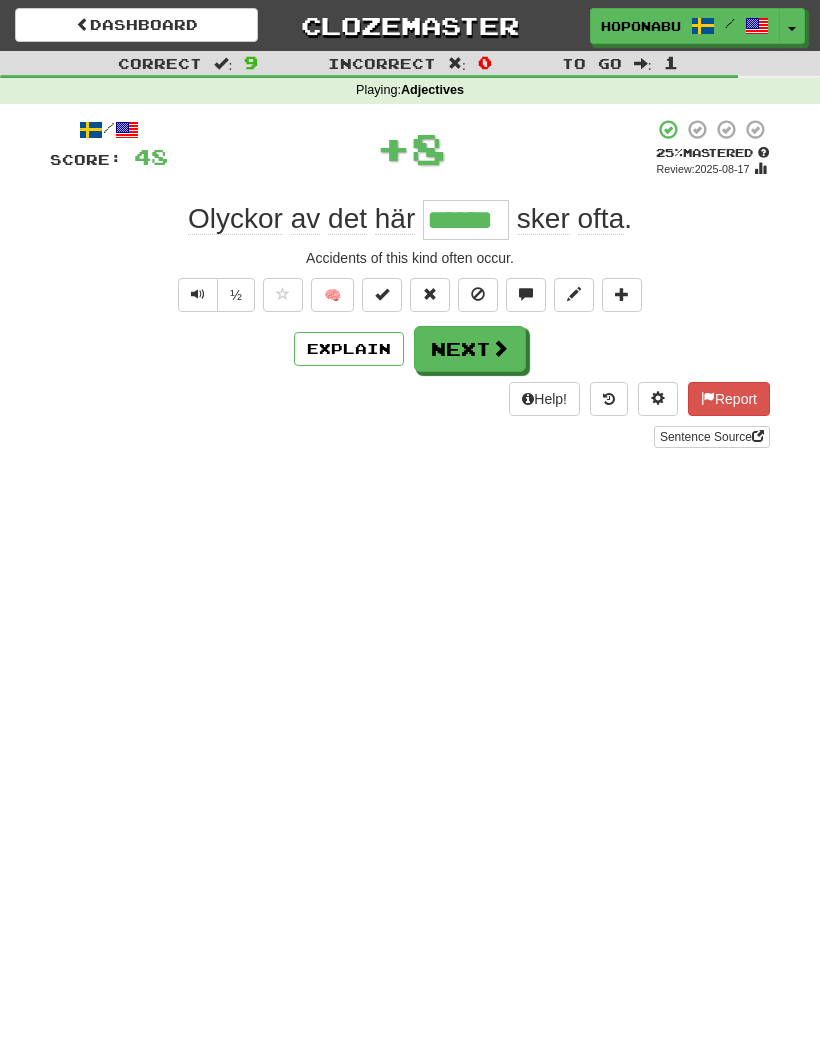 click at bounding box center [500, 348] 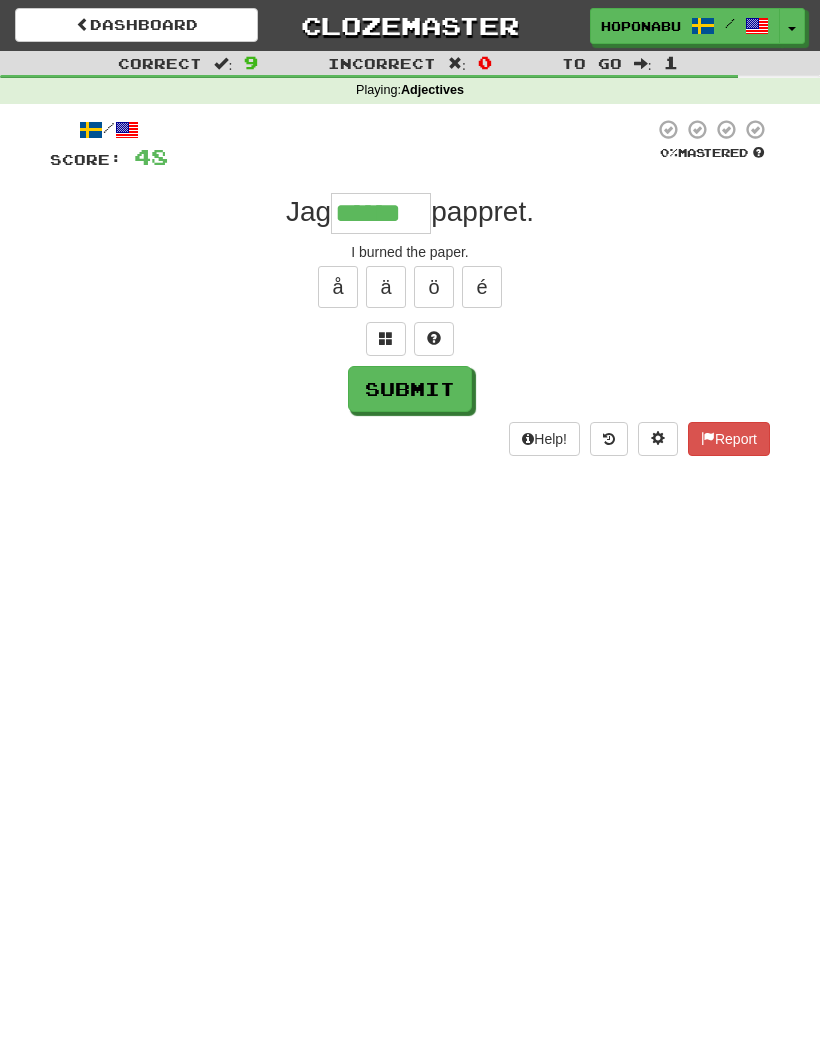 type on "******" 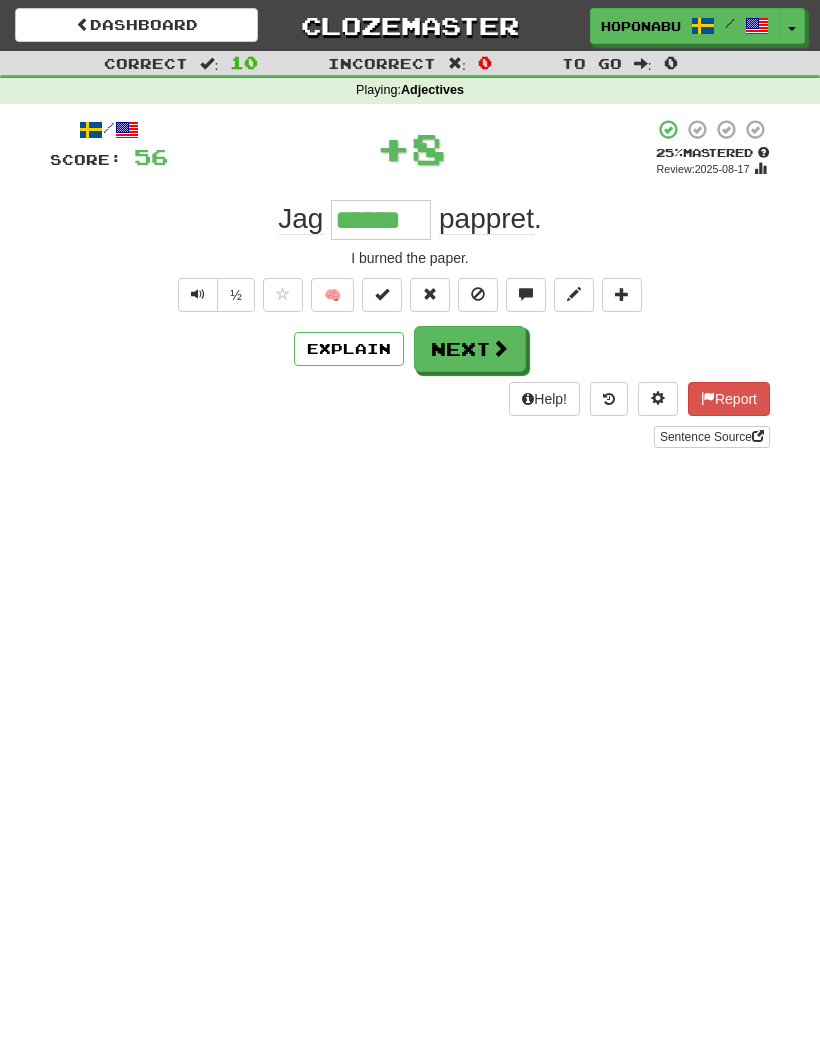 click on "🧠" at bounding box center [332, 295] 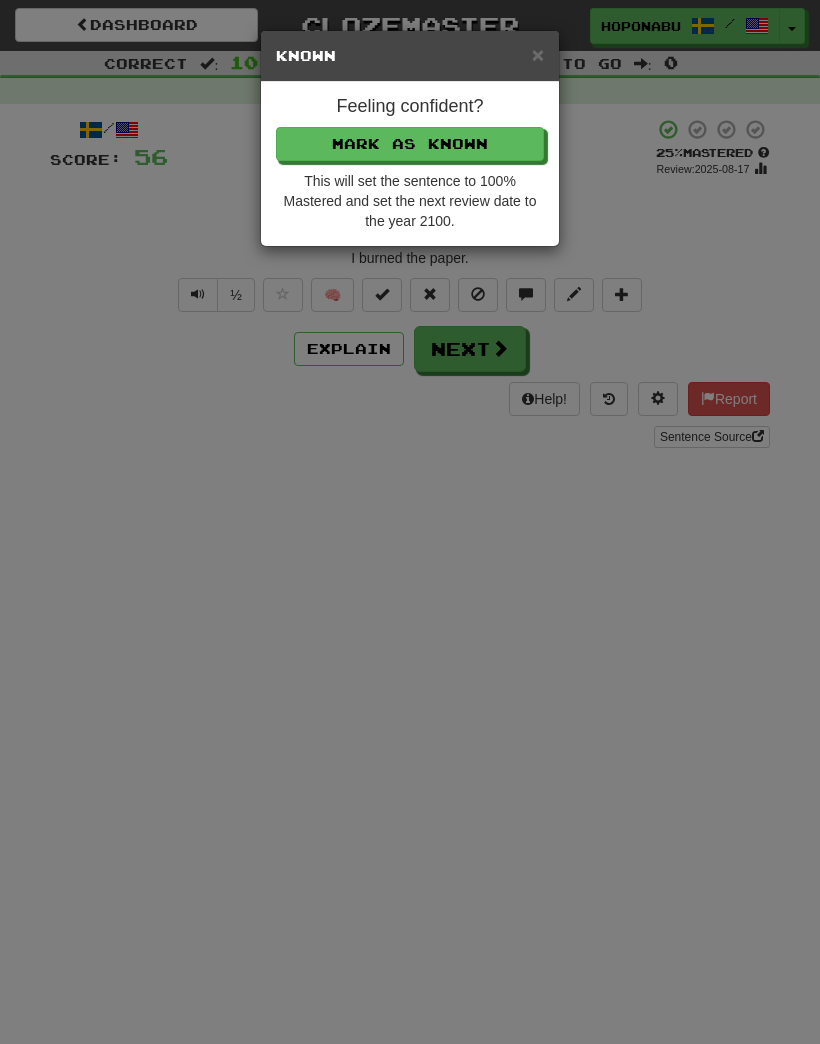 click on "Mark as Known" at bounding box center [410, 144] 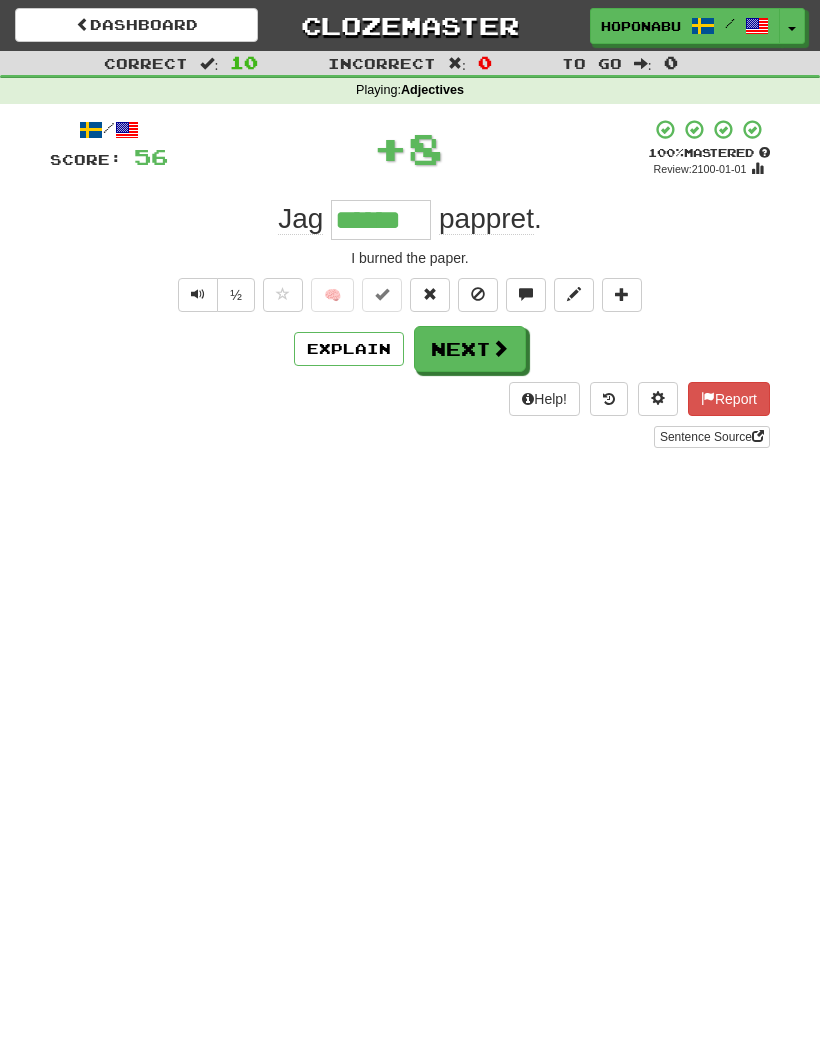 click on "Next" at bounding box center [470, 349] 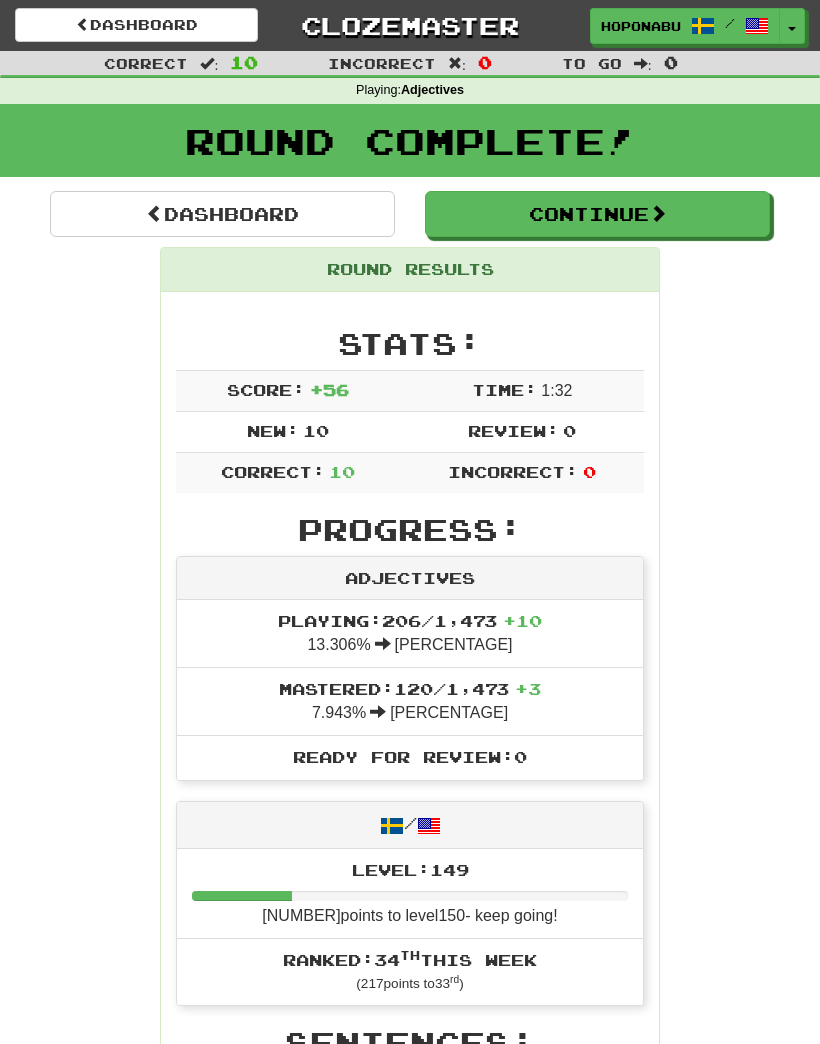 click at bounding box center [658, 213] 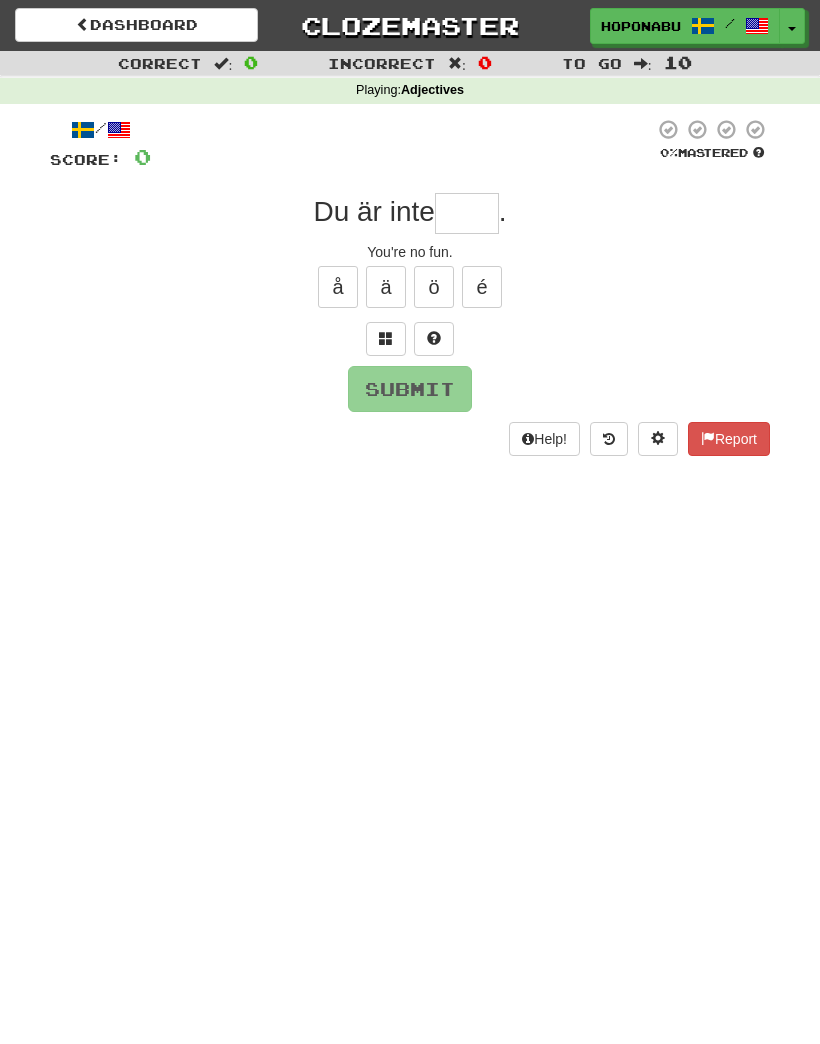 click at bounding box center (467, 213) 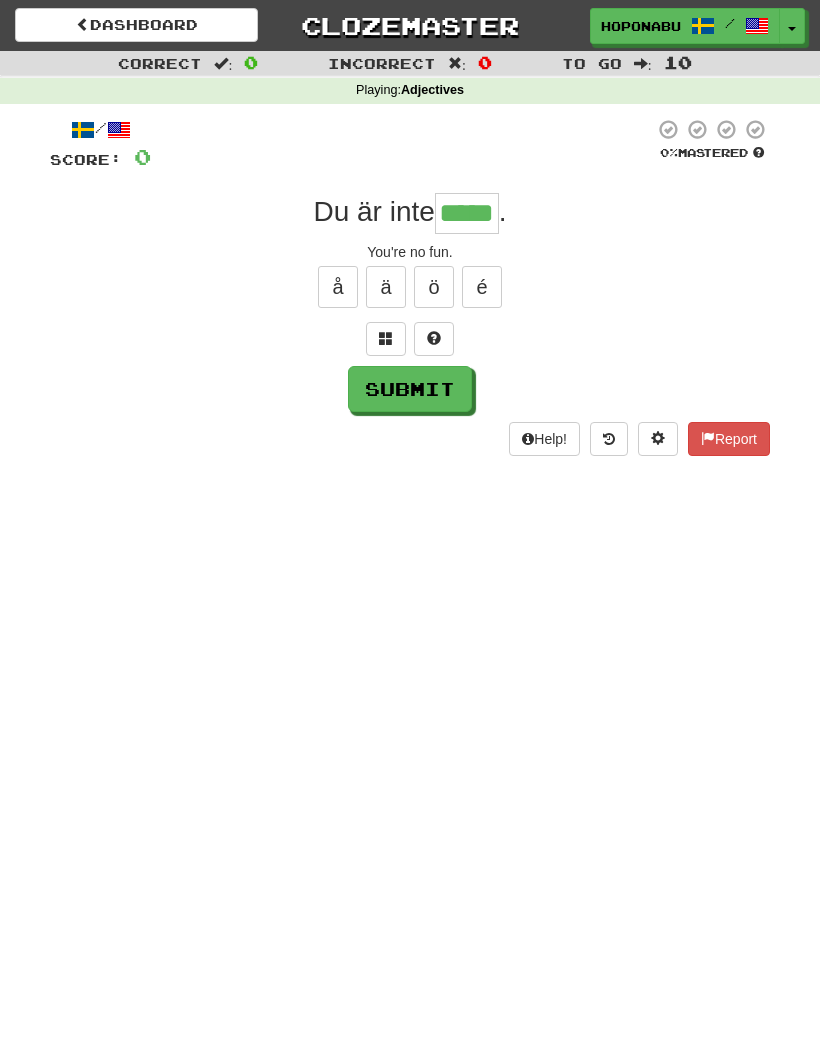 type on "*****" 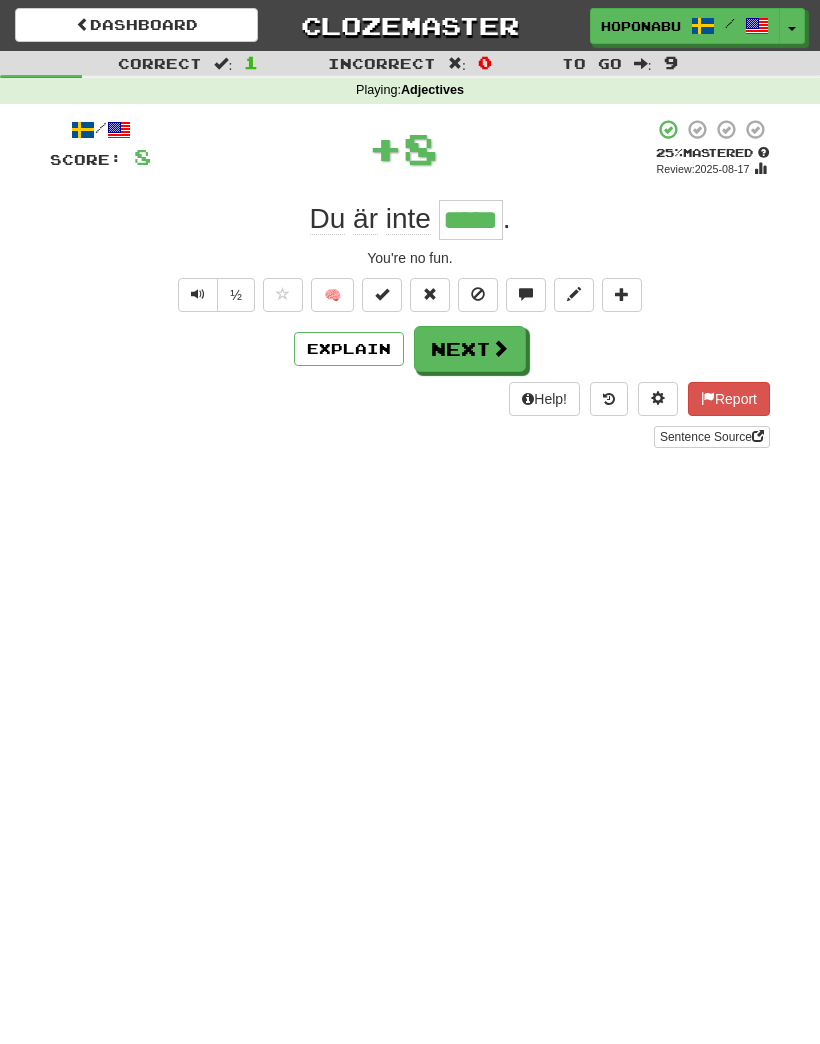 click on "🧠" at bounding box center (332, 295) 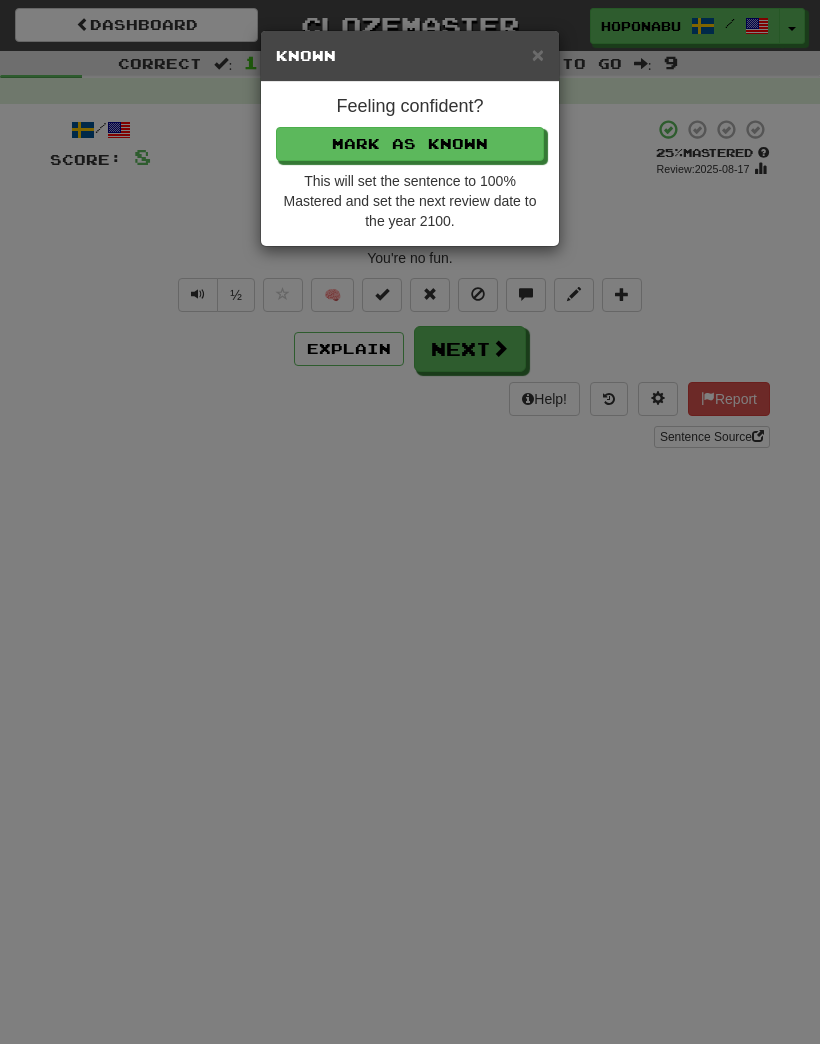 click on "Mark as Known" at bounding box center [410, 144] 